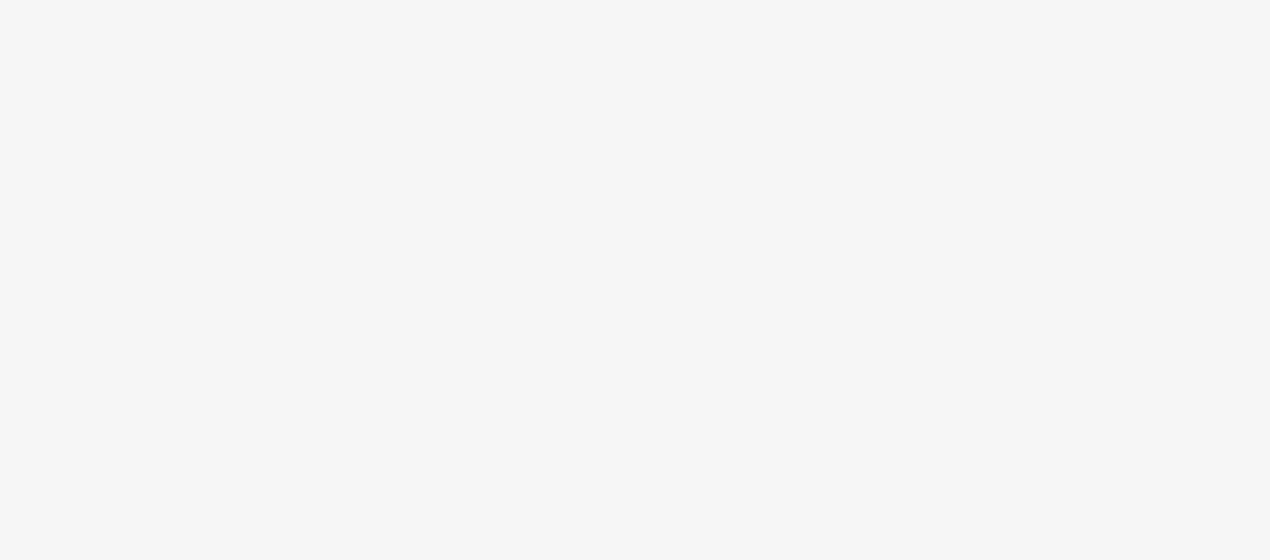 scroll, scrollTop: 0, scrollLeft: 0, axis: both 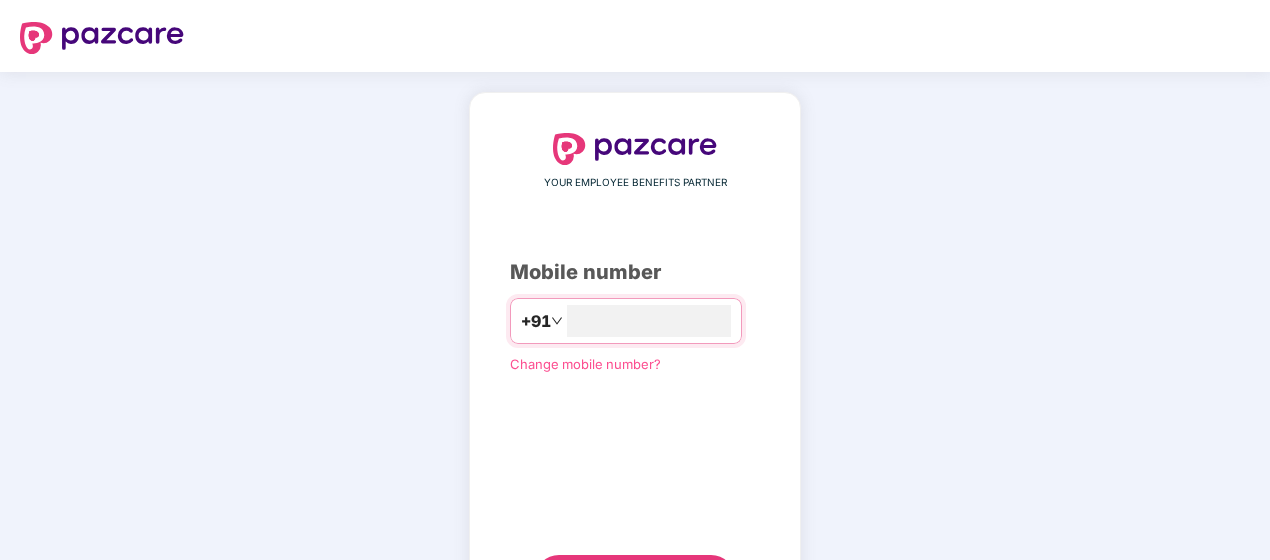 type on "**********" 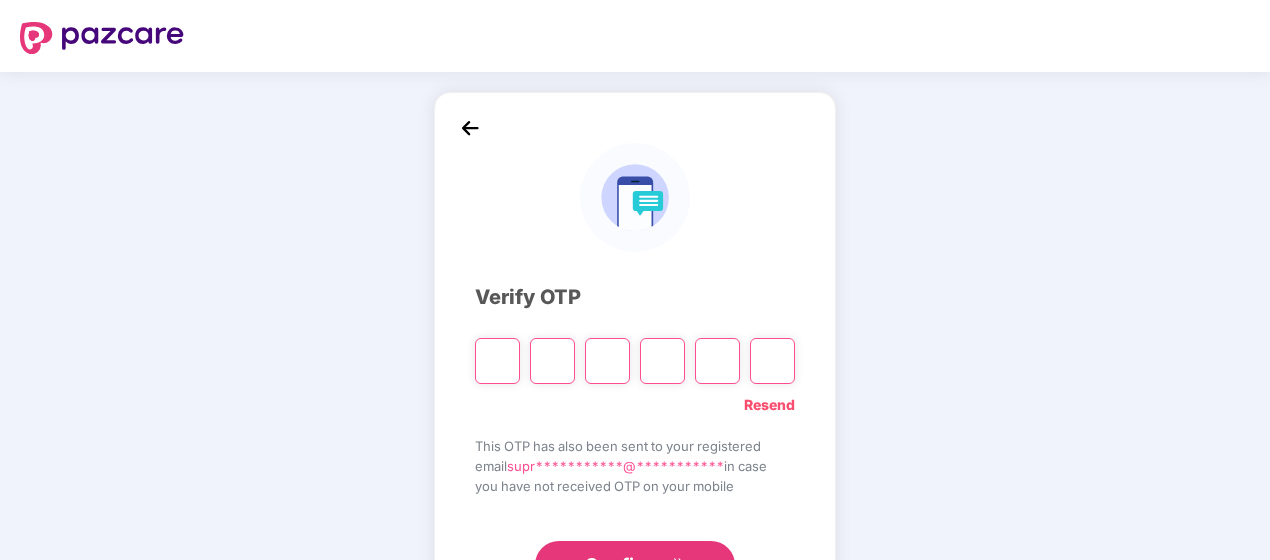 type on "*" 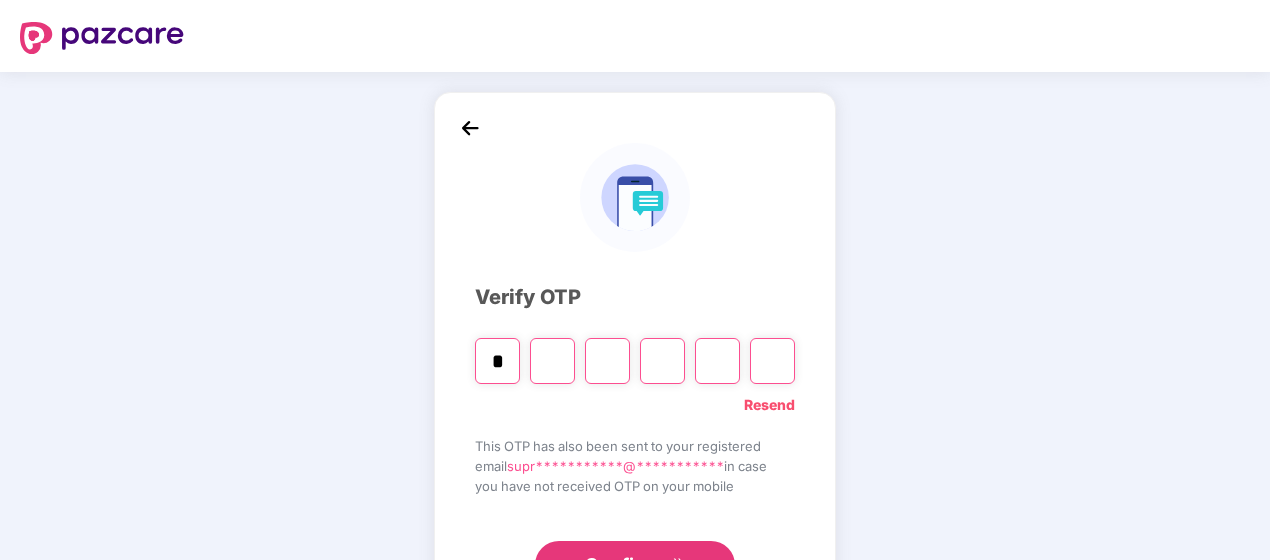 type on "*" 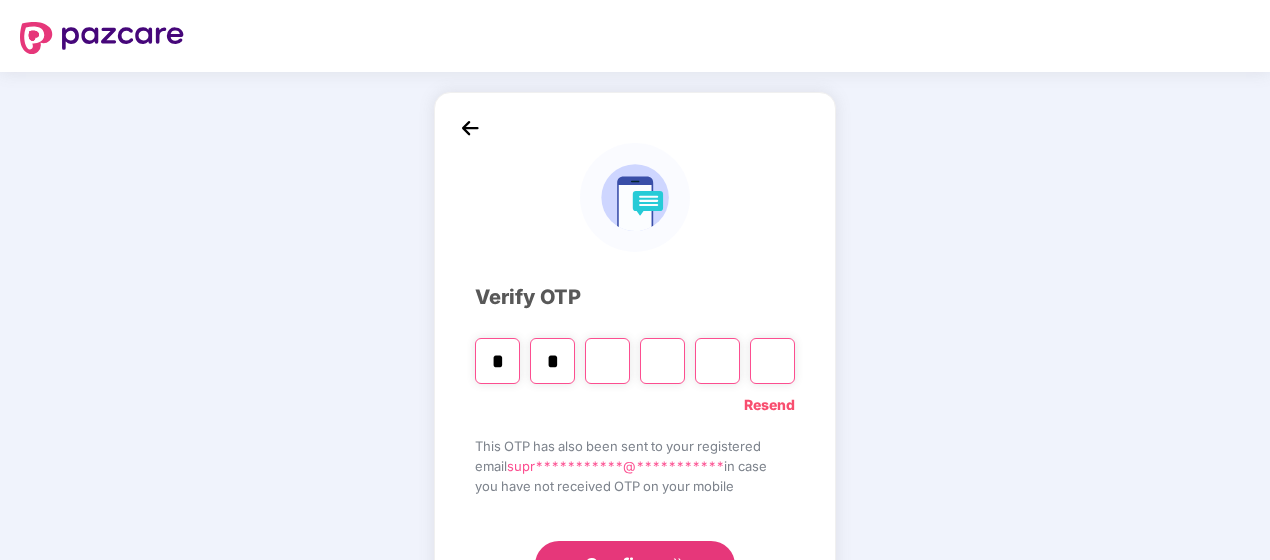 type on "*" 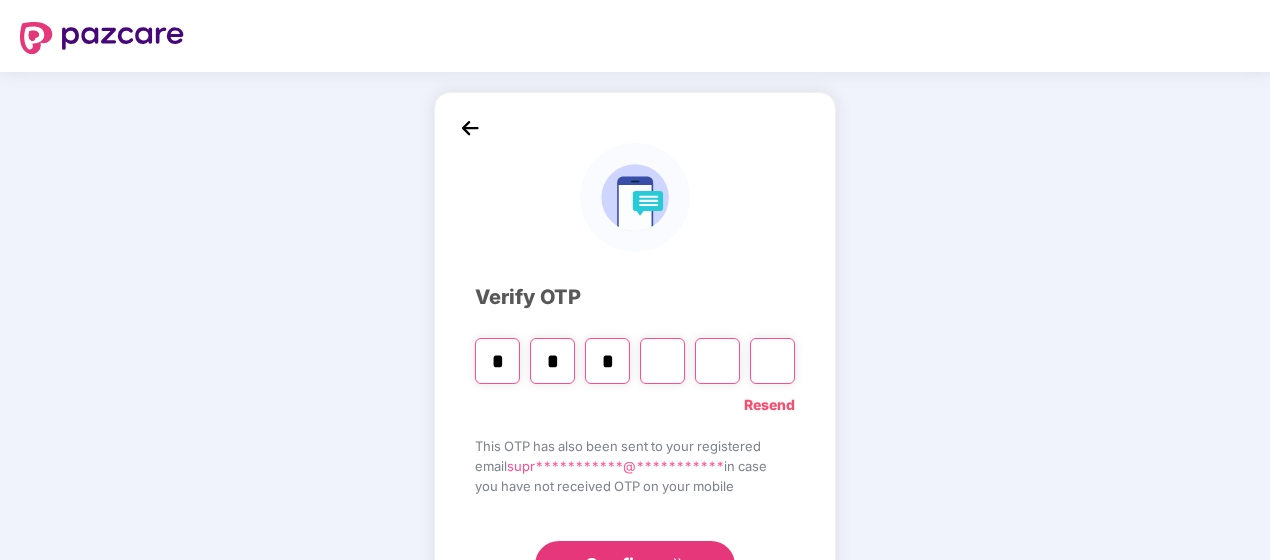 type on "*" 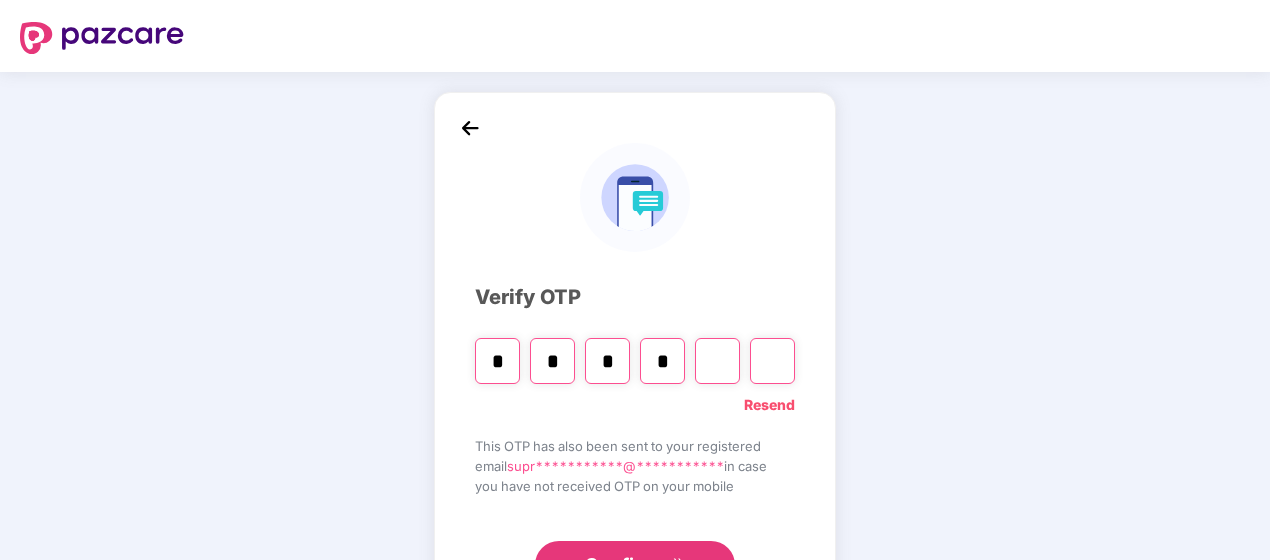 type on "*" 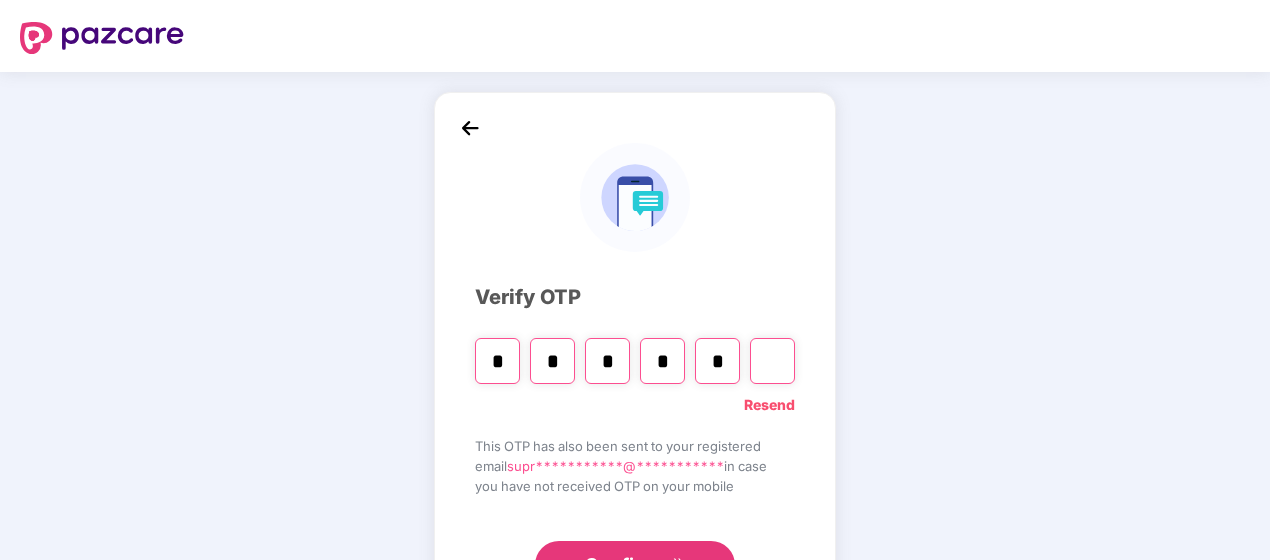 type on "*" 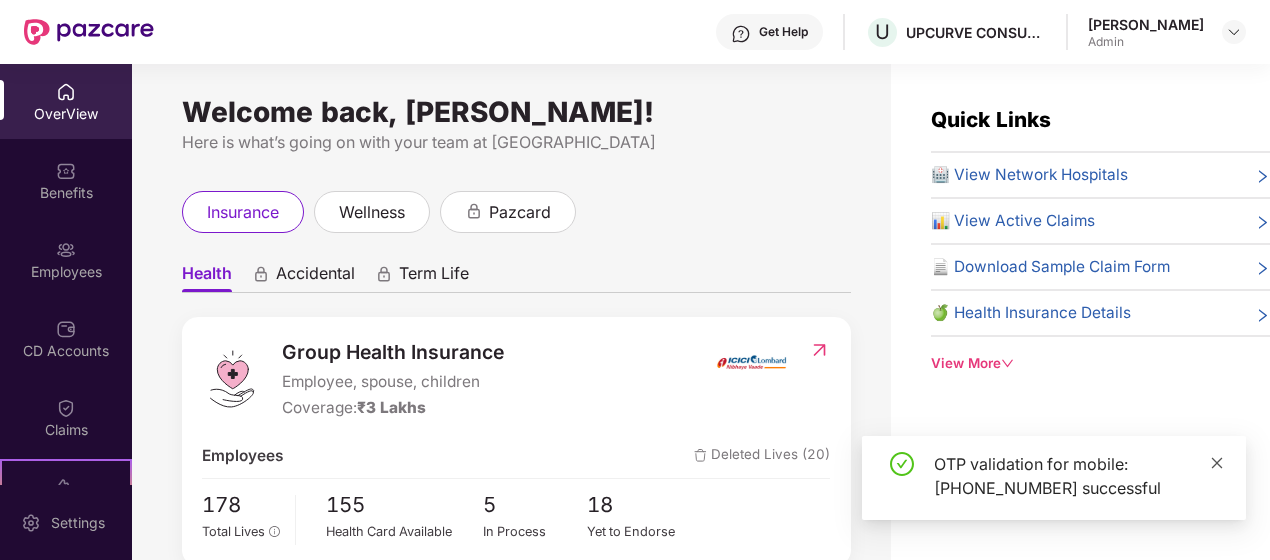 click 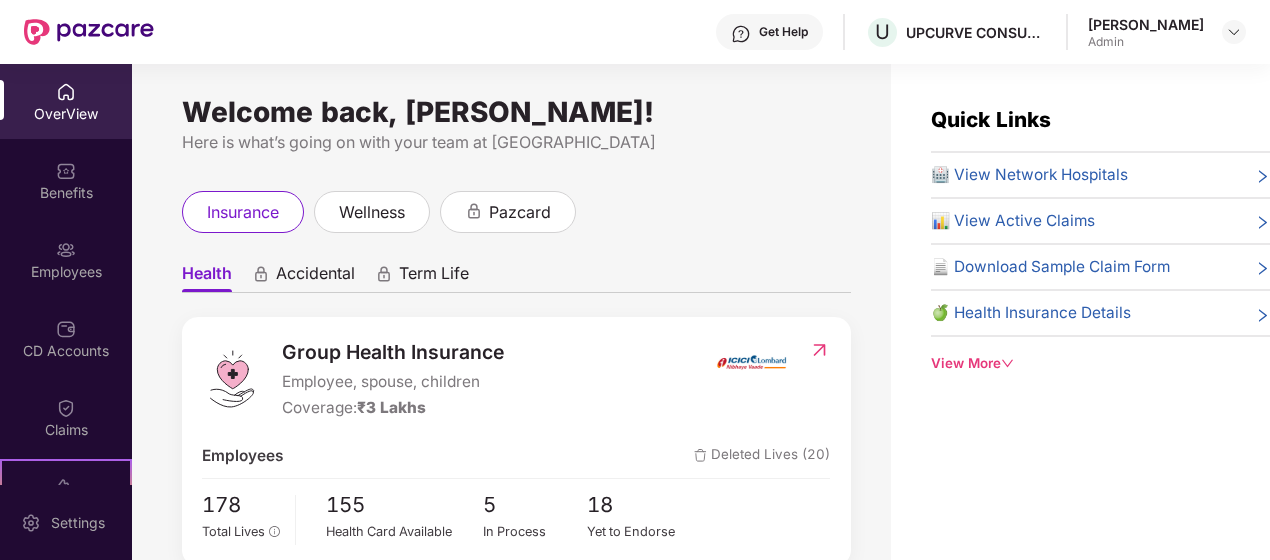 scroll, scrollTop: 200, scrollLeft: 0, axis: vertical 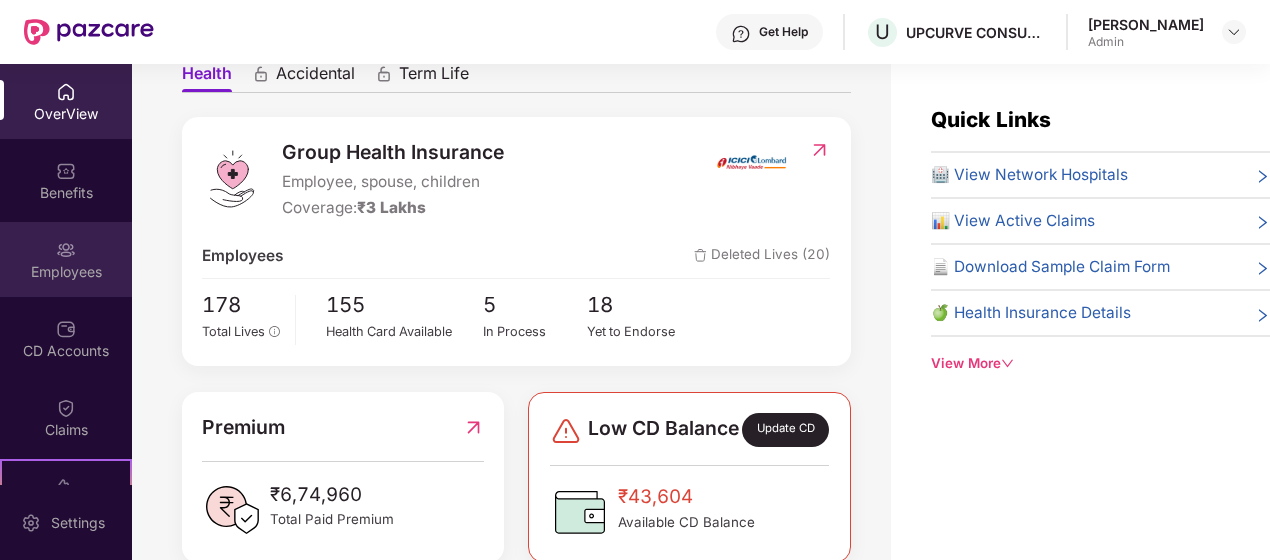 click on "Employees" at bounding box center (66, 272) 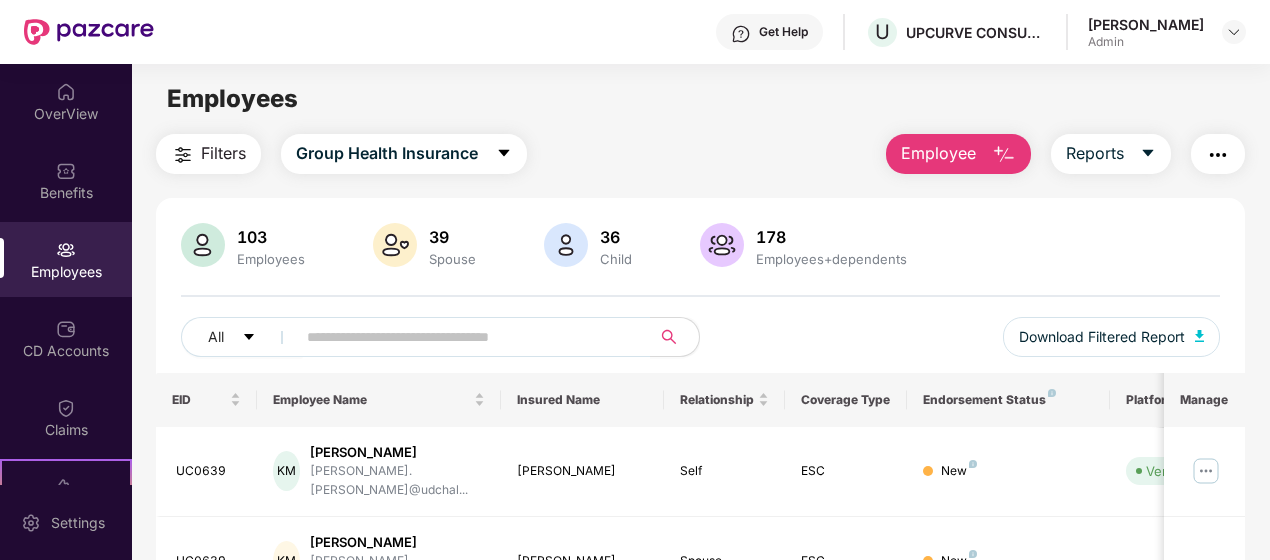 click on "Employee" at bounding box center [938, 153] 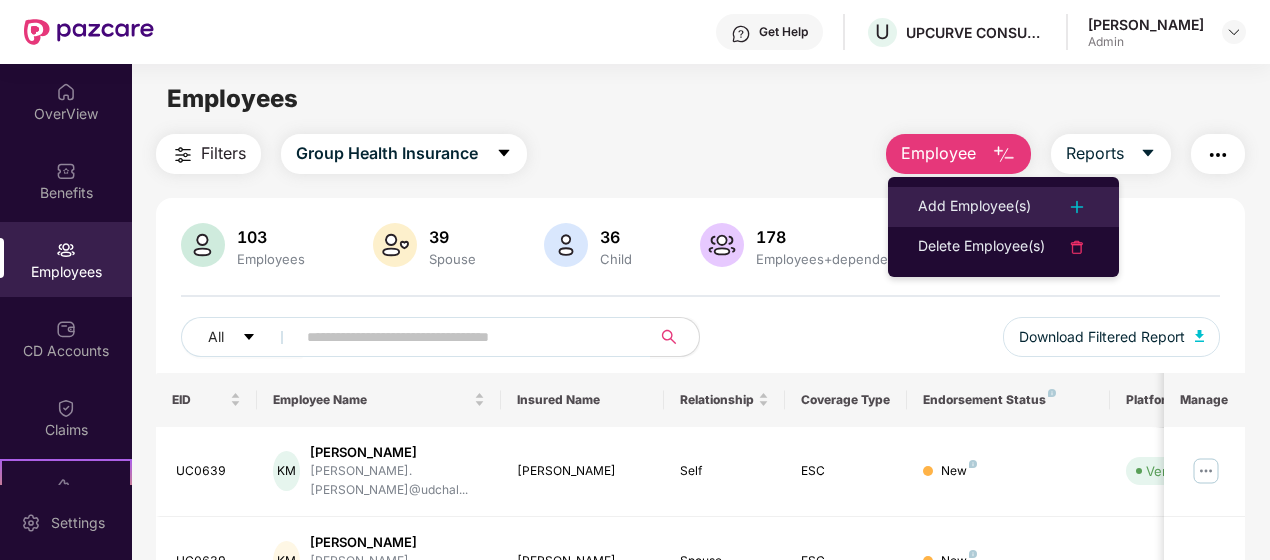 click on "Add Employee(s)" at bounding box center [974, 207] 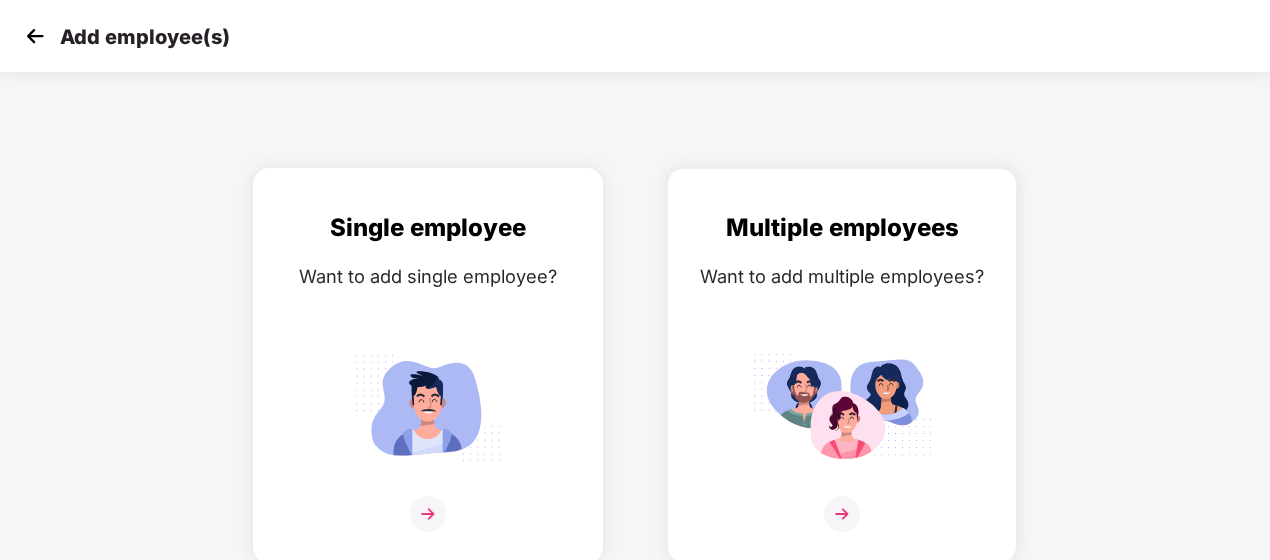 scroll, scrollTop: 6, scrollLeft: 0, axis: vertical 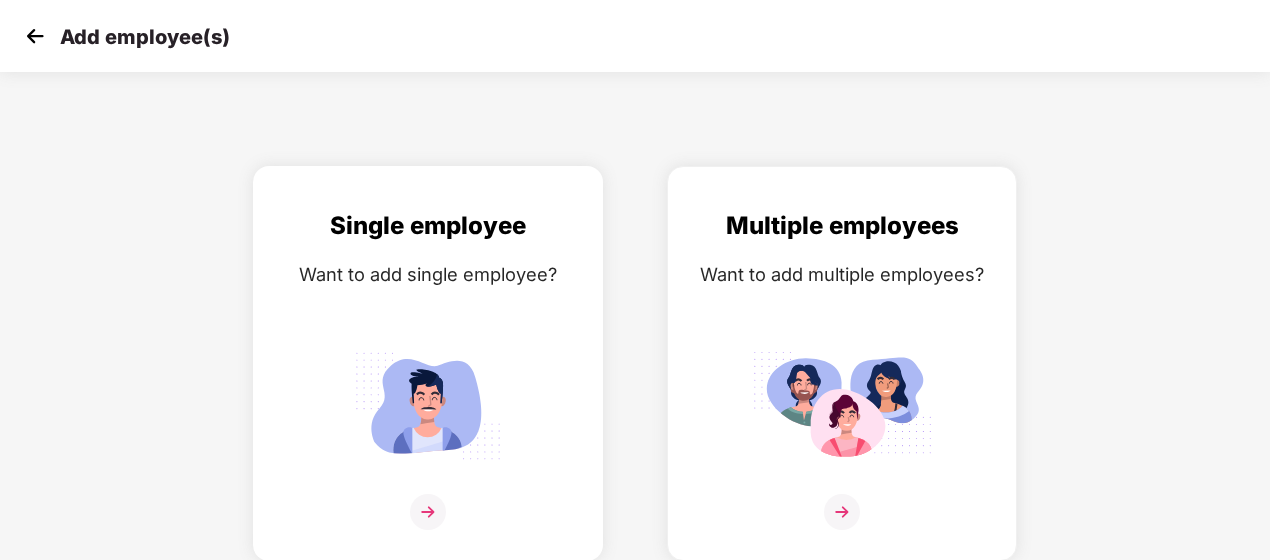 click at bounding box center [428, 512] 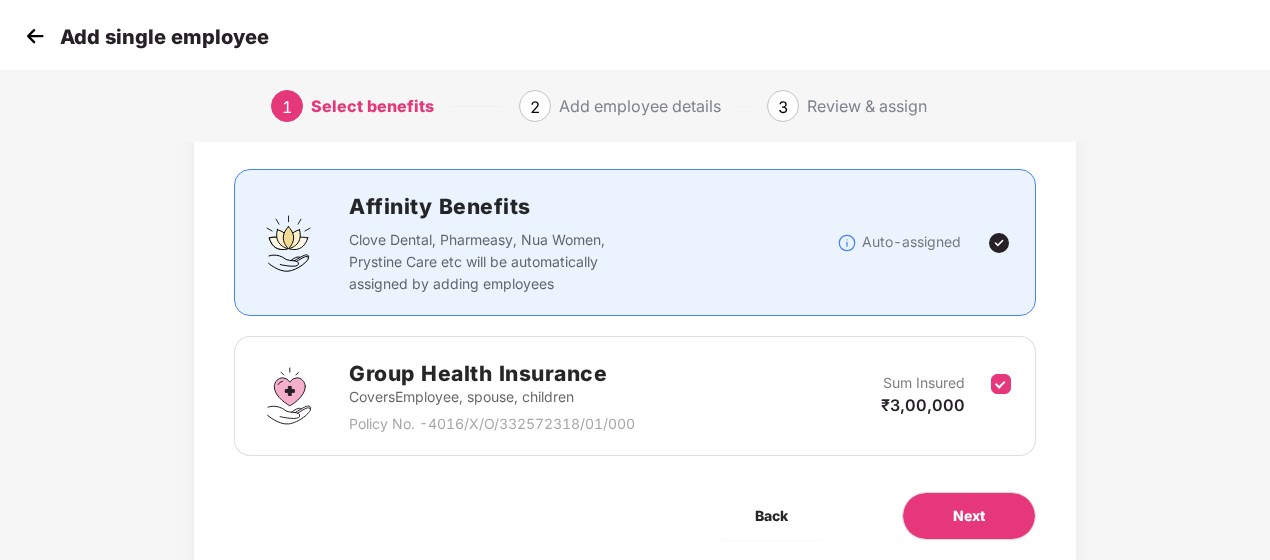 scroll, scrollTop: 178, scrollLeft: 0, axis: vertical 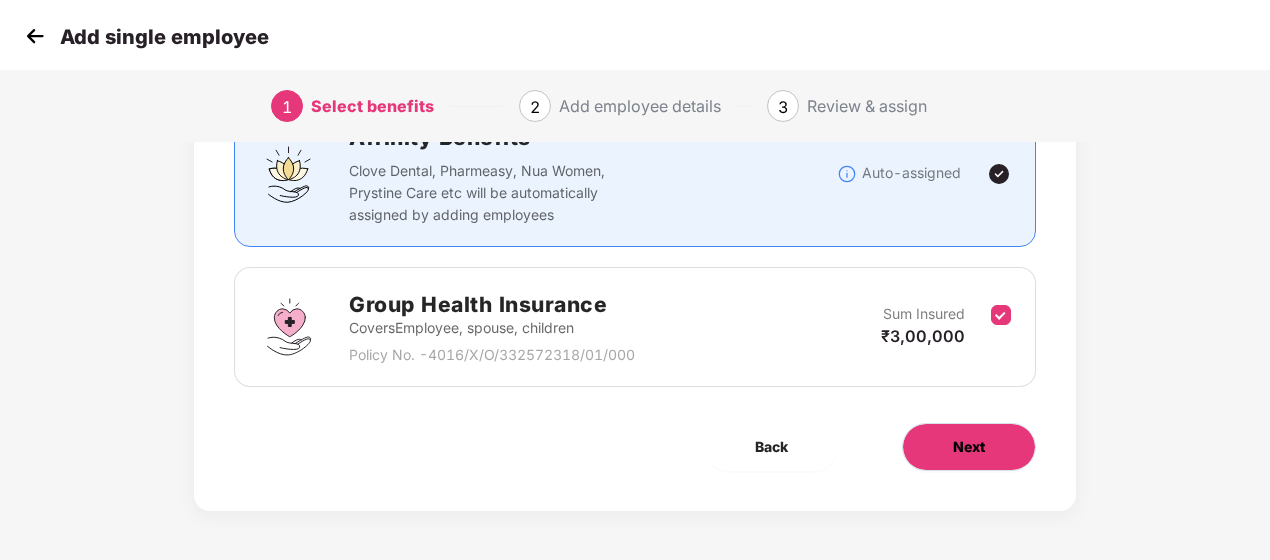 click on "Next" at bounding box center (969, 447) 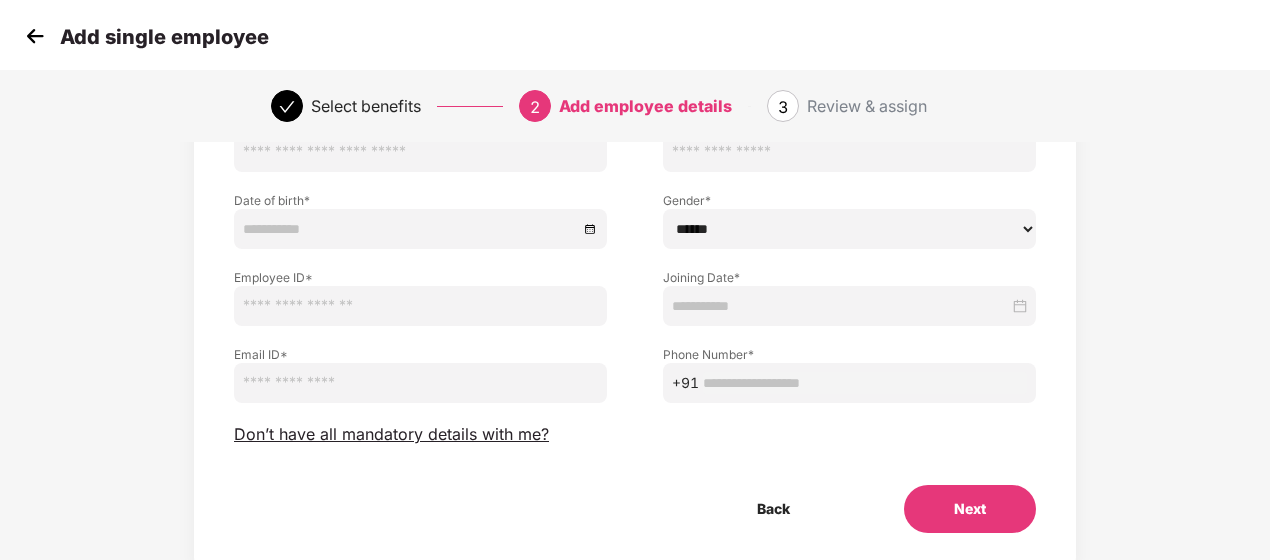 scroll, scrollTop: 0, scrollLeft: 0, axis: both 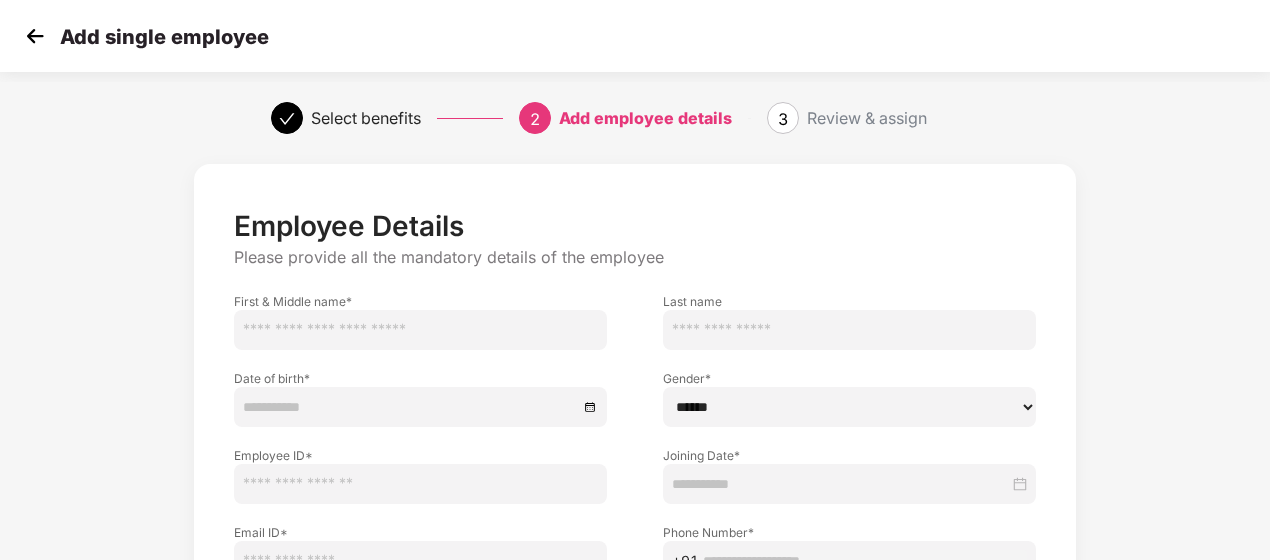 click on "Date of birth  *" at bounding box center (420, 388) 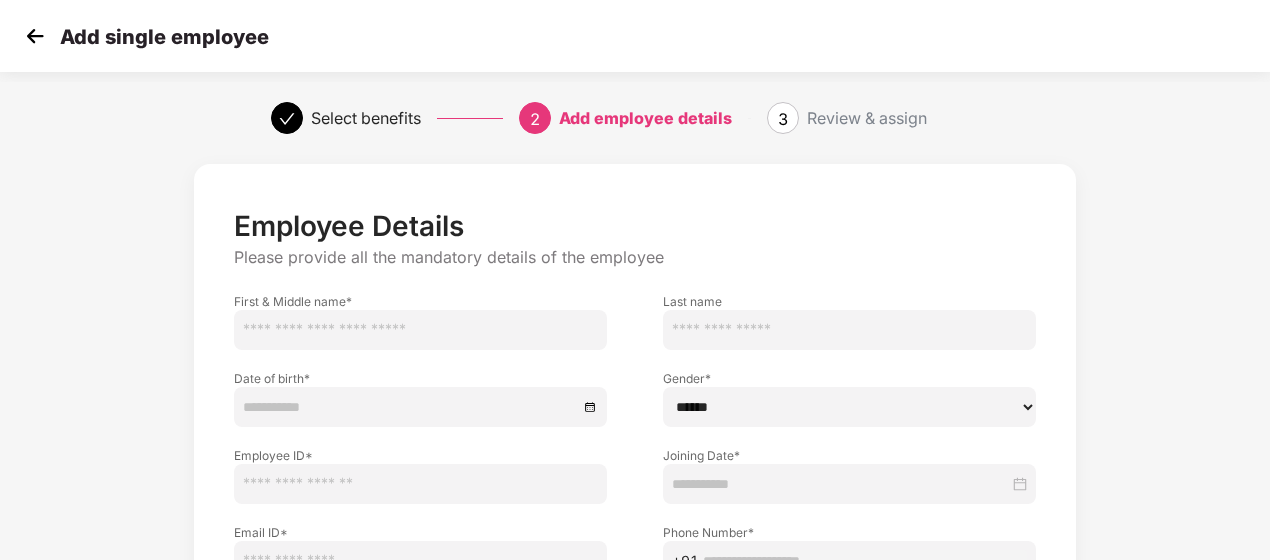 paste on "**********" 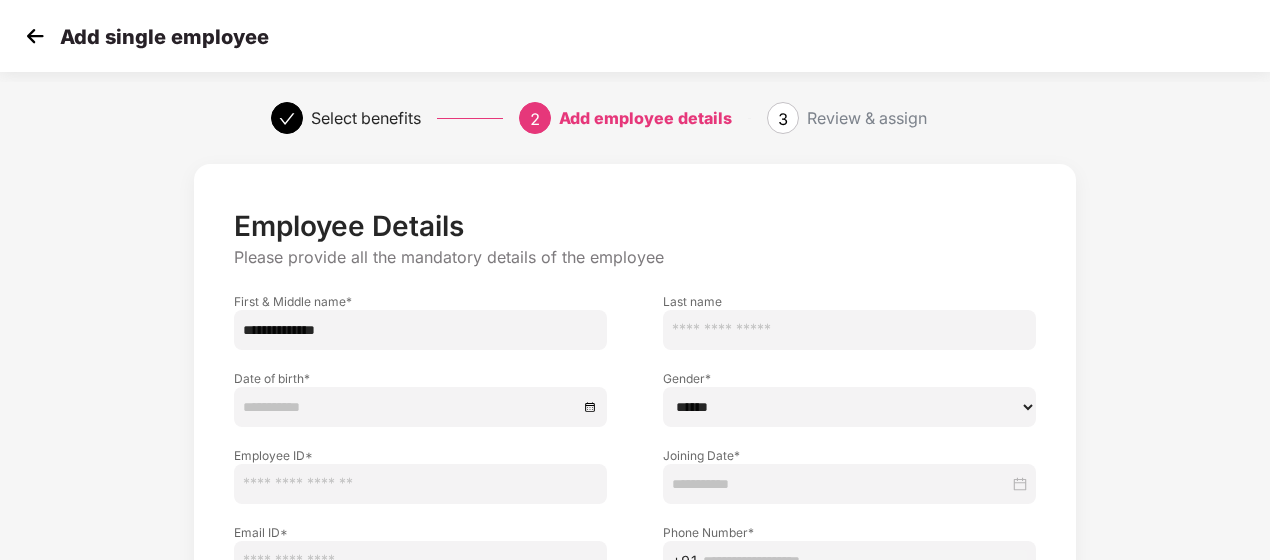 click on "**********" at bounding box center (420, 330) 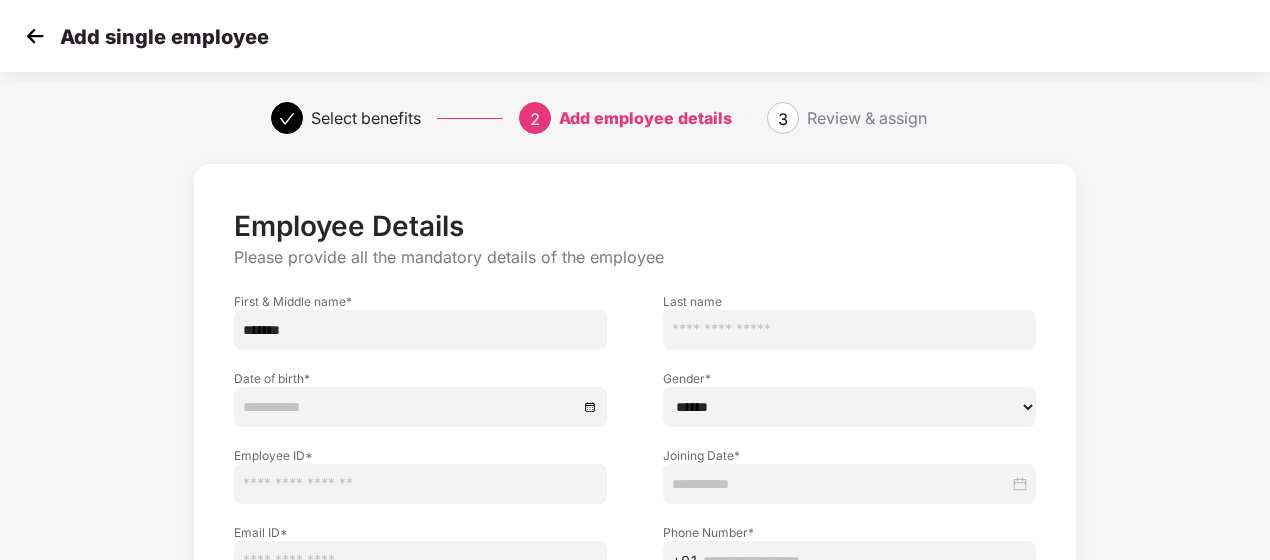 type on "******" 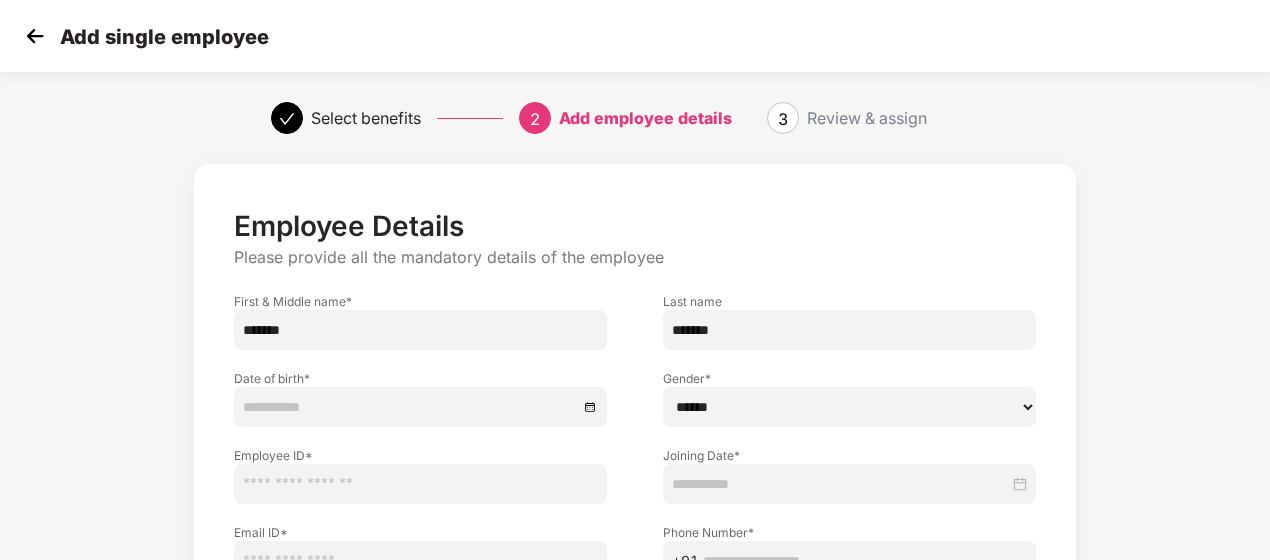 type on "*******" 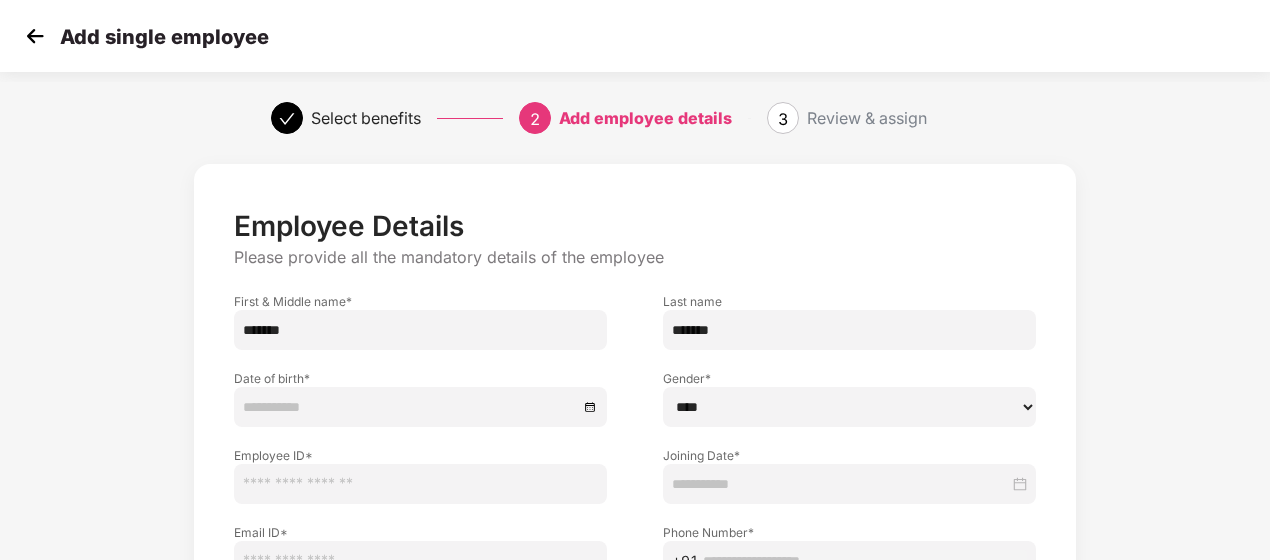 click on "****** **** ******" at bounding box center [849, 407] 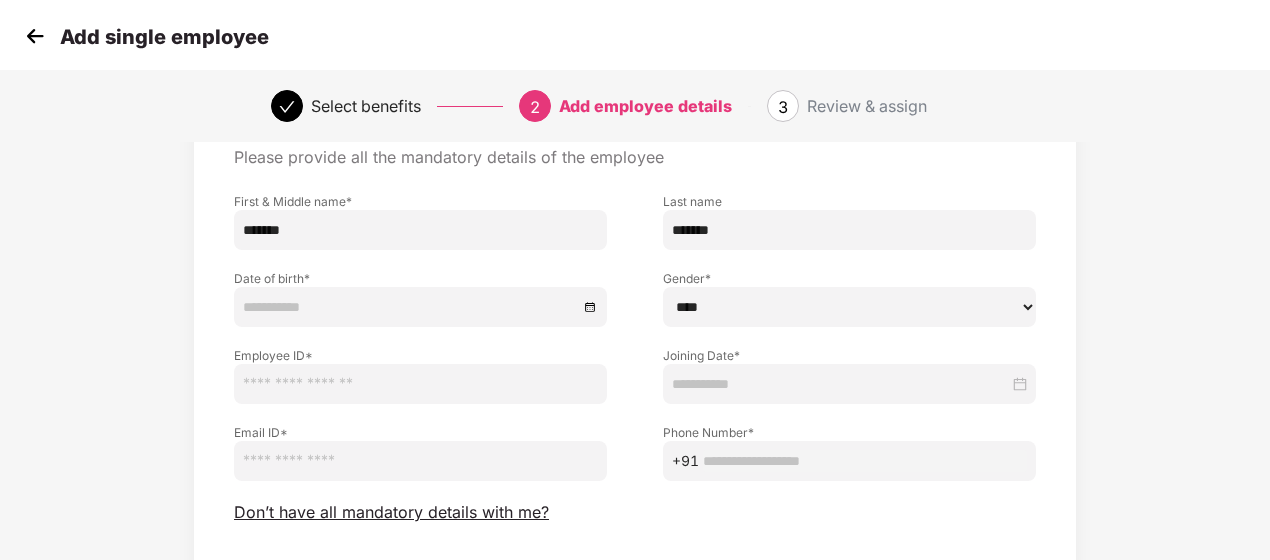 click at bounding box center [410, 307] 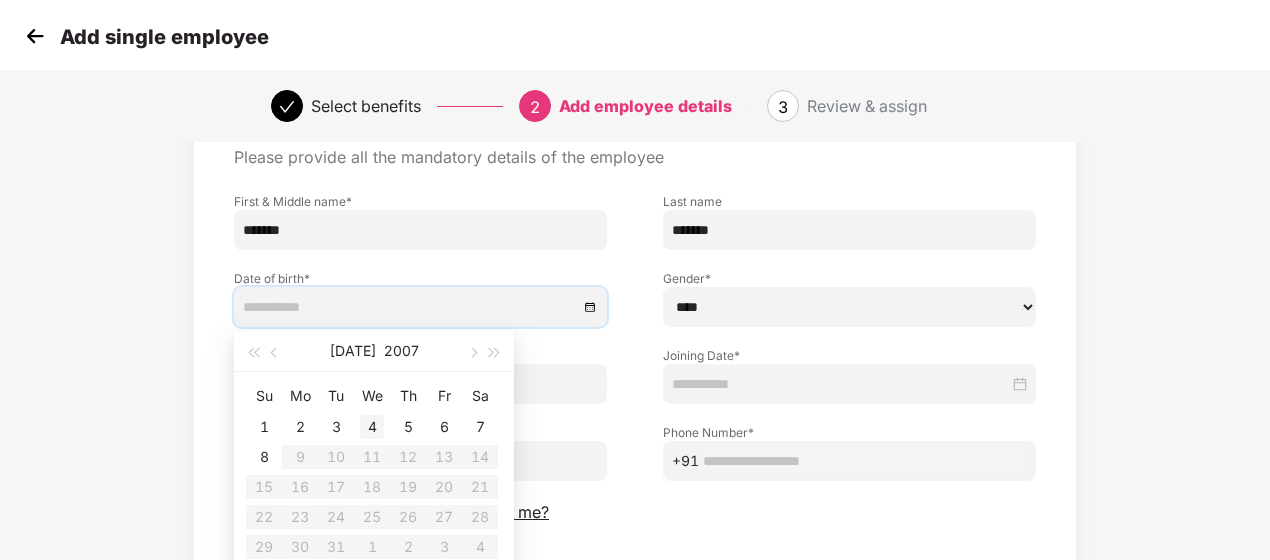type on "**********" 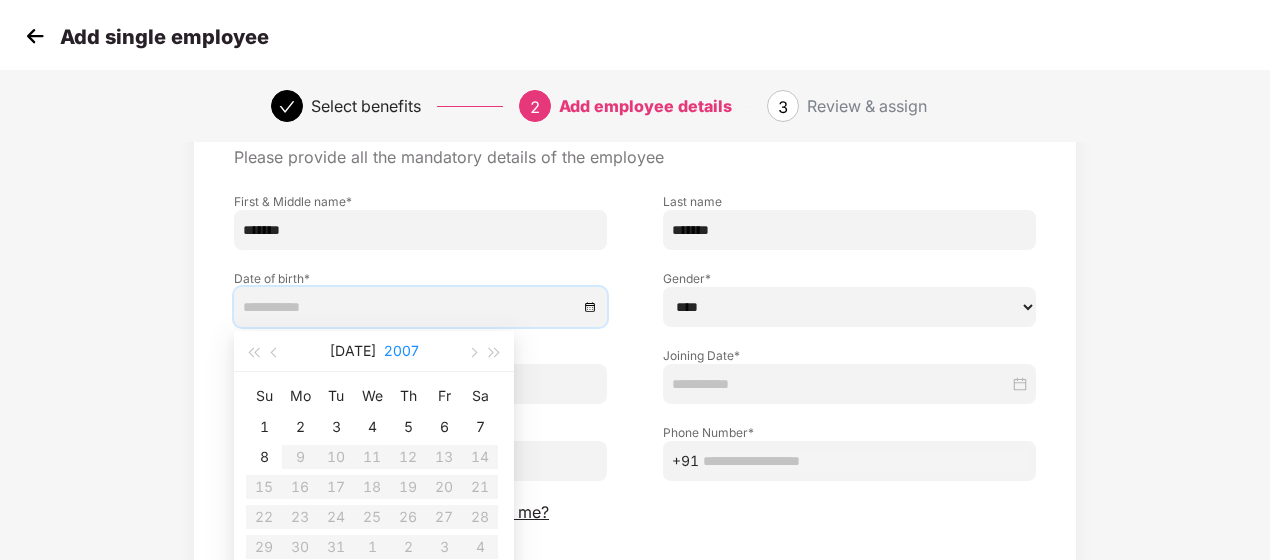 click on "2007" at bounding box center (401, 351) 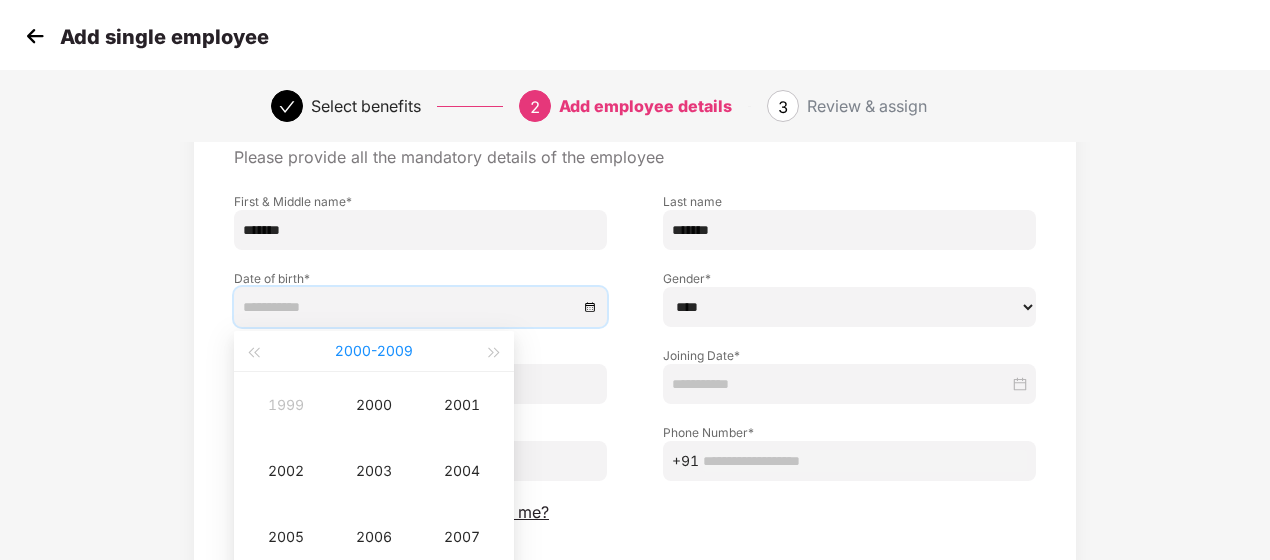 type on "**********" 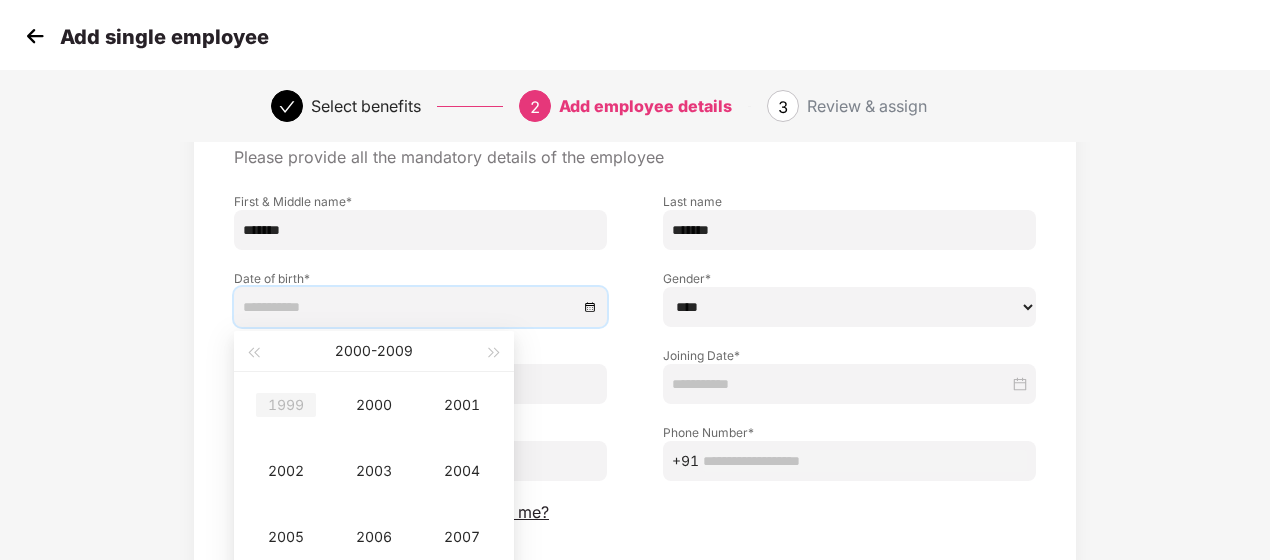 type on "**********" 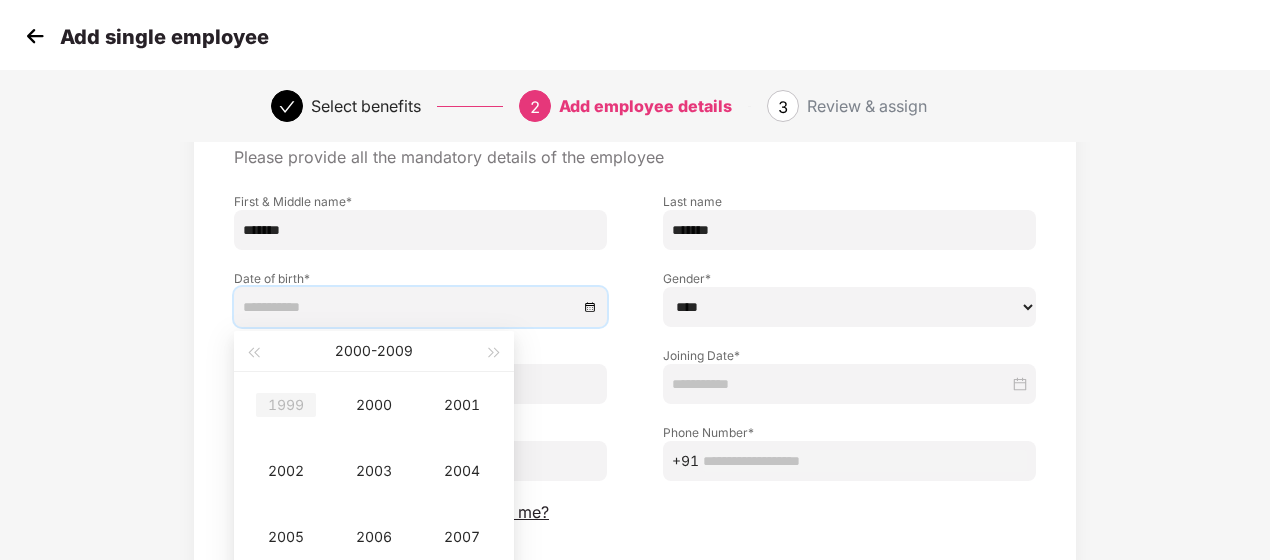 click on "1999" at bounding box center (286, 405) 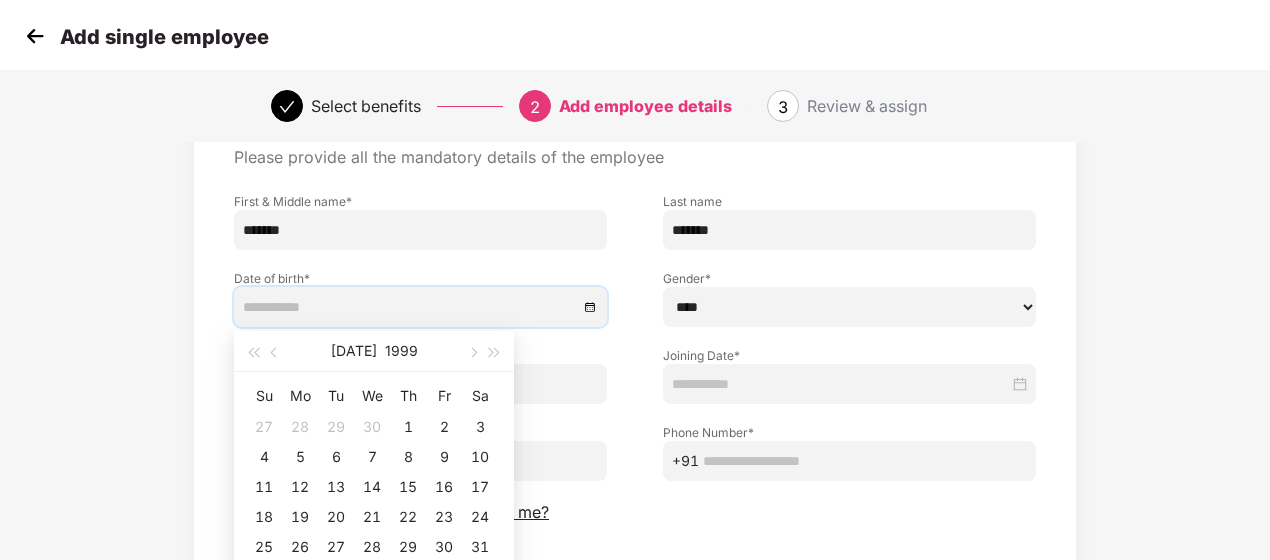 type on "**********" 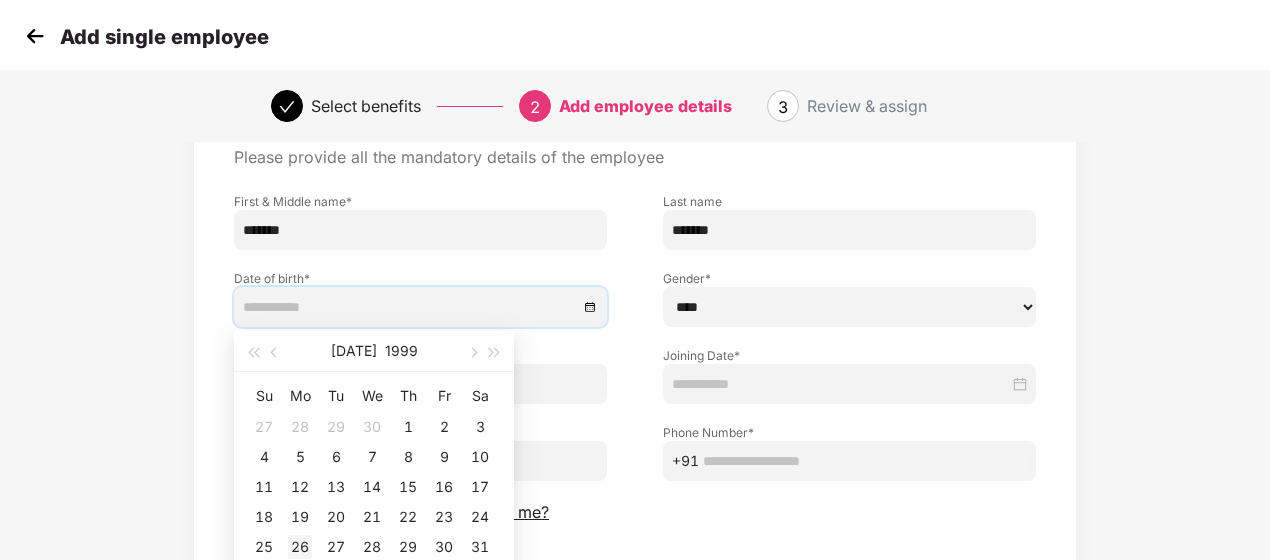 click on "26" at bounding box center (300, 547) 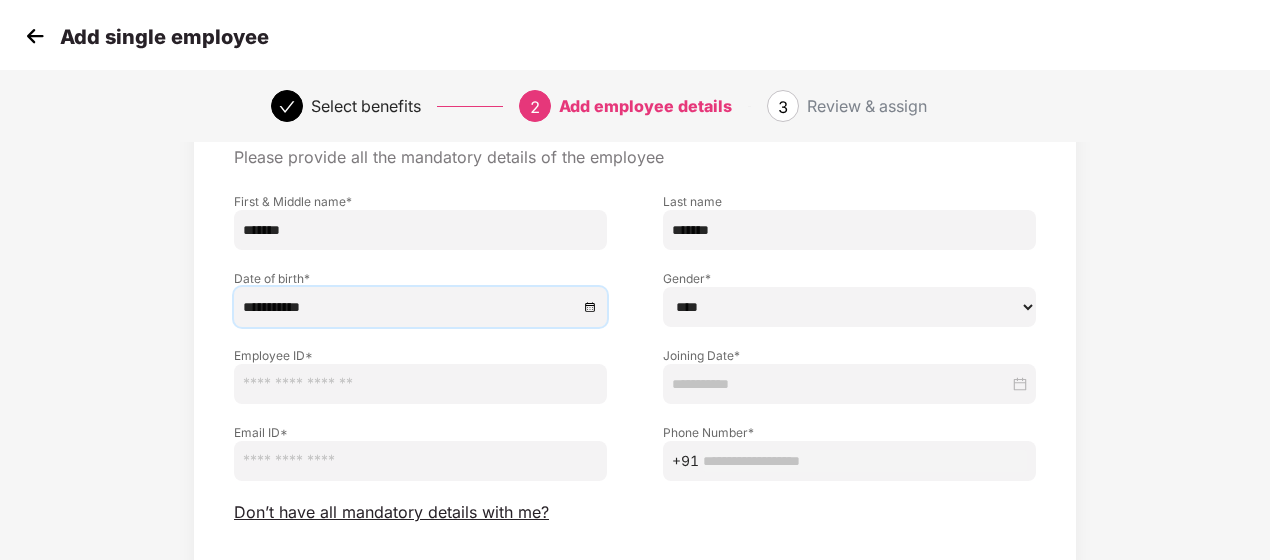 click on "**********" at bounding box center [420, 307] 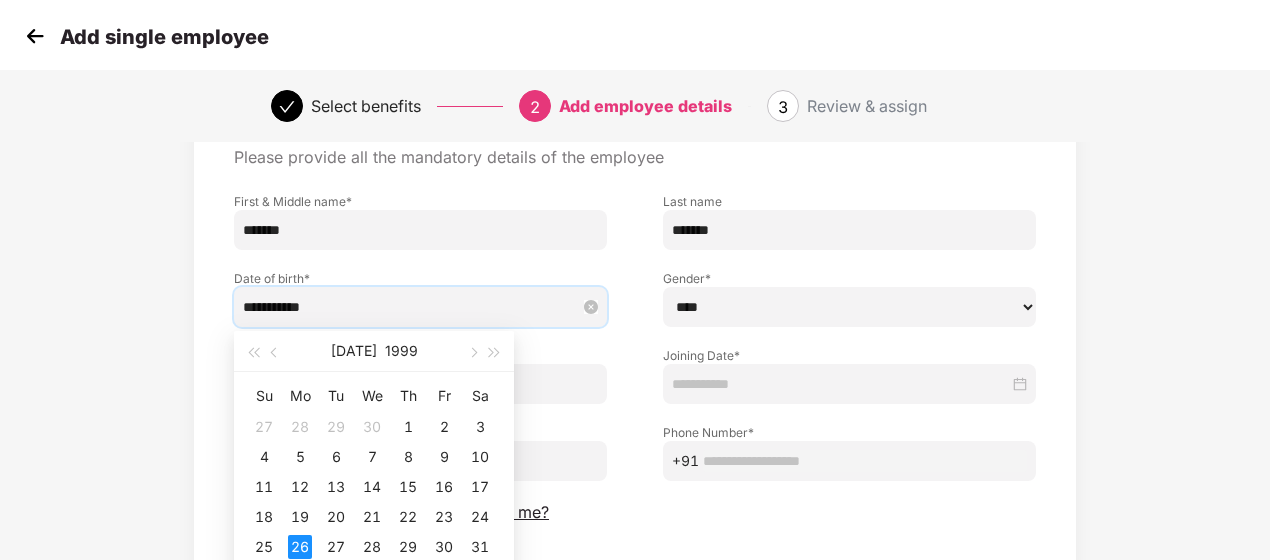 click on "**********" at bounding box center [410, 307] 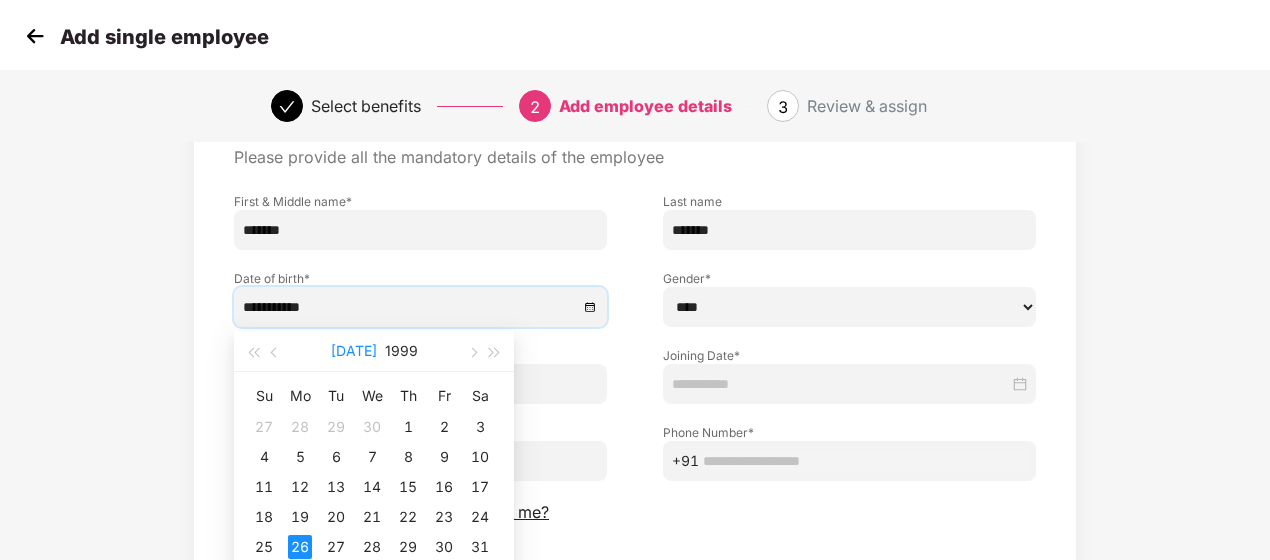 click on "Jul" at bounding box center [354, 351] 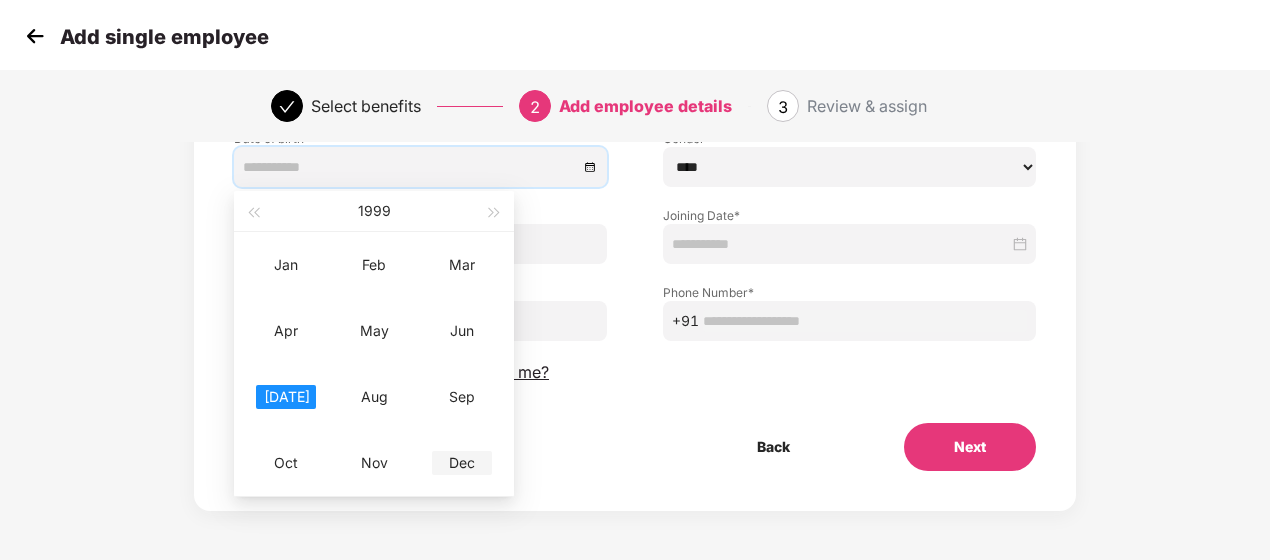 scroll, scrollTop: 241, scrollLeft: 0, axis: vertical 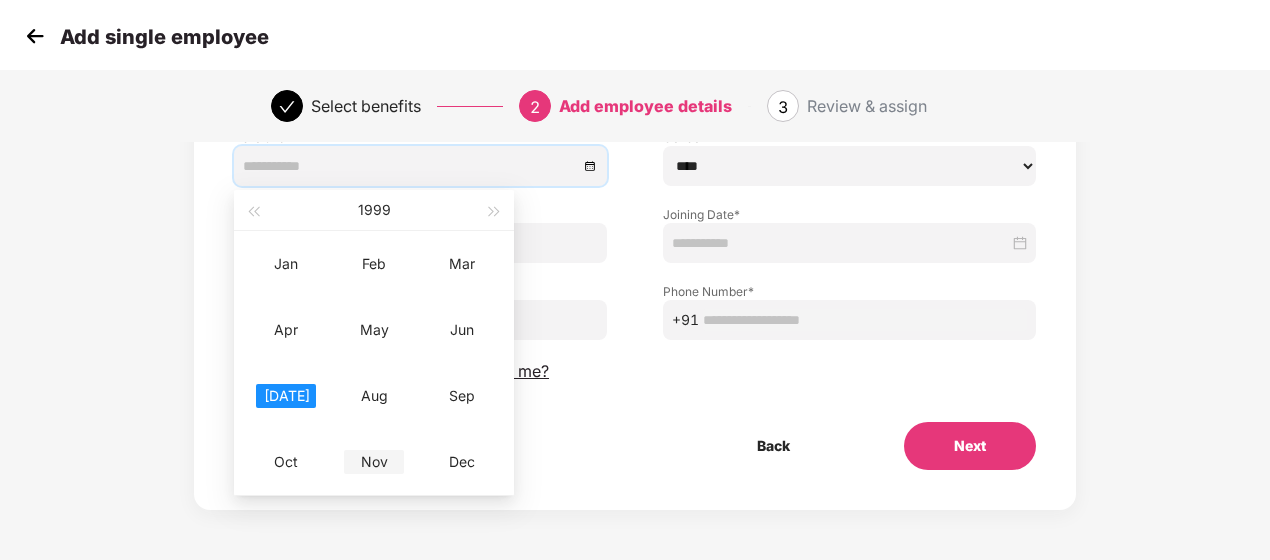 click on "Nov" at bounding box center [374, 462] 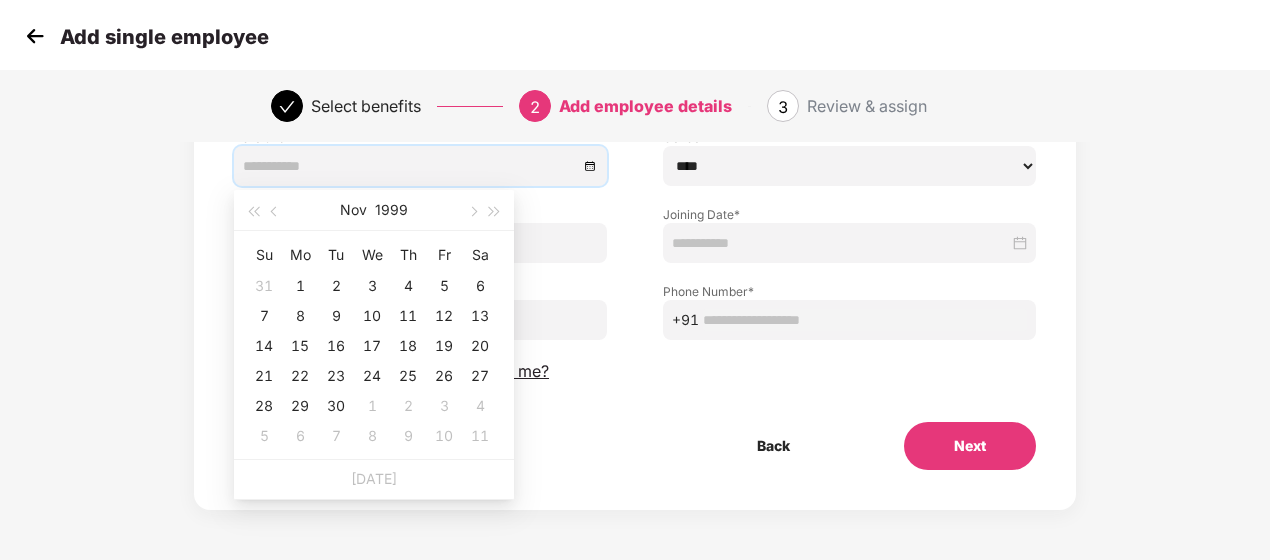 type on "**********" 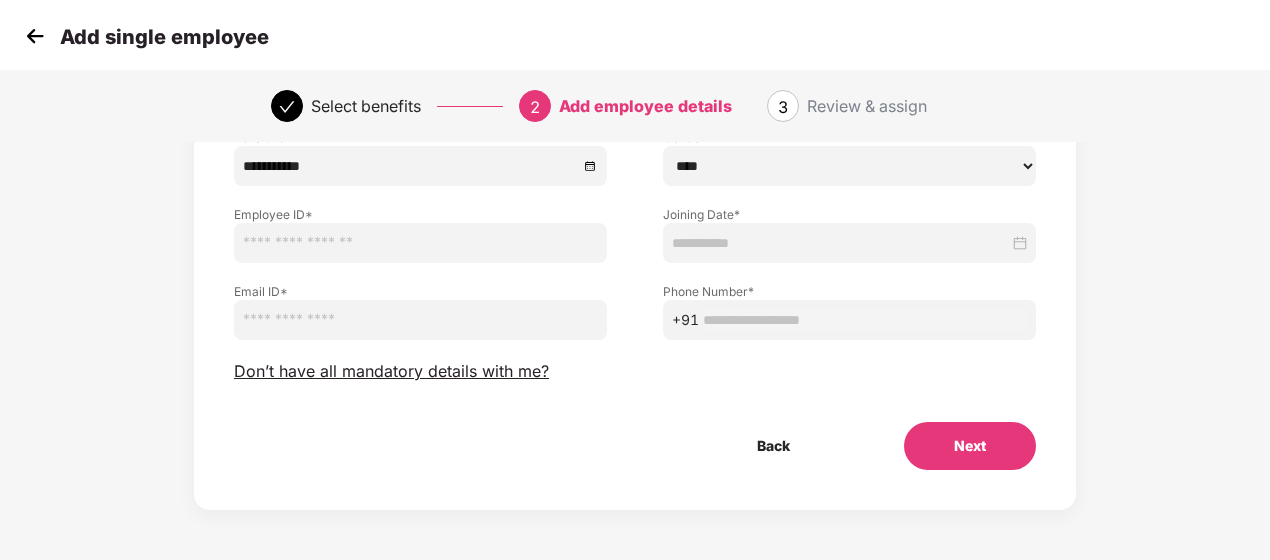 click on "Back Next" at bounding box center (635, 446) 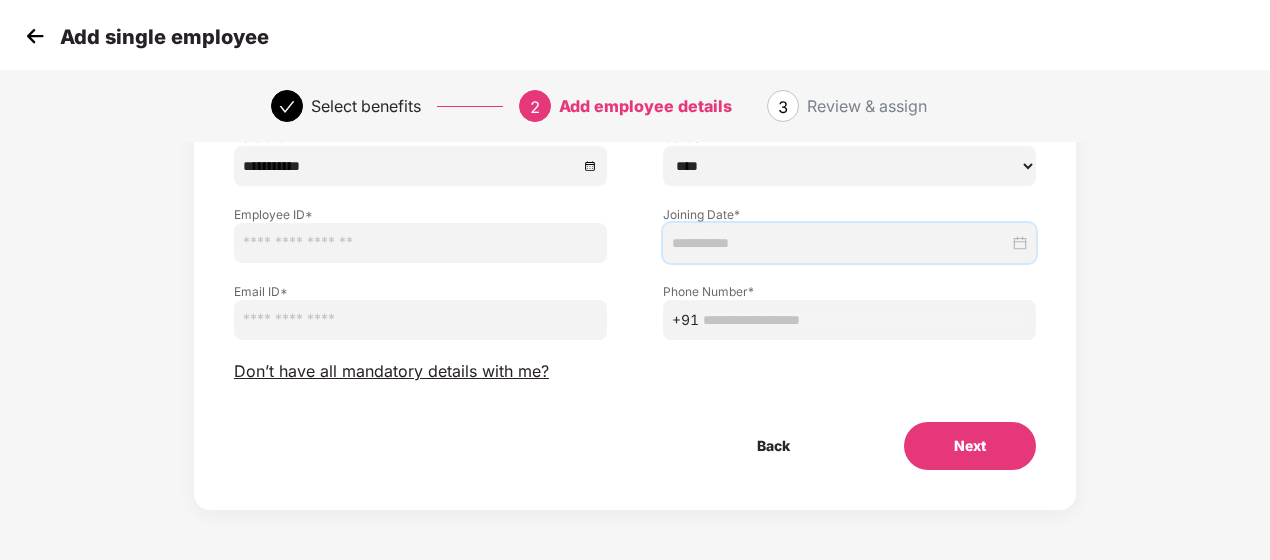 click at bounding box center (840, 243) 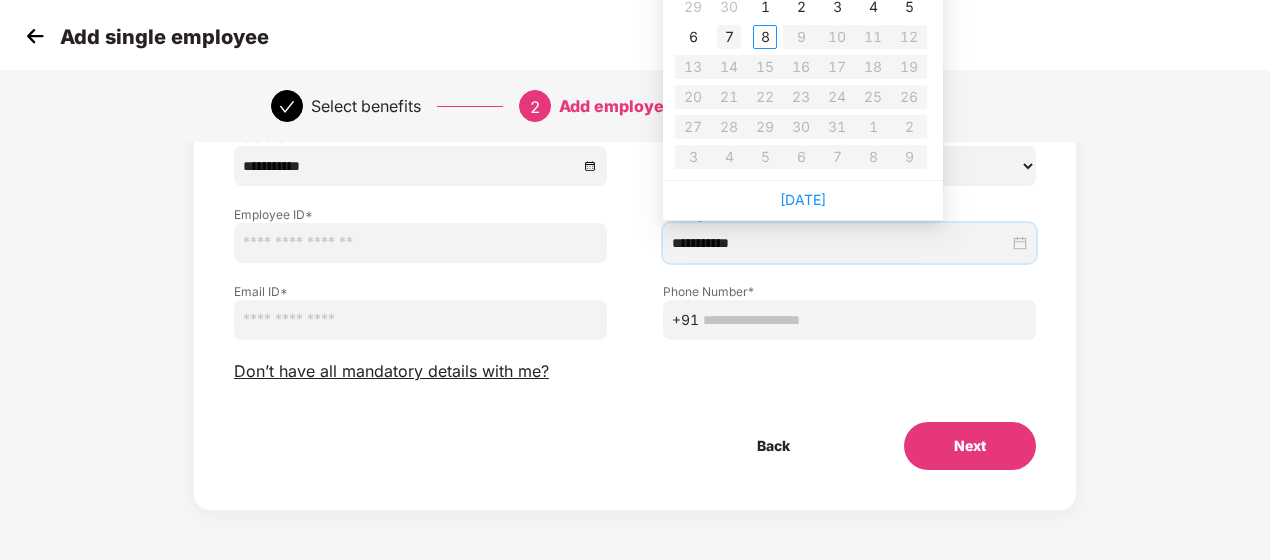 type on "**********" 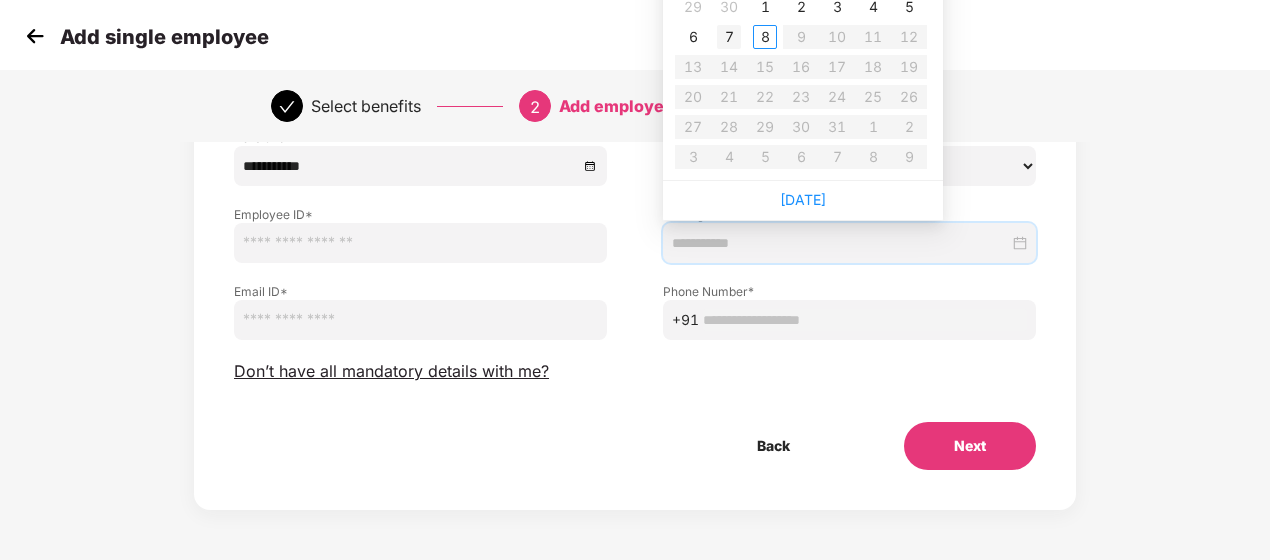 click on "7" at bounding box center [729, 37] 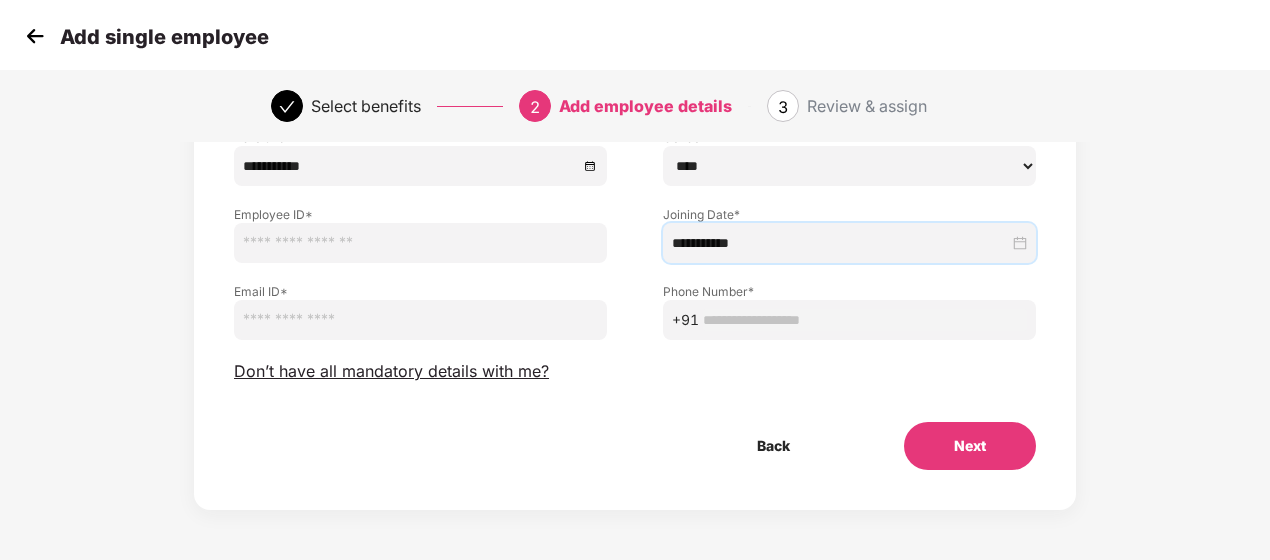 click at bounding box center (420, 243) 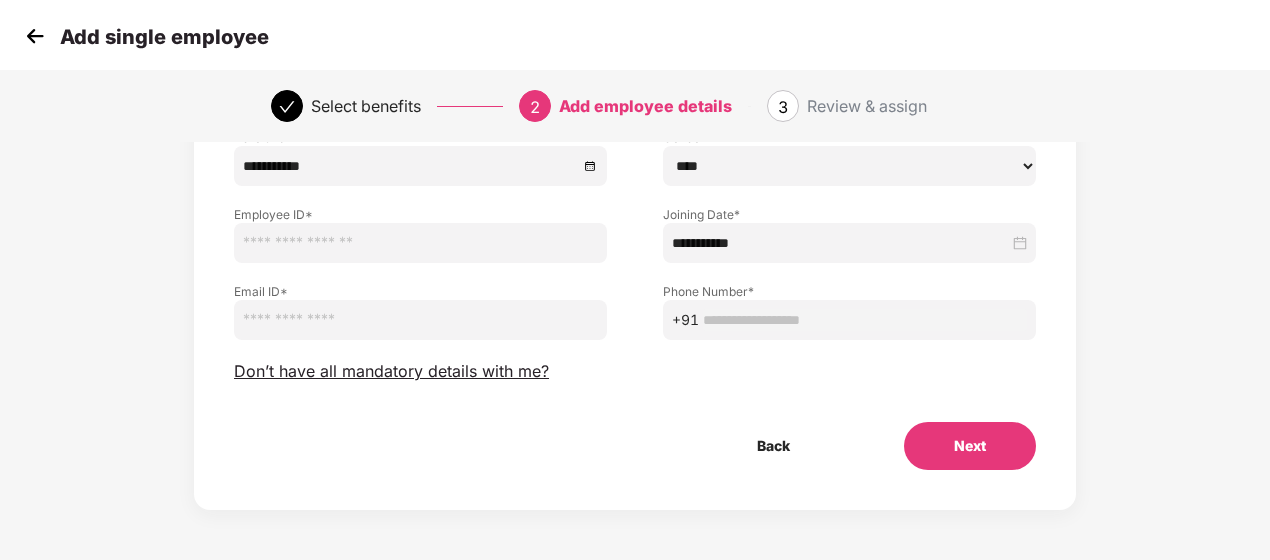 paste on "******" 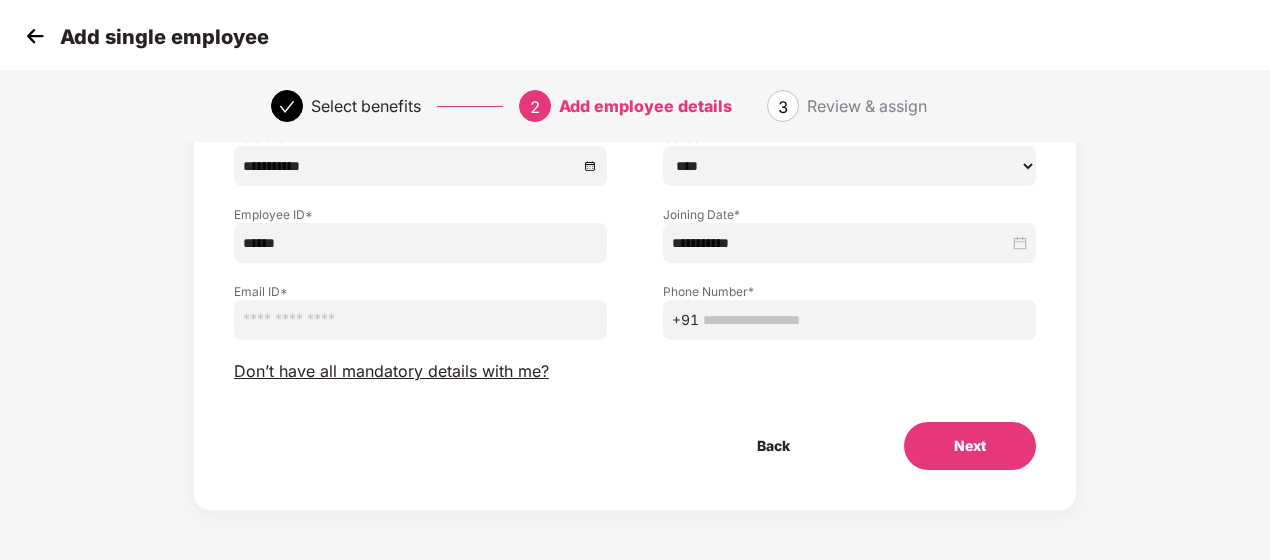 type on "******" 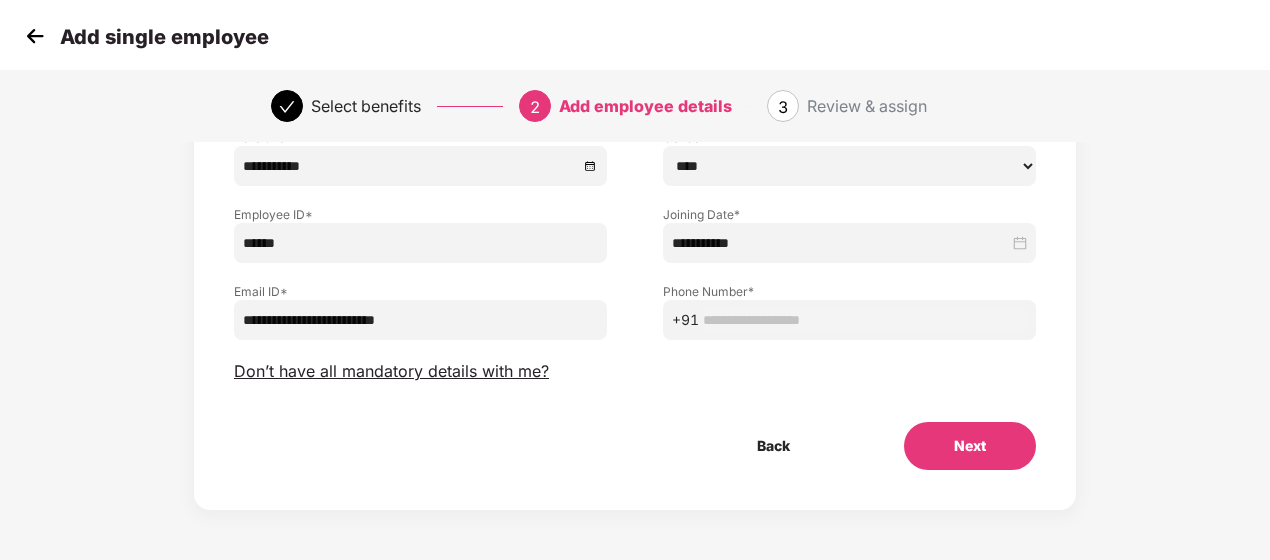 type on "**********" 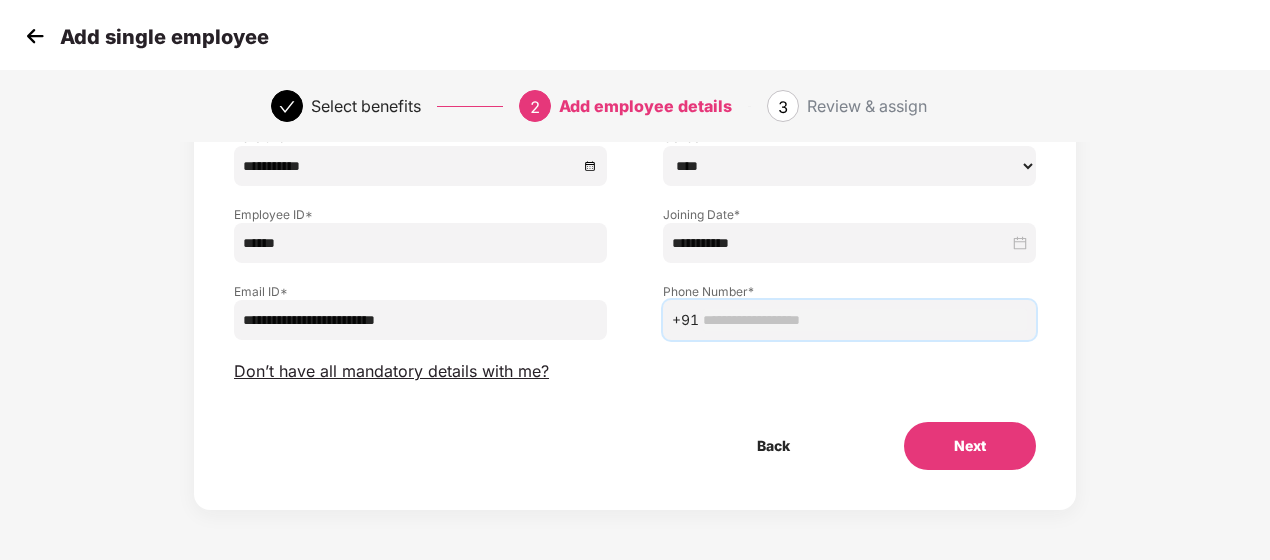 paste on "**********" 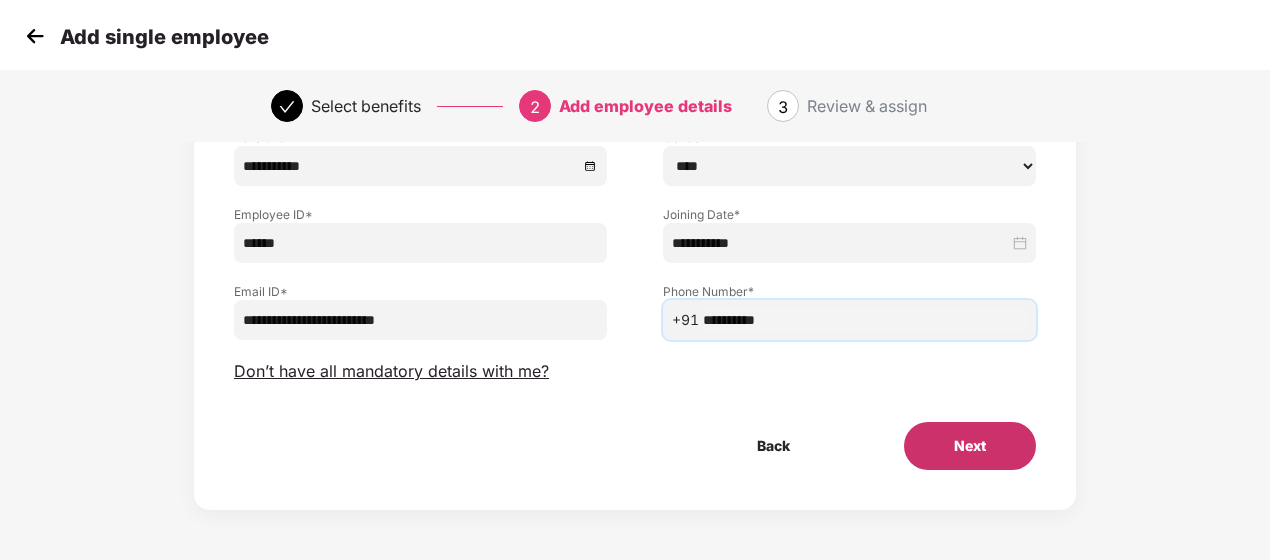 type on "**********" 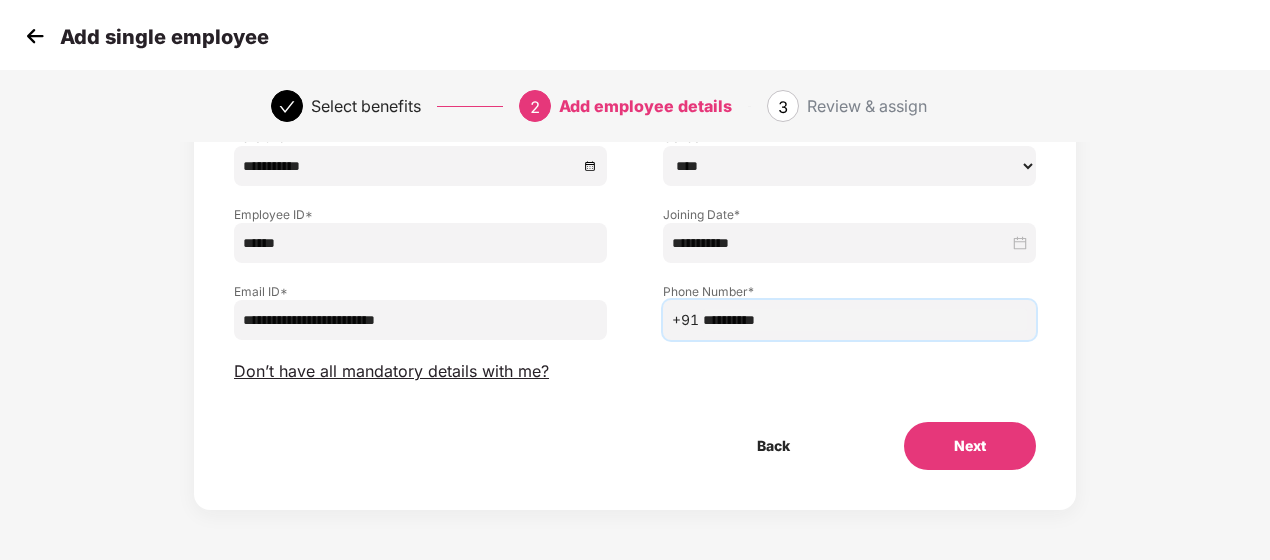 click on "Next" at bounding box center (970, 446) 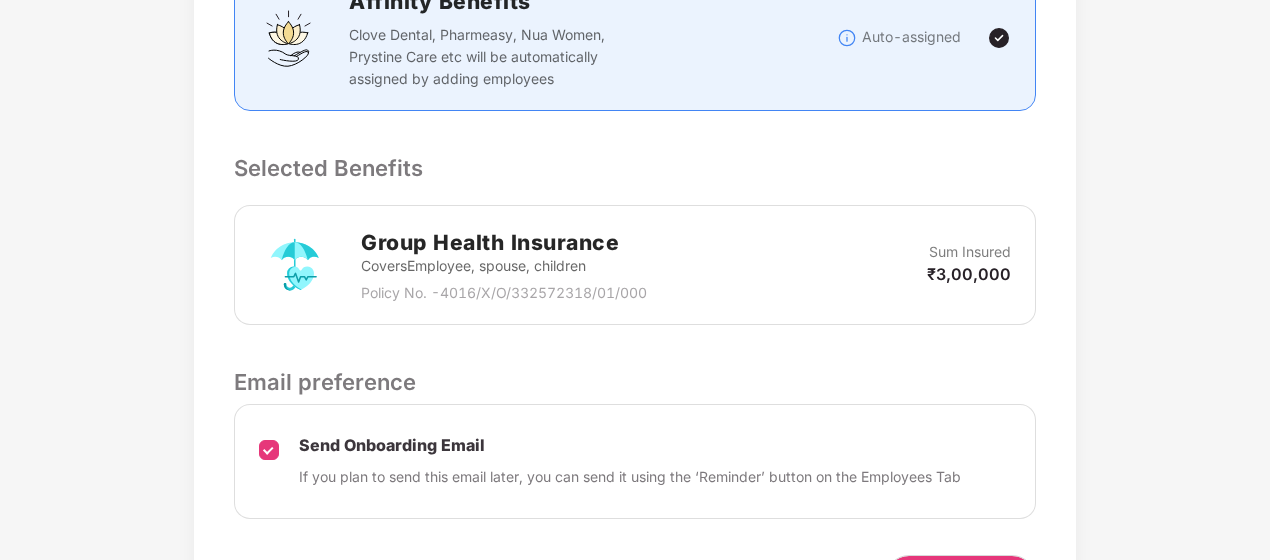 scroll, scrollTop: 684, scrollLeft: 0, axis: vertical 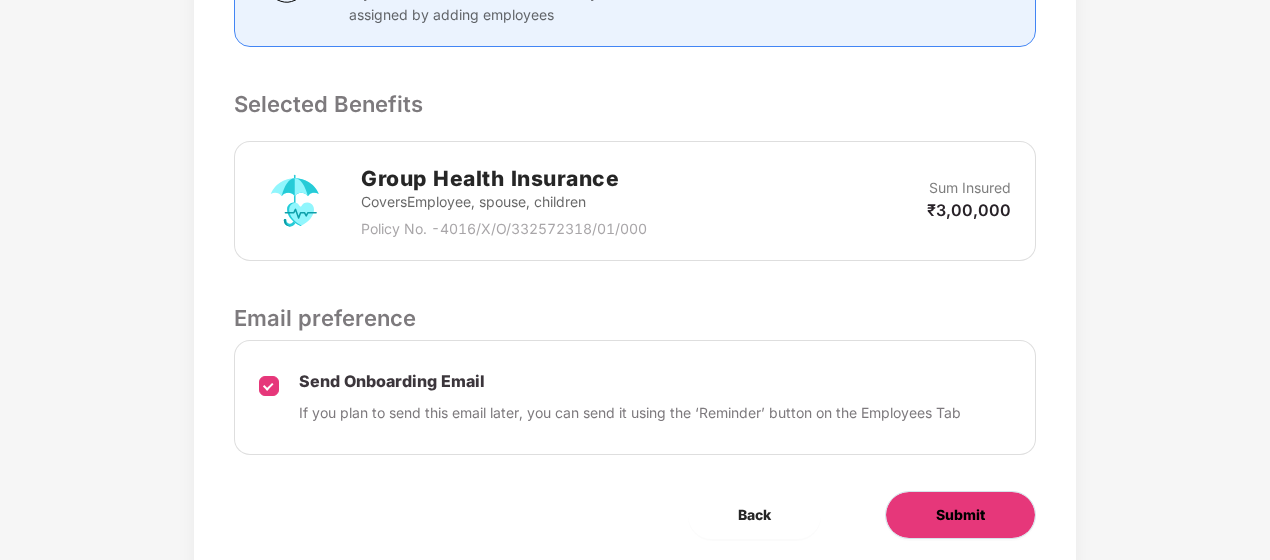 click on "Submit" at bounding box center [960, 515] 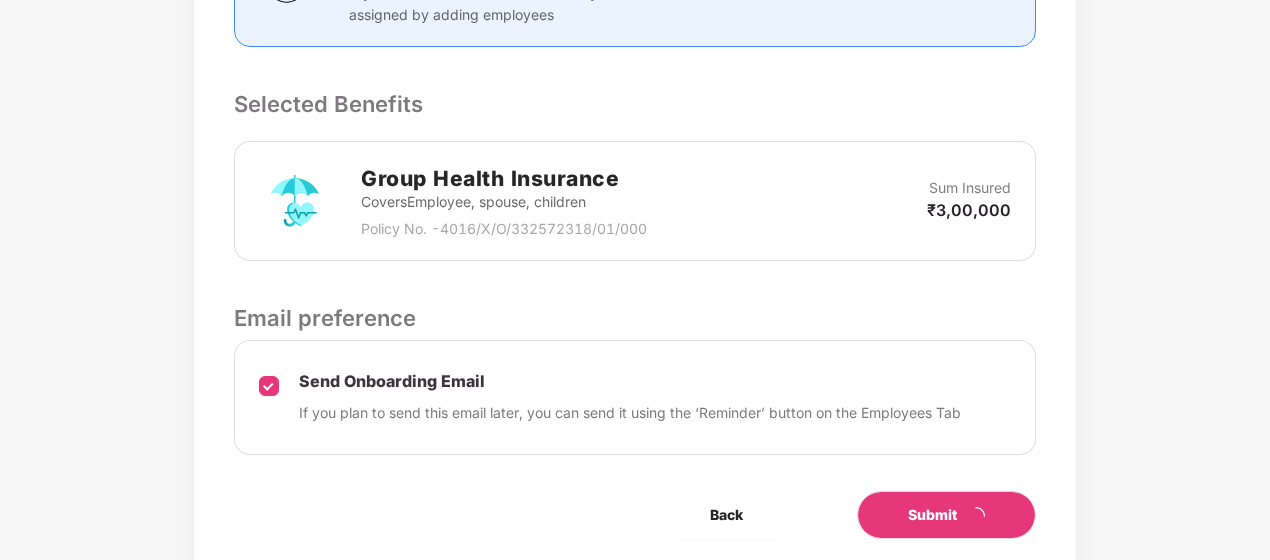 scroll, scrollTop: 0, scrollLeft: 0, axis: both 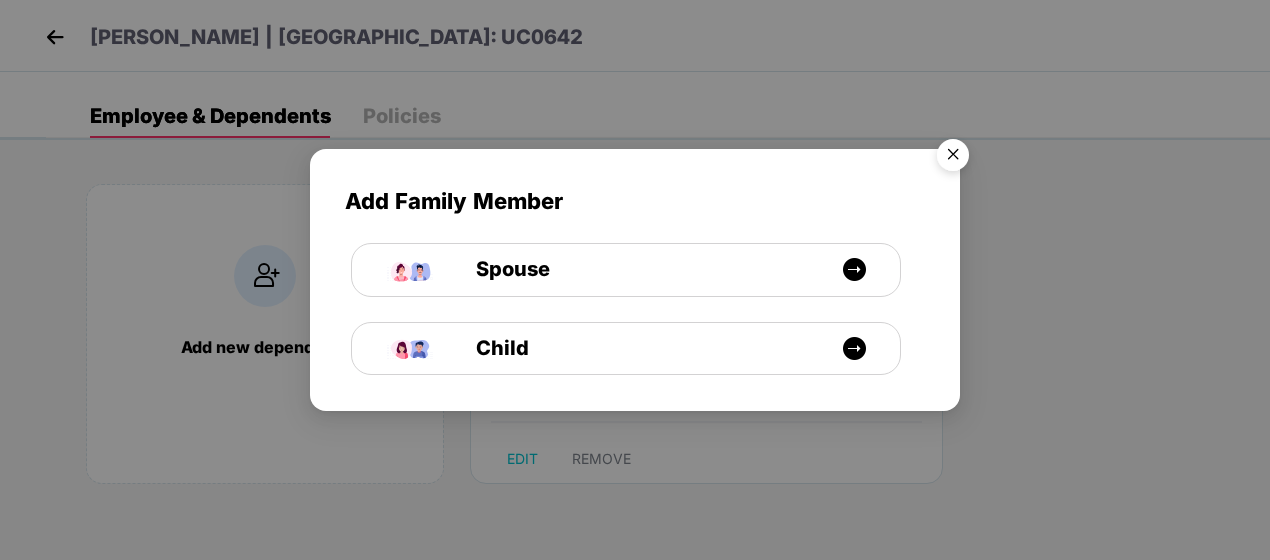 click at bounding box center (953, 158) 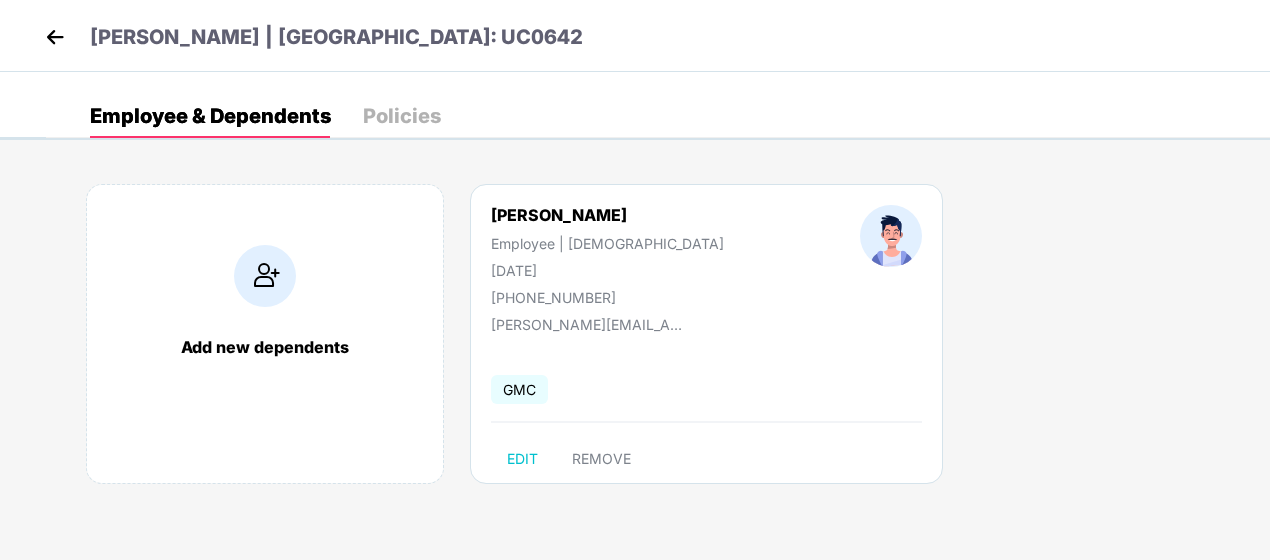 click at bounding box center [55, 37] 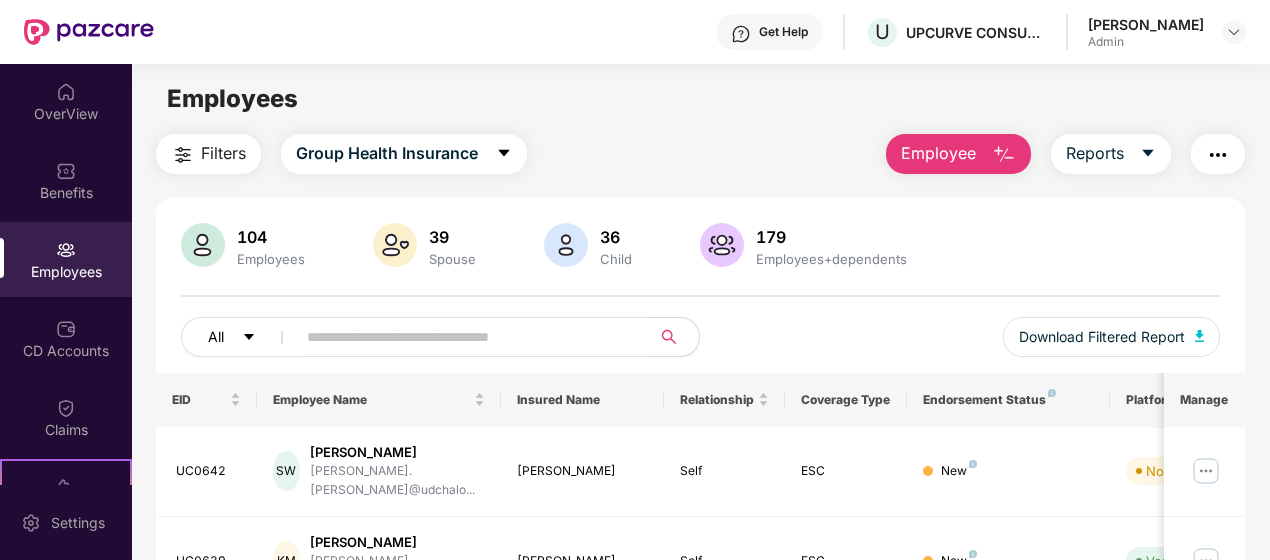 click on "All" at bounding box center (242, 337) 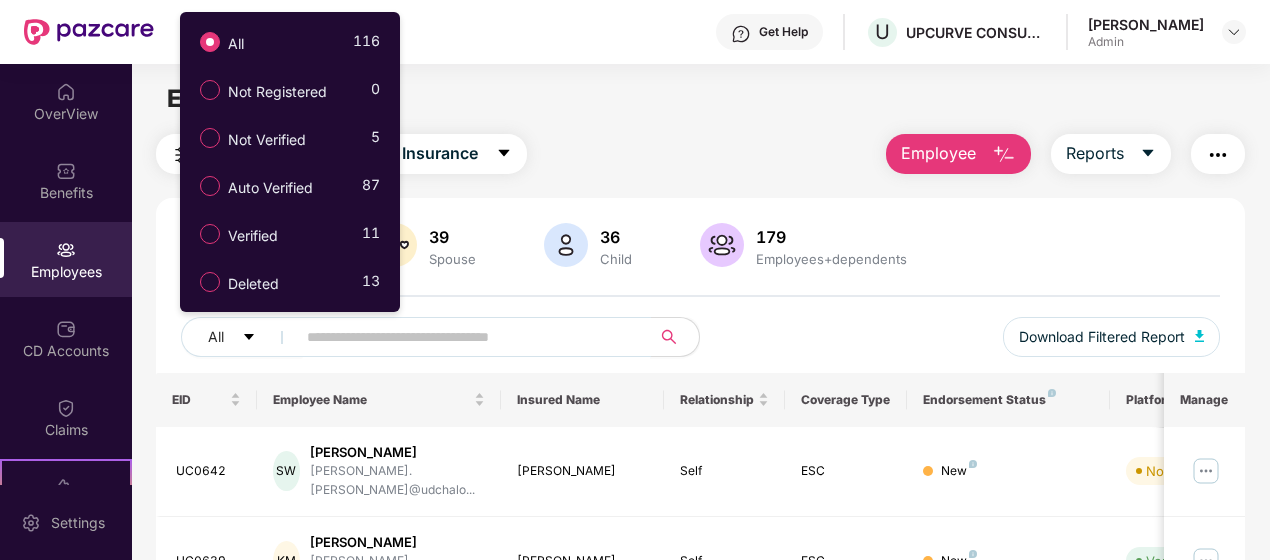 click at bounding box center (465, 337) 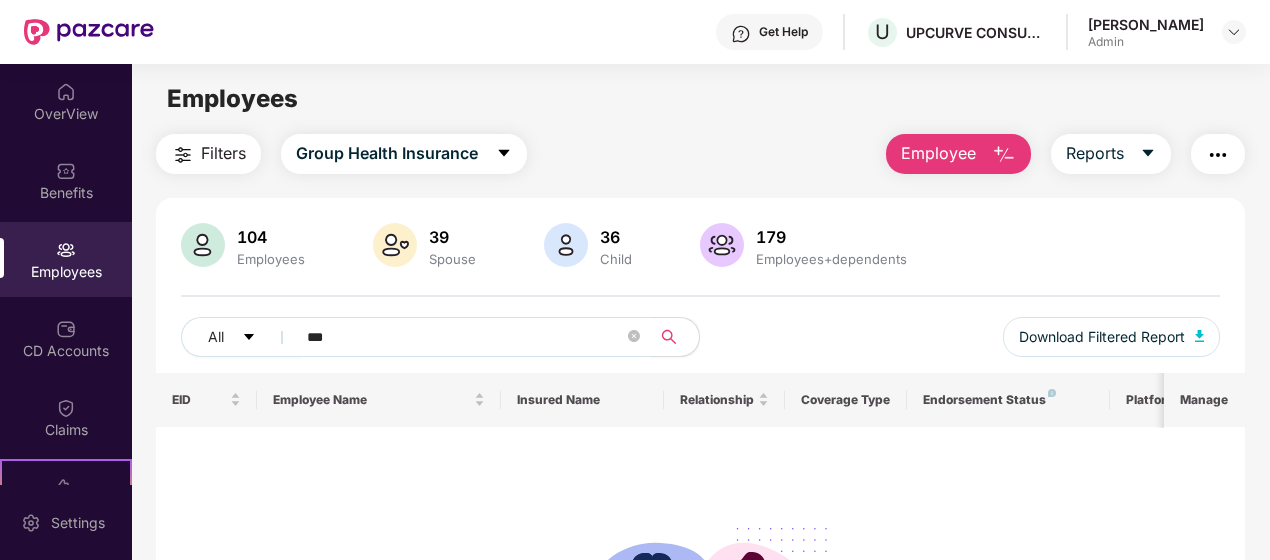 type on "***" 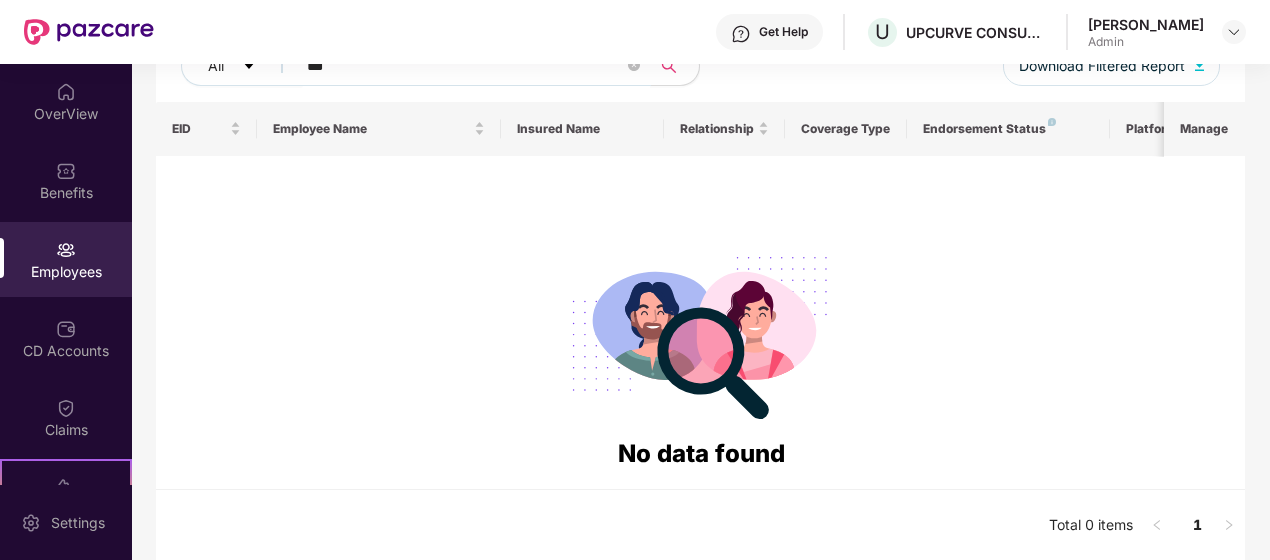 scroll, scrollTop: 0, scrollLeft: 0, axis: both 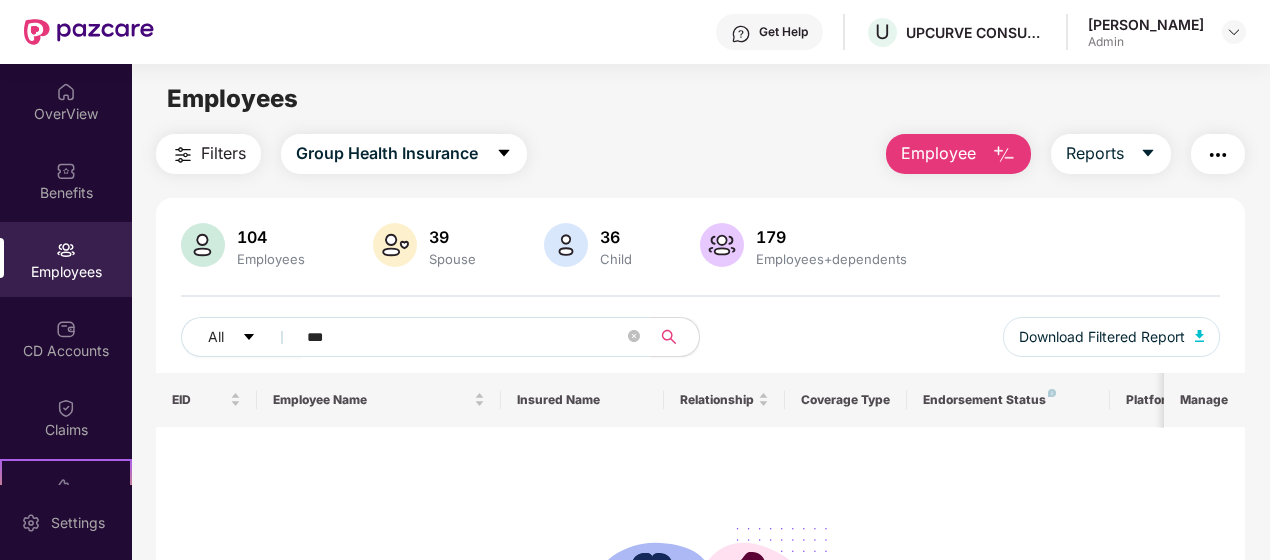 drag, startPoint x: 944, startPoint y: 158, endPoint x: 641, endPoint y: 231, distance: 311.6697 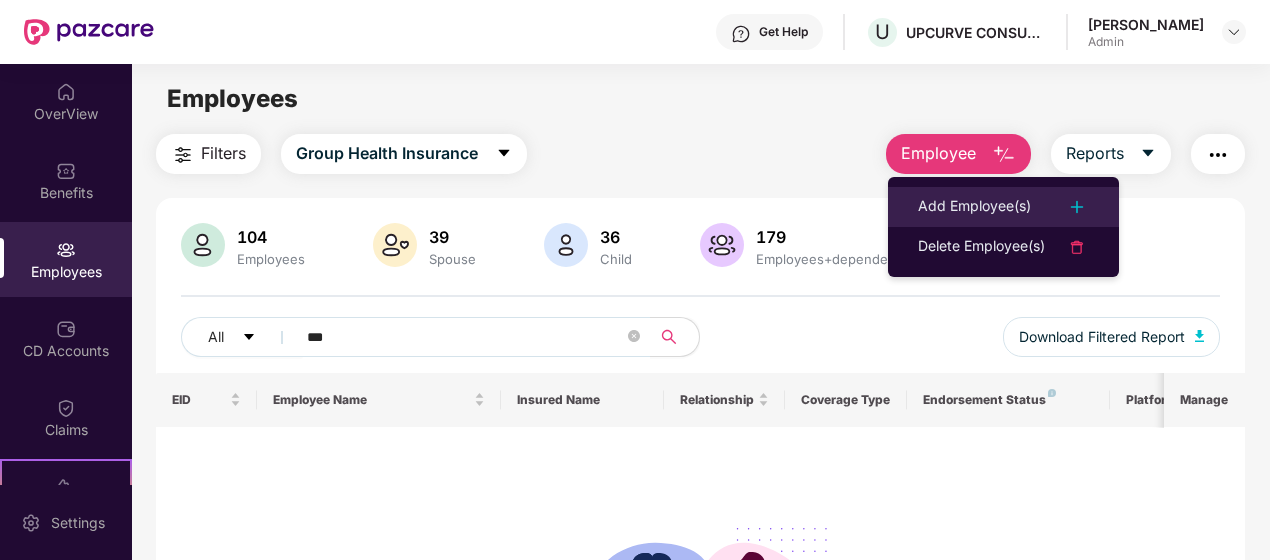 click on "Add Employee(s)" at bounding box center (1003, 207) 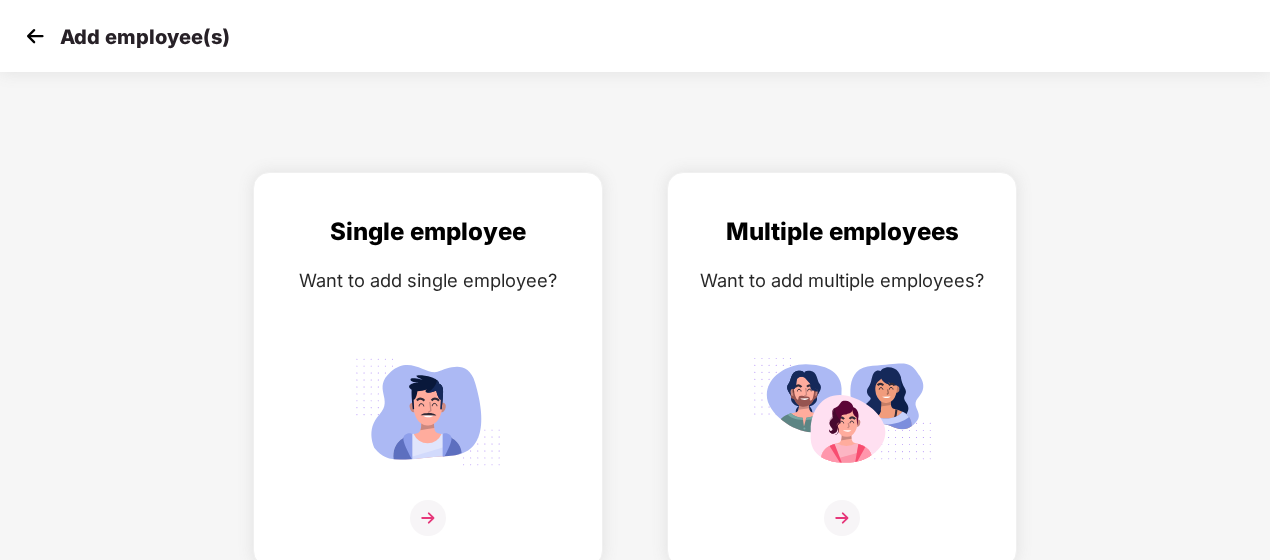 scroll, scrollTop: 6, scrollLeft: 0, axis: vertical 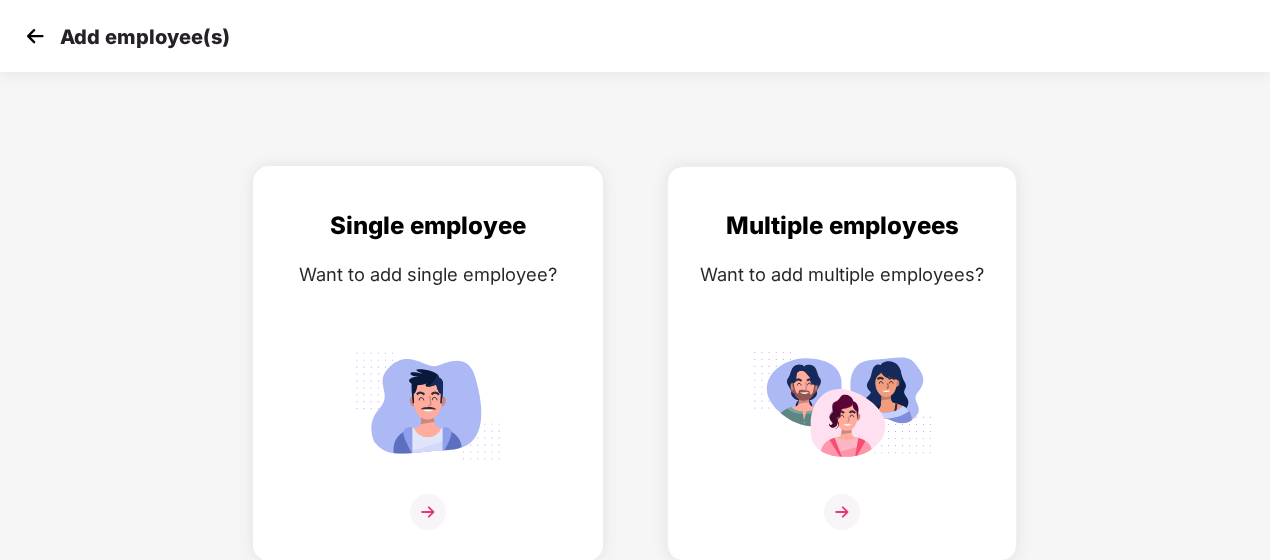click at bounding box center (428, 512) 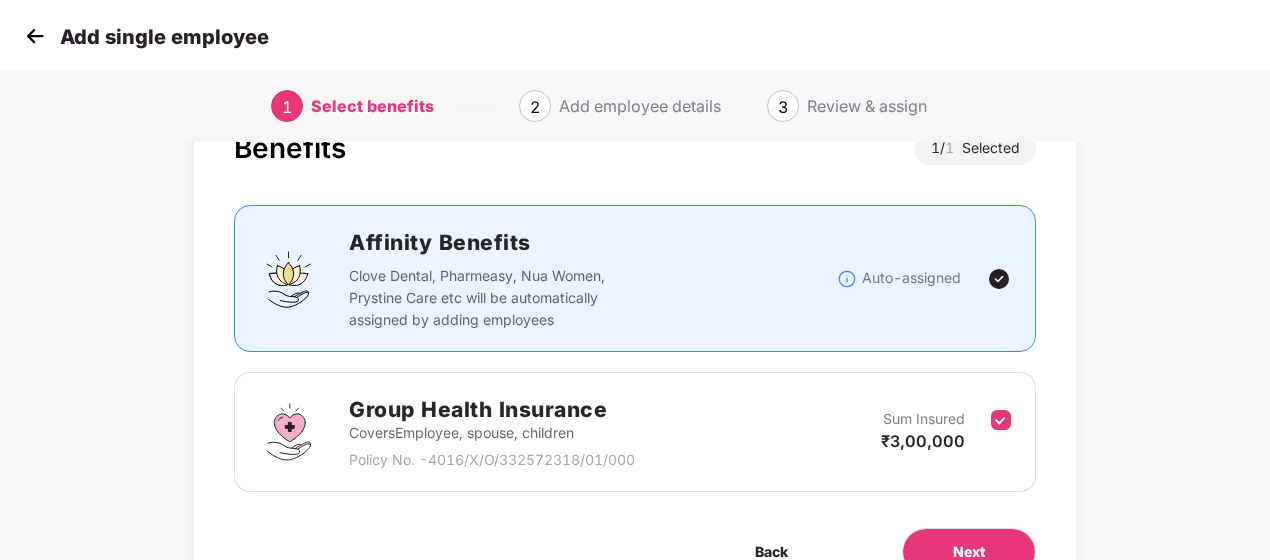 scroll, scrollTop: 178, scrollLeft: 0, axis: vertical 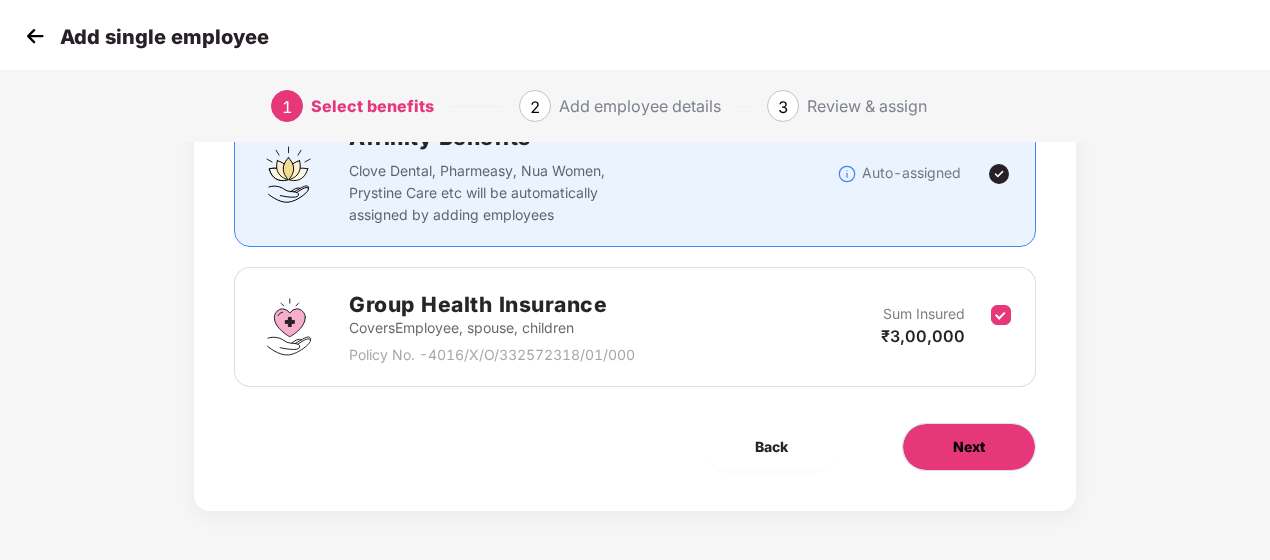 click on "Next" at bounding box center [969, 447] 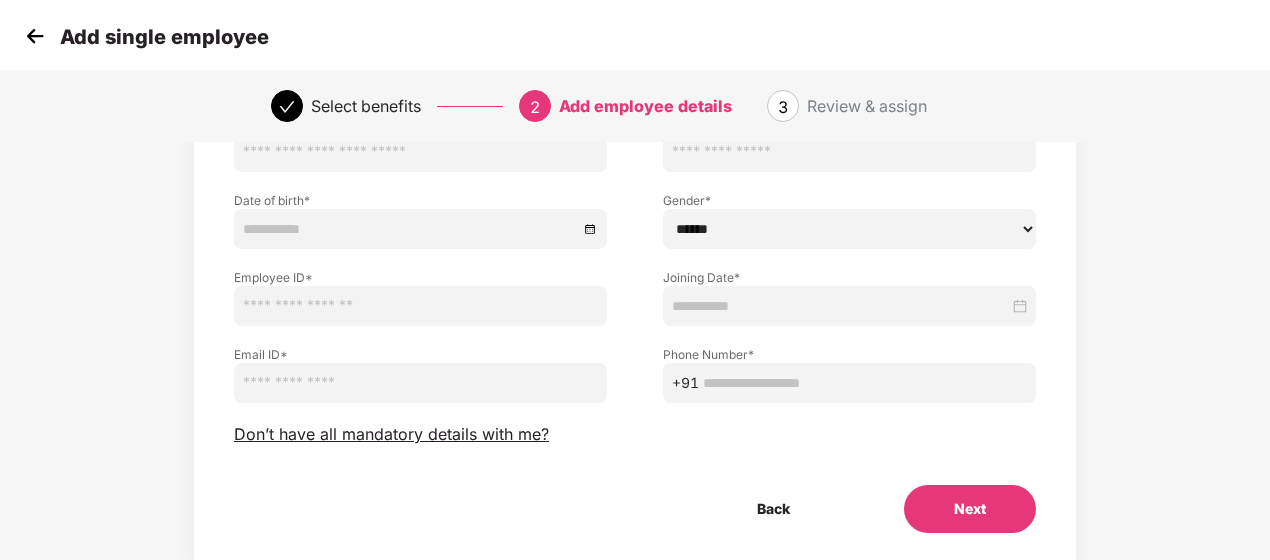 scroll, scrollTop: 0, scrollLeft: 0, axis: both 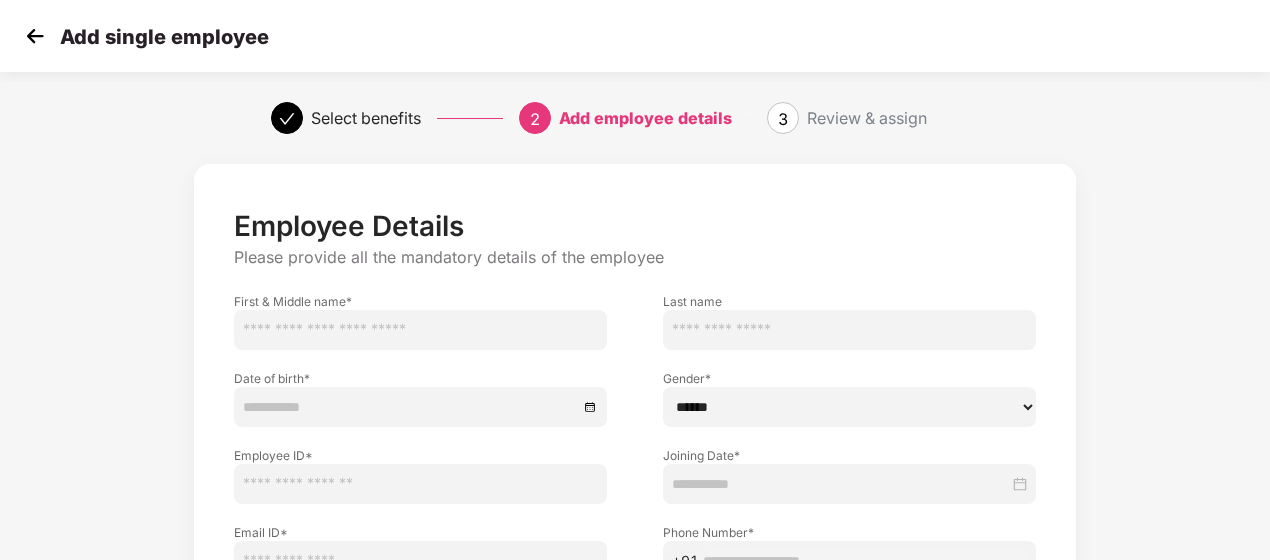 click at bounding box center [420, 330] 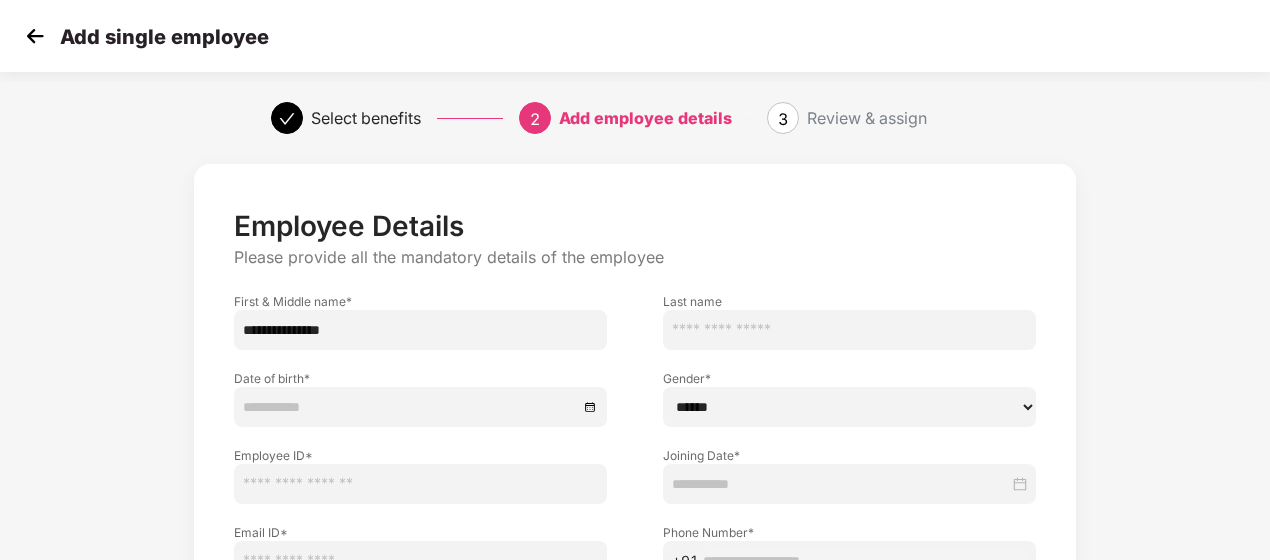 click on "**********" at bounding box center (420, 330) 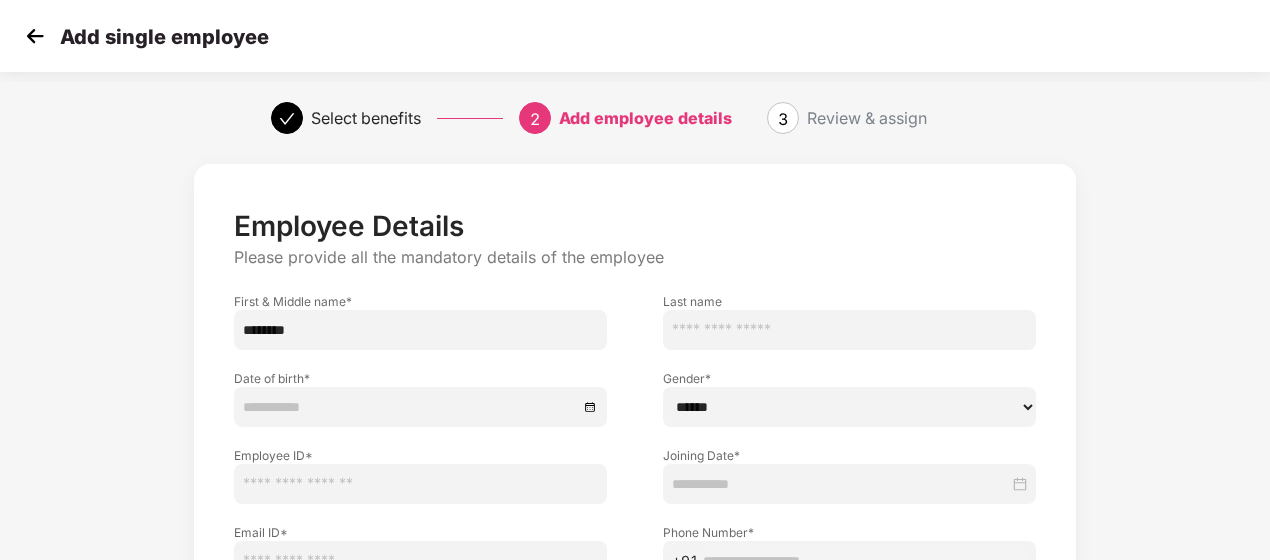 type on "*******" 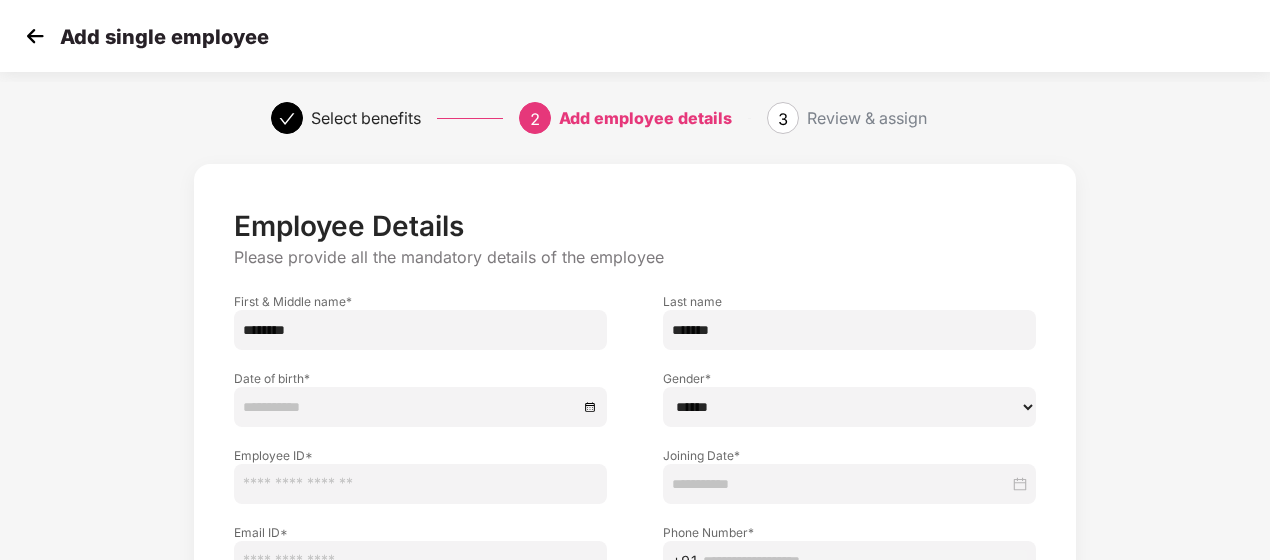 type on "*******" 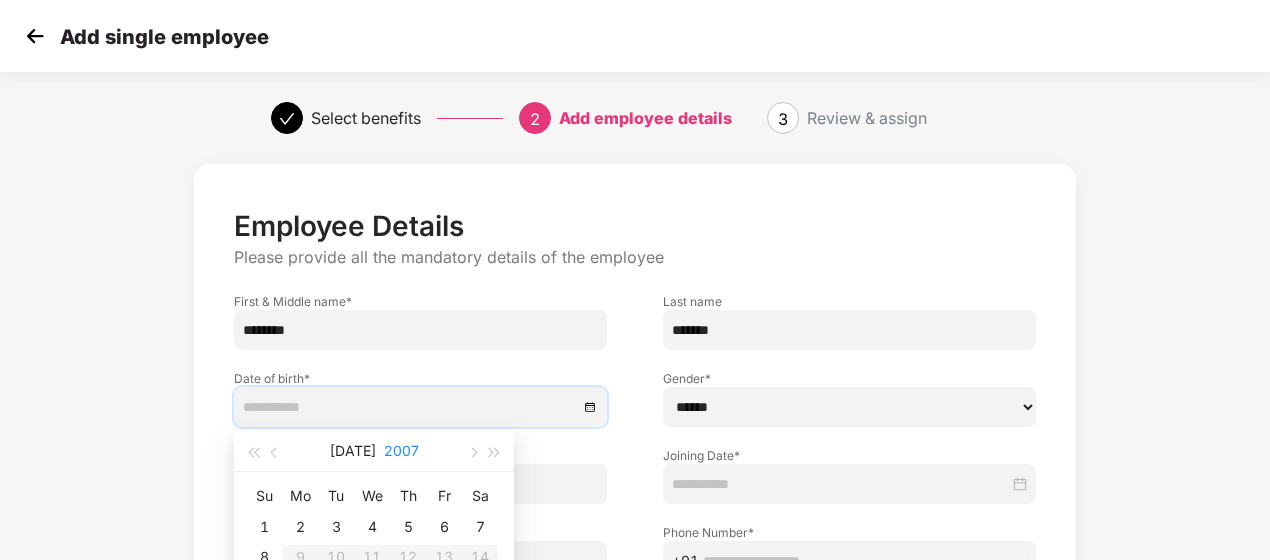 click on "2007" at bounding box center (401, 451) 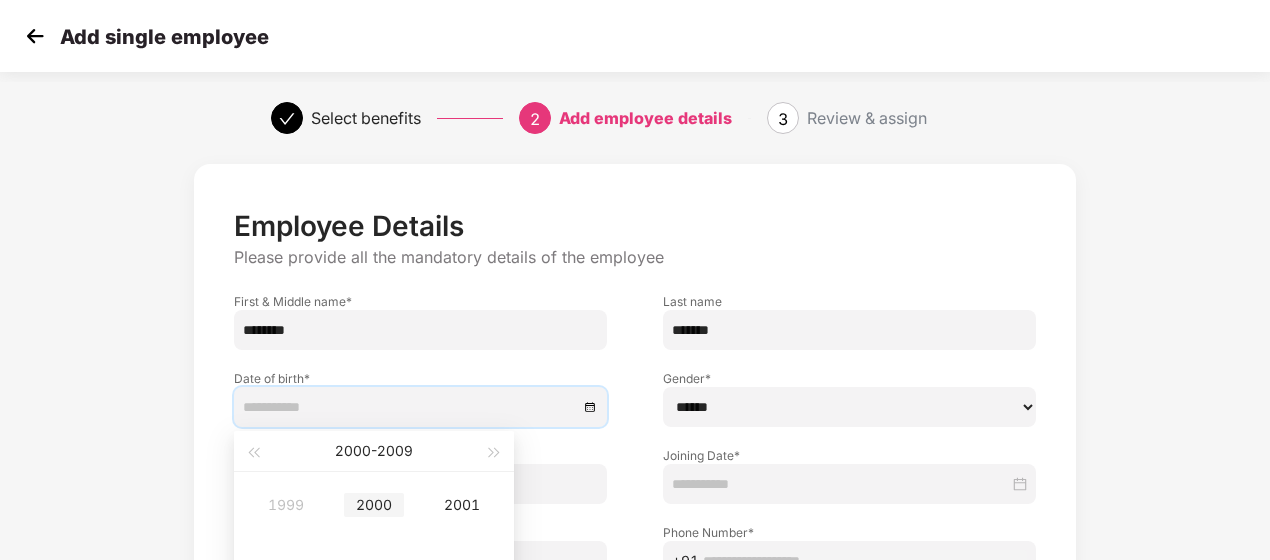 type on "**********" 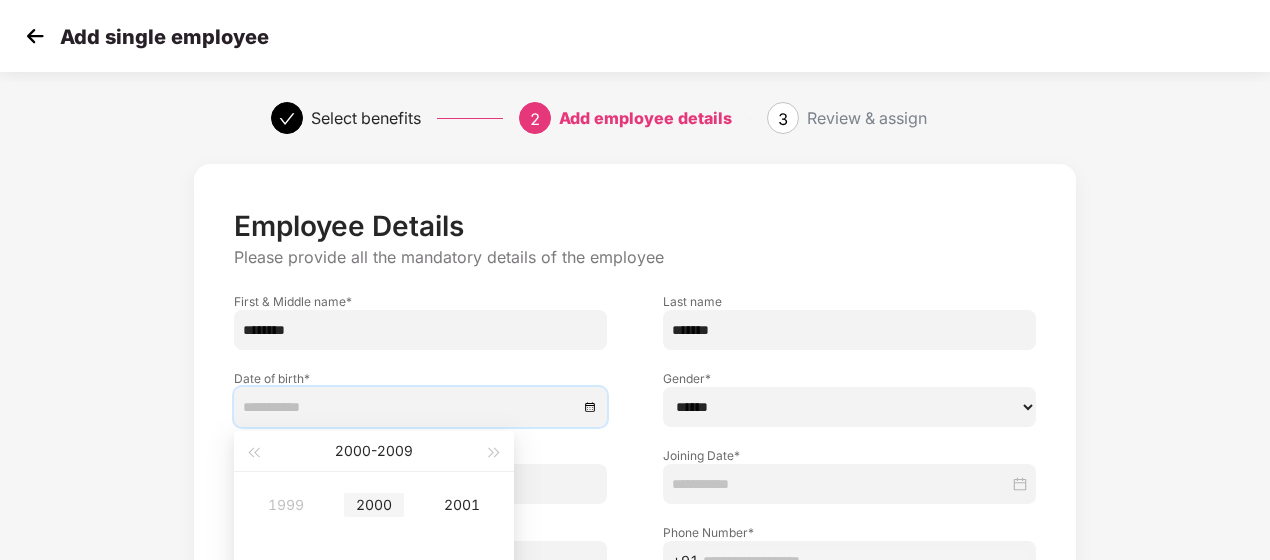 click on "2000" at bounding box center [374, 505] 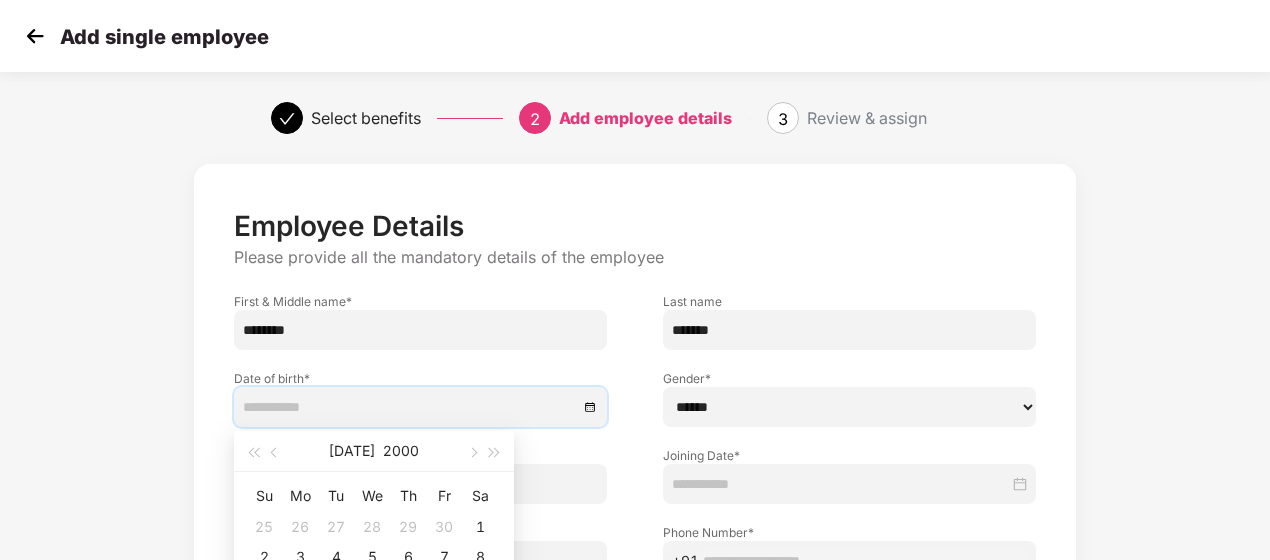 scroll, scrollTop: 100, scrollLeft: 0, axis: vertical 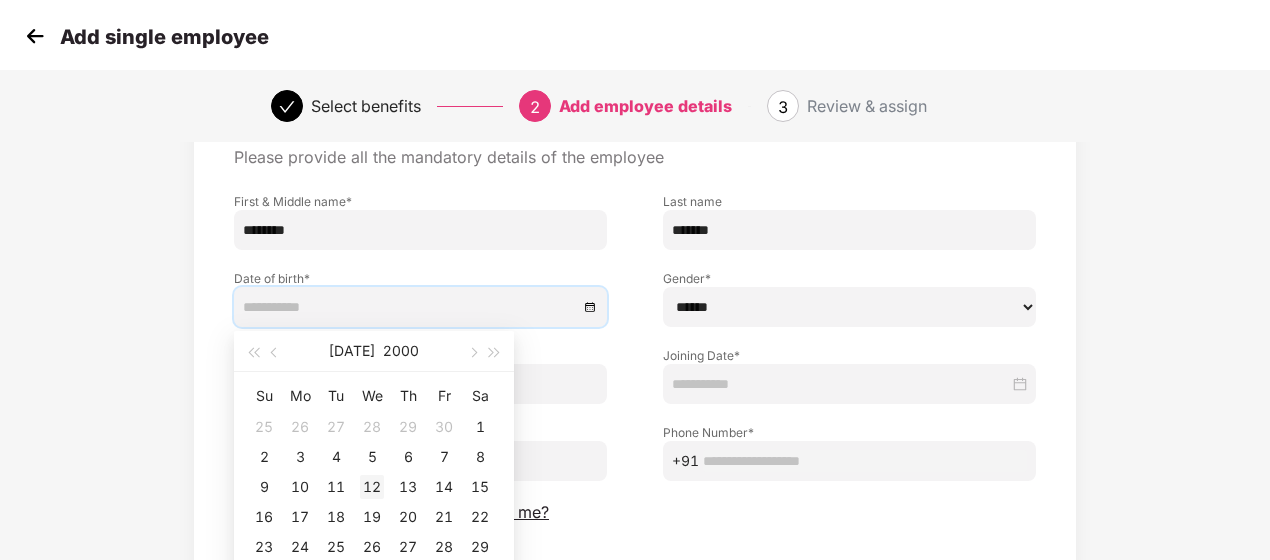 click on "12" at bounding box center [372, 487] 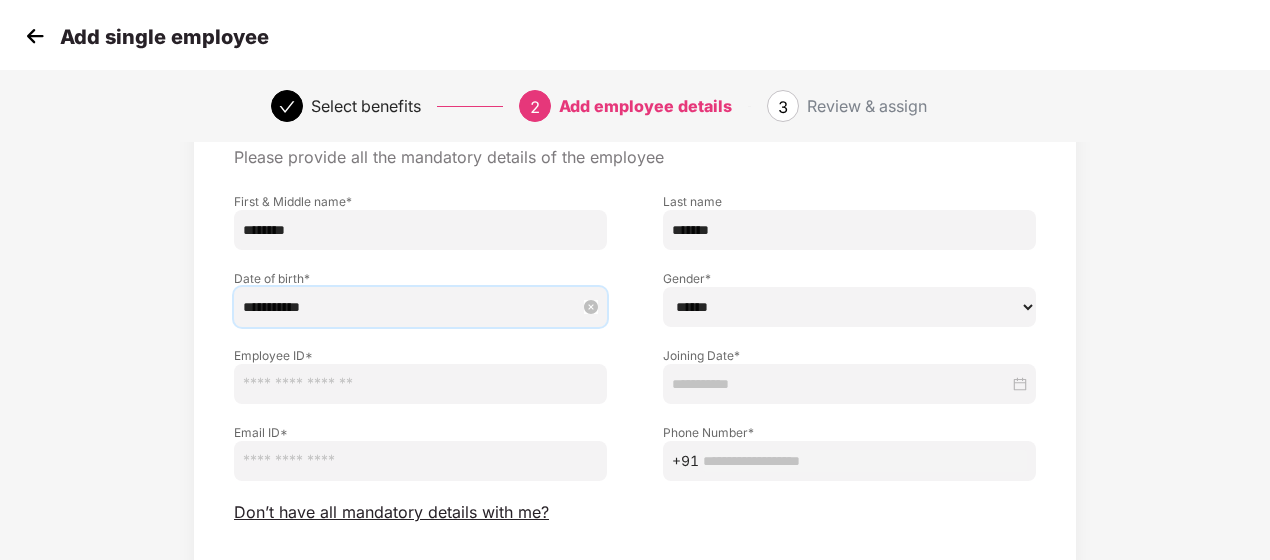 click on "**********" at bounding box center [410, 307] 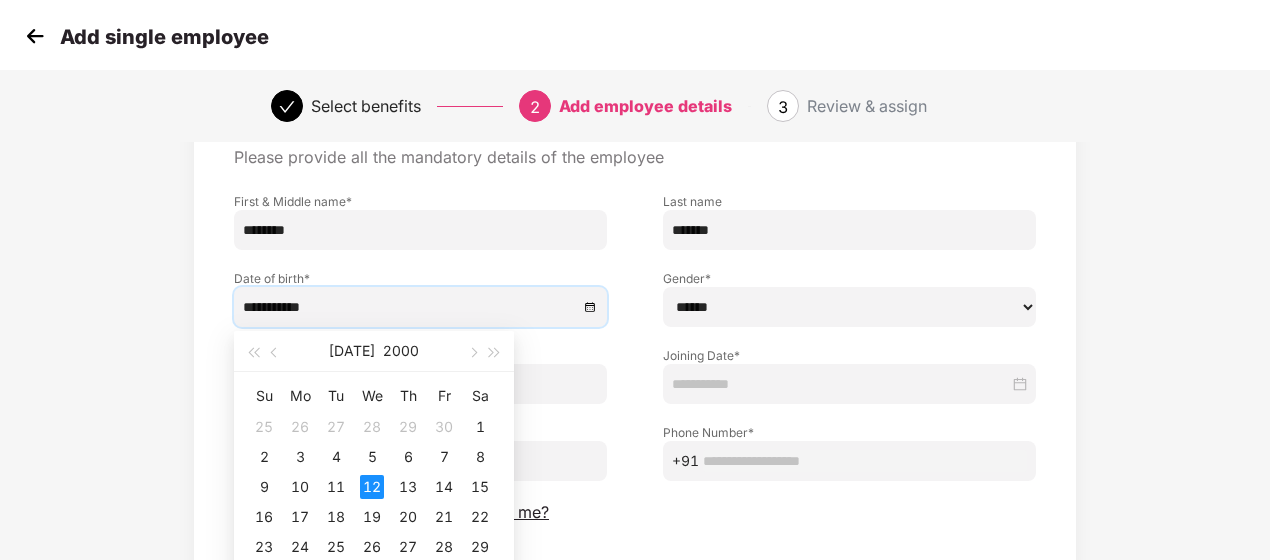 click on "Jul 2000" at bounding box center (374, 351) 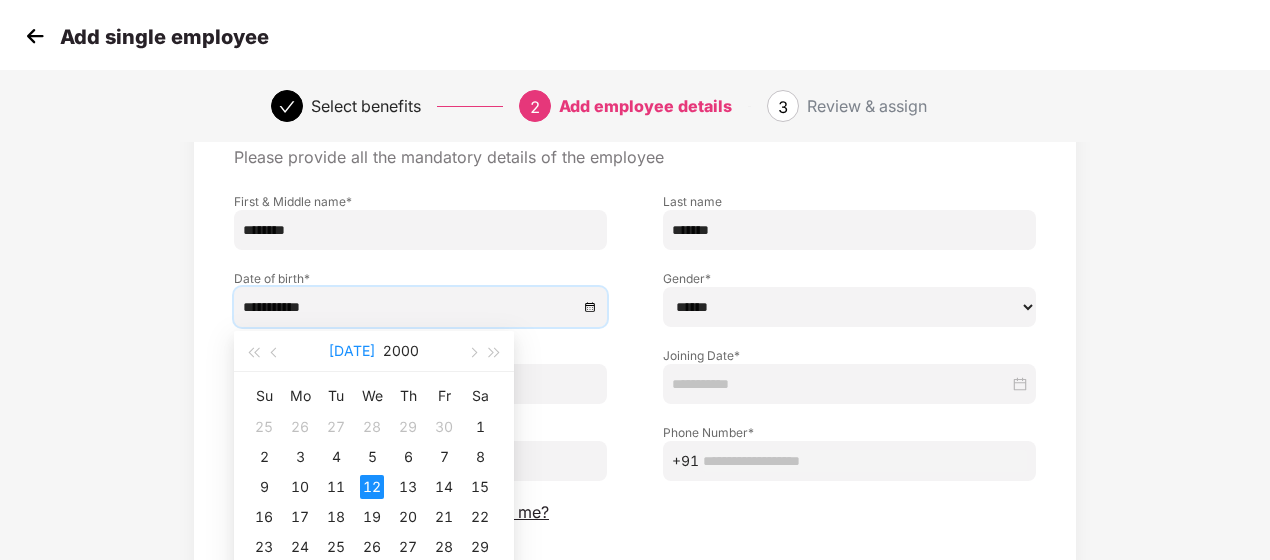 click on "Jul" at bounding box center (352, 351) 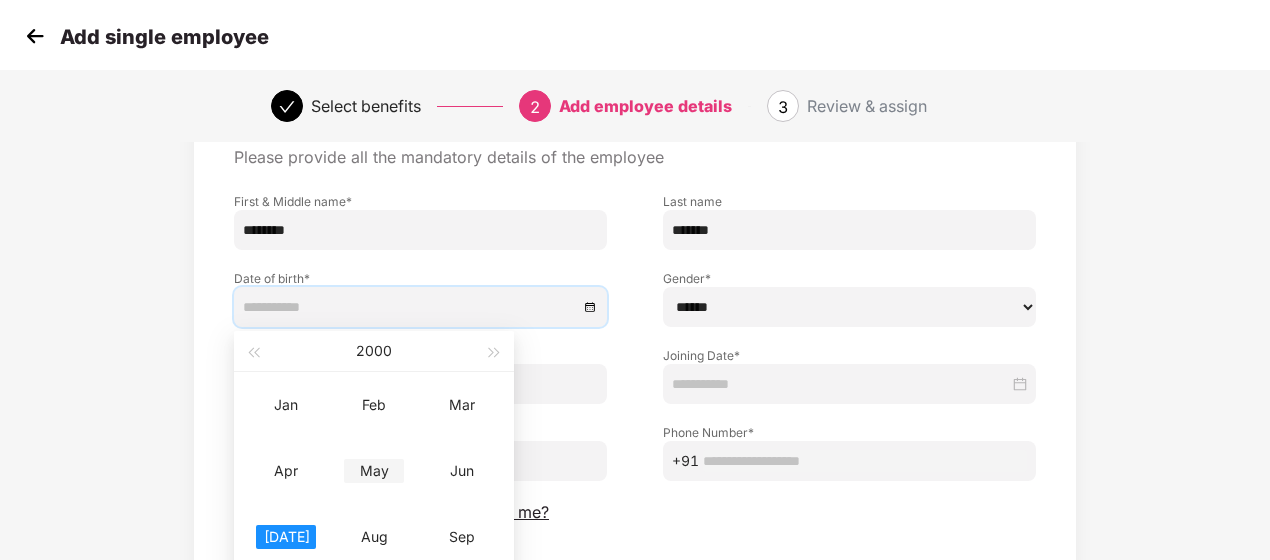 scroll, scrollTop: 200, scrollLeft: 0, axis: vertical 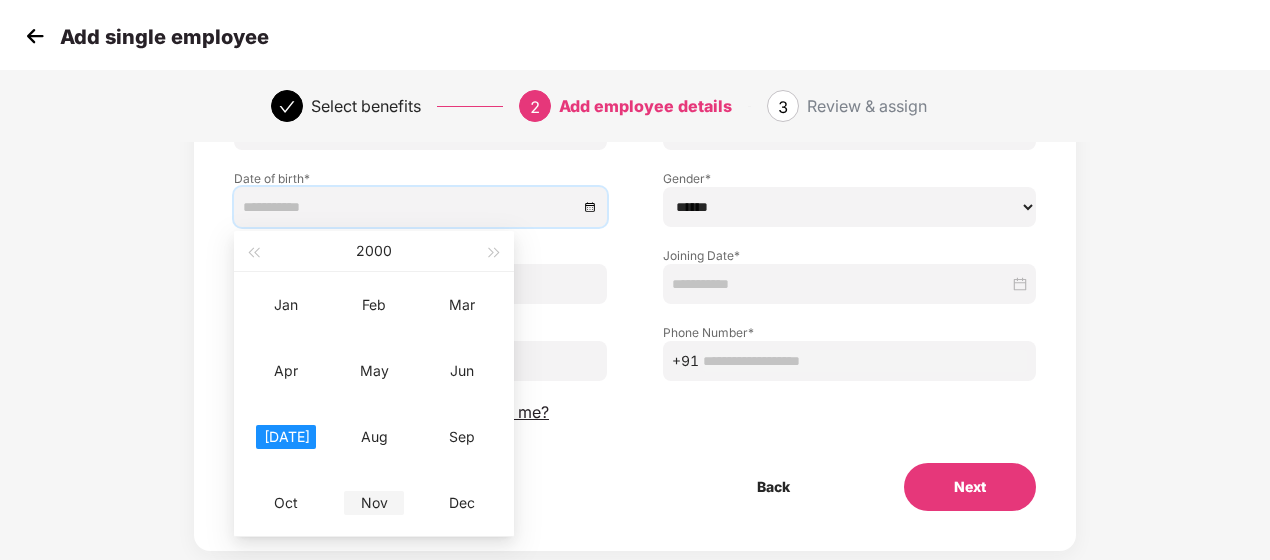 click on "Nov" at bounding box center [374, 503] 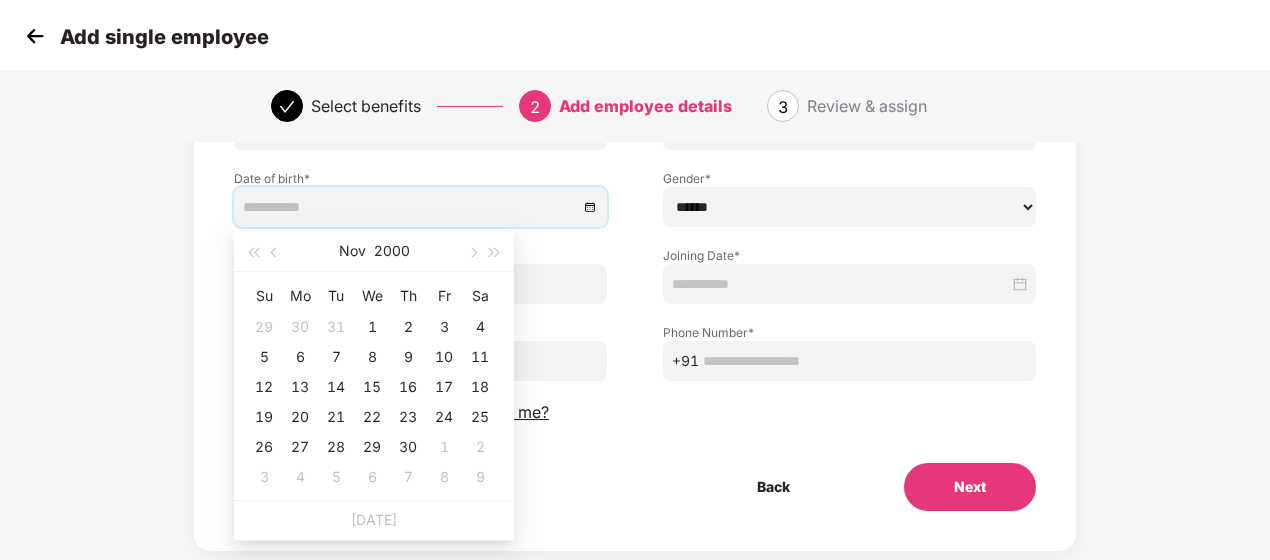 type on "**********" 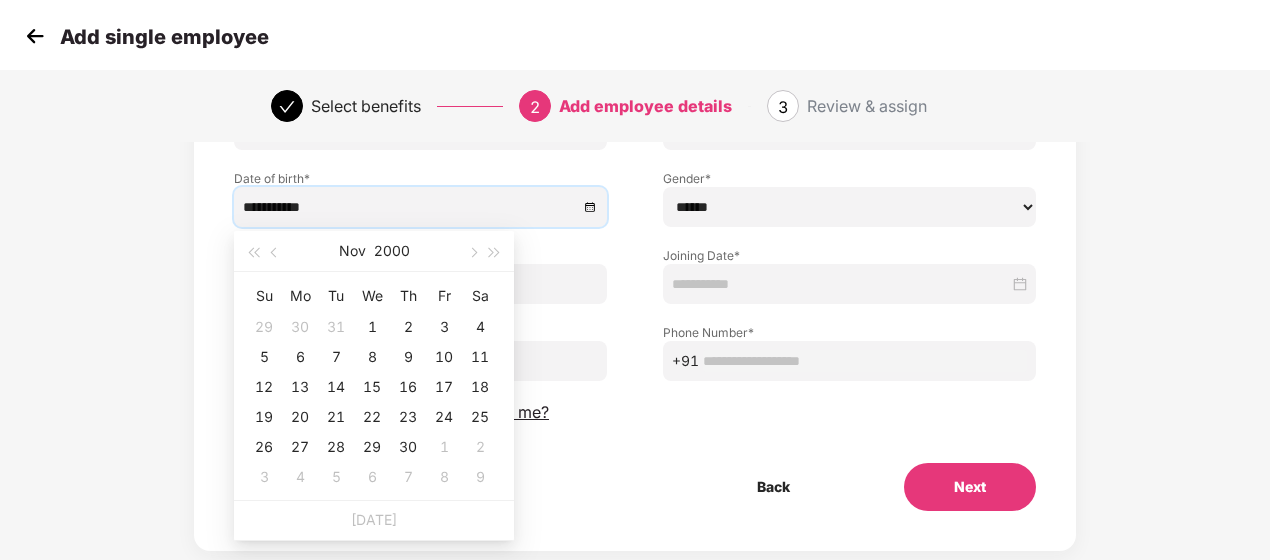 click on "**********" at bounding box center [635, 277] 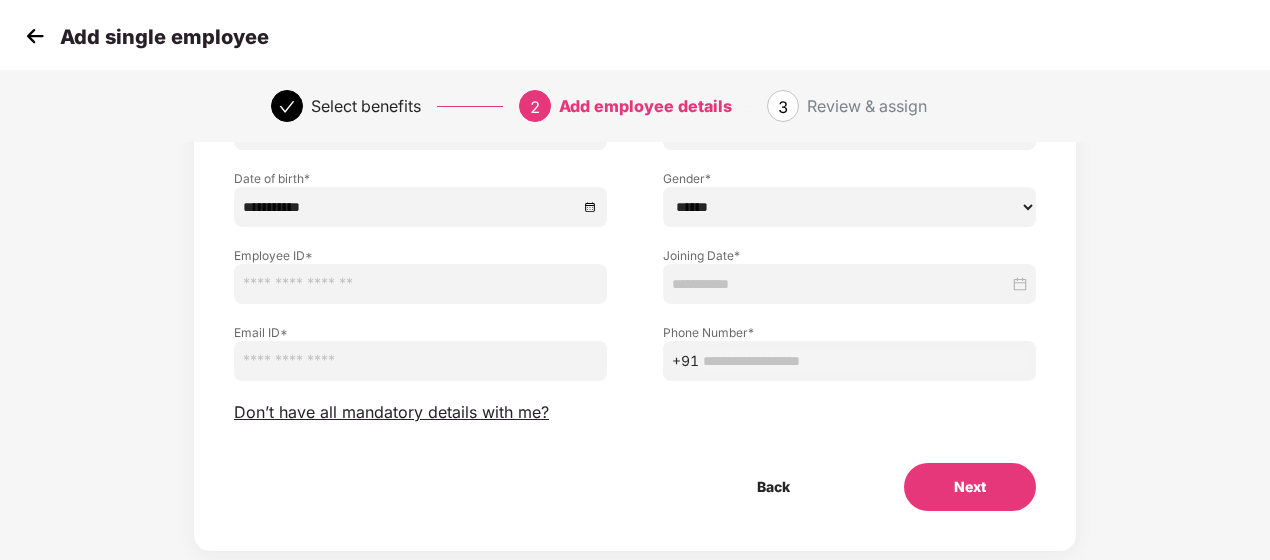 click at bounding box center (849, 284) 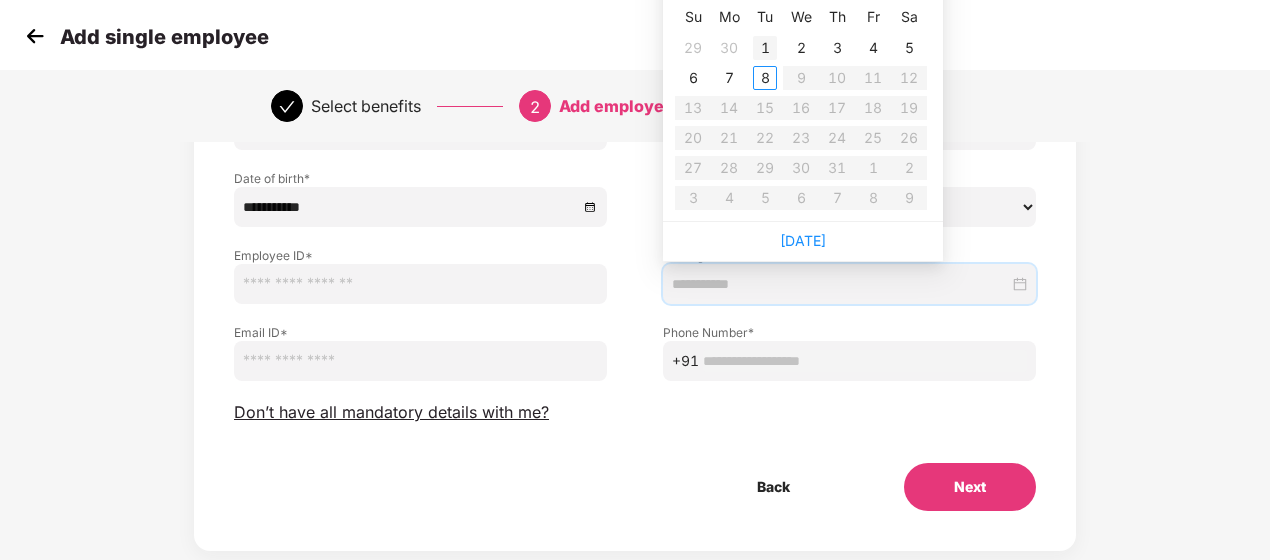 type on "**********" 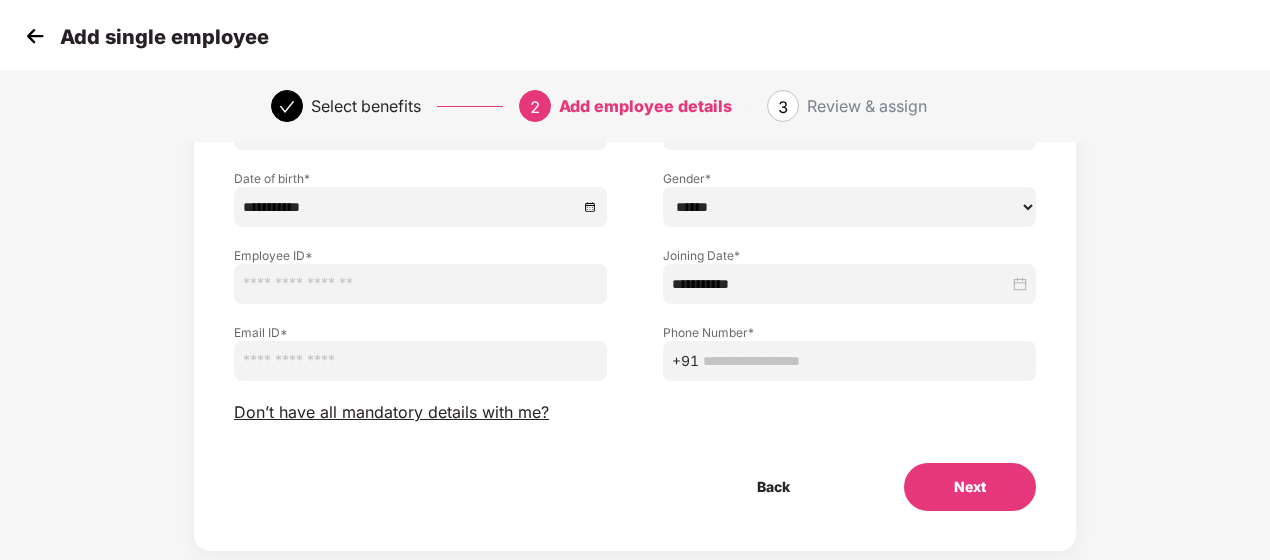 click at bounding box center [420, 361] 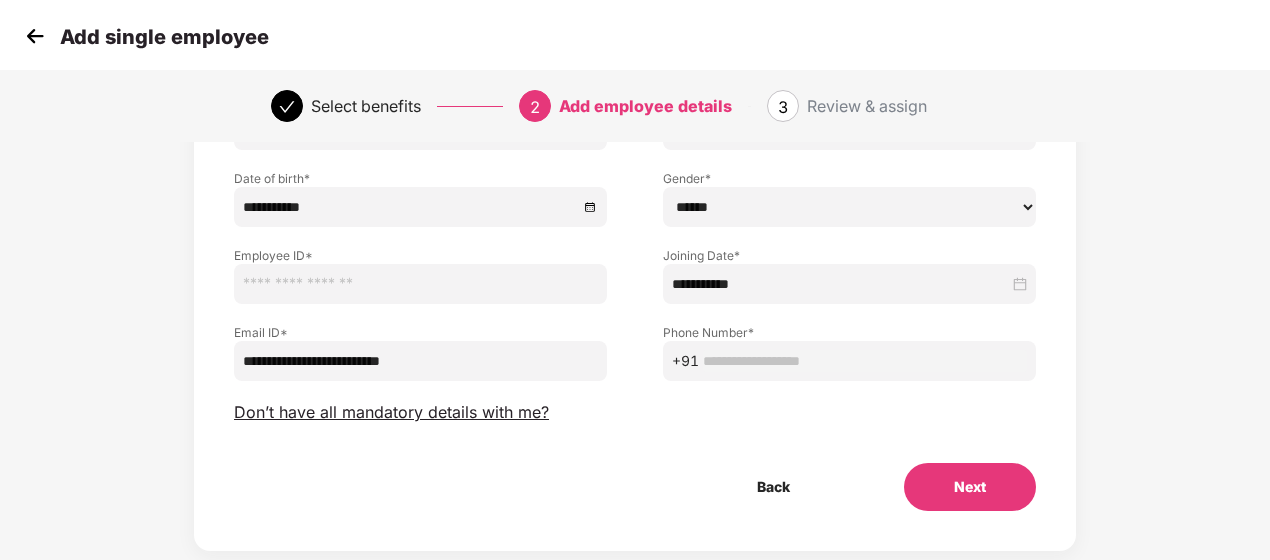 type on "**********" 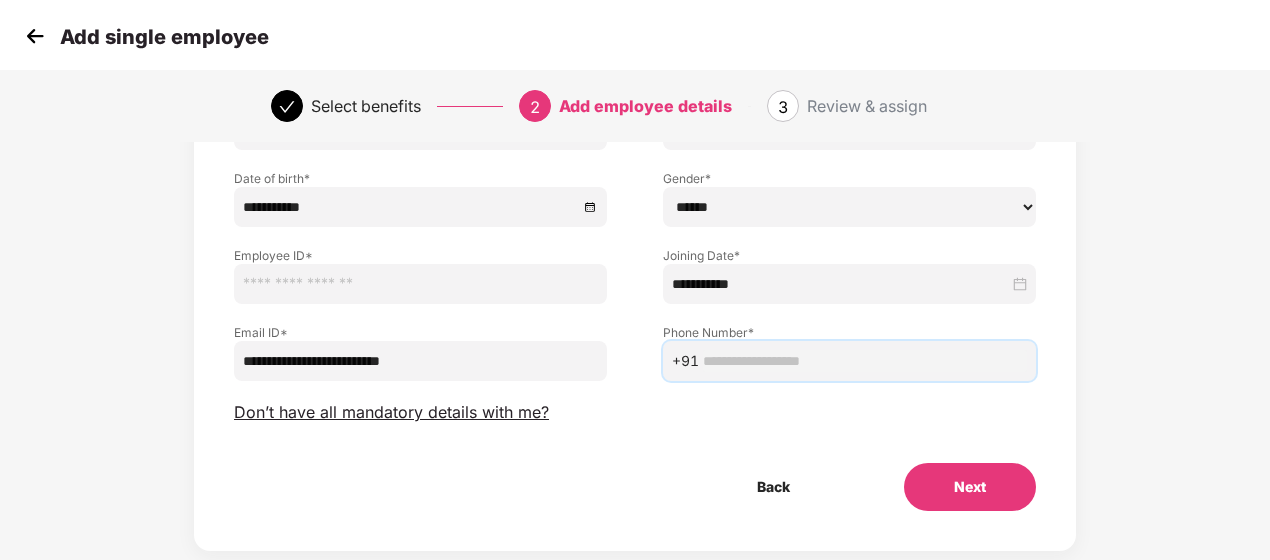 click at bounding box center (865, 361) 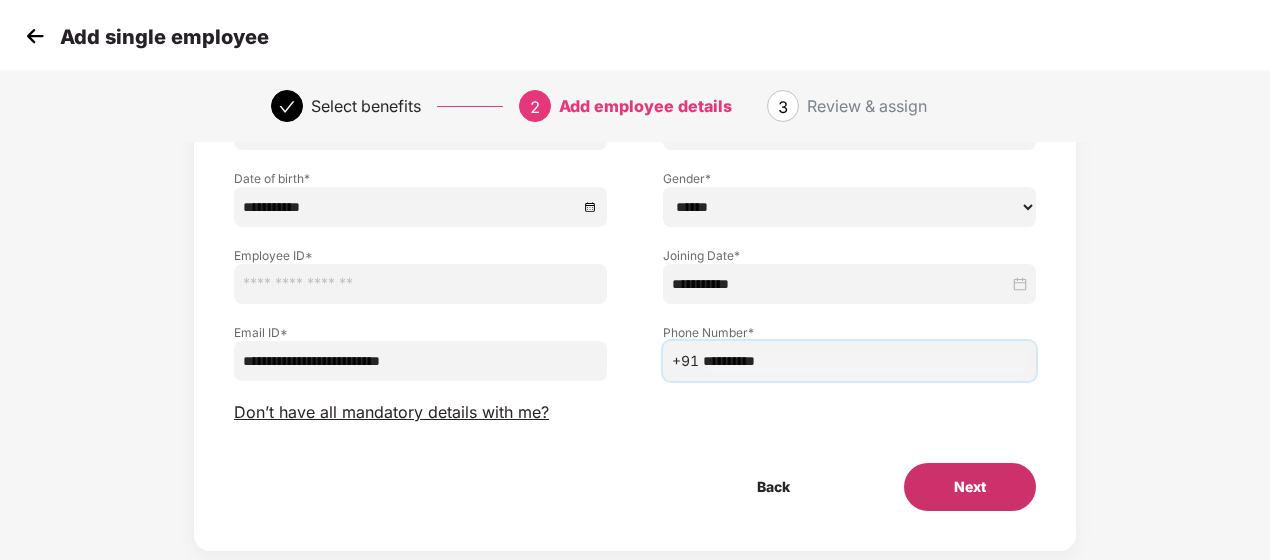 type on "**********" 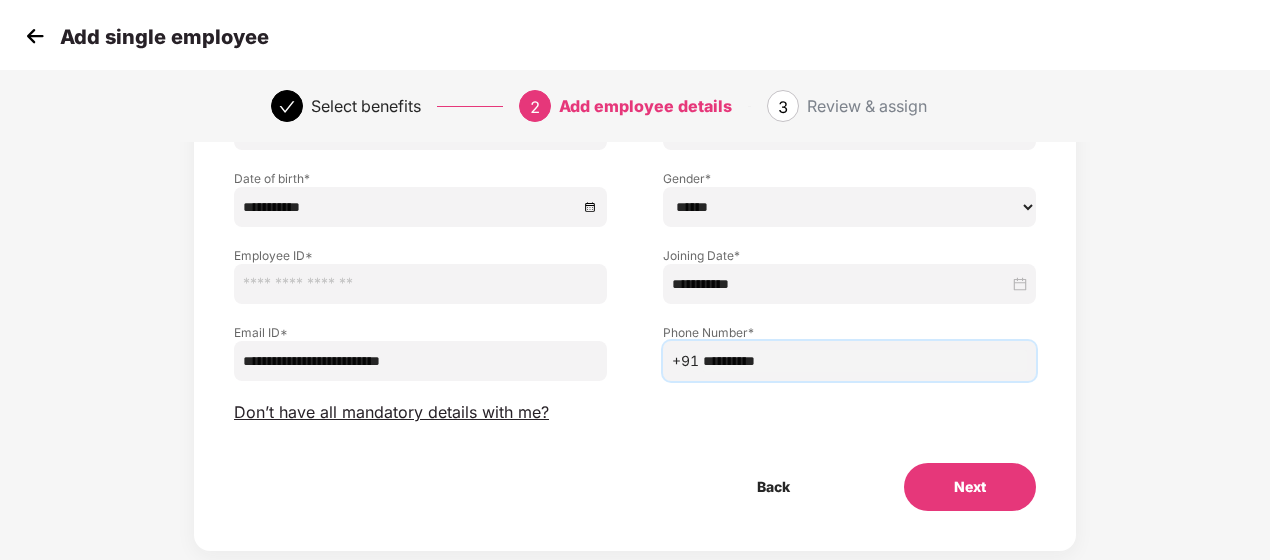 click on "Next" at bounding box center [970, 487] 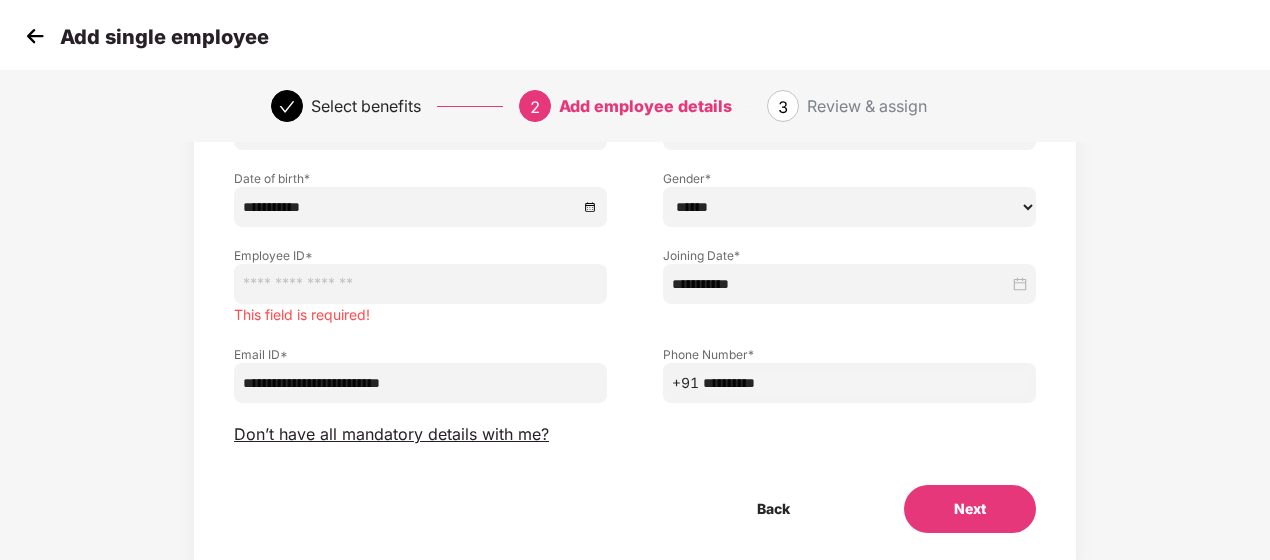 type 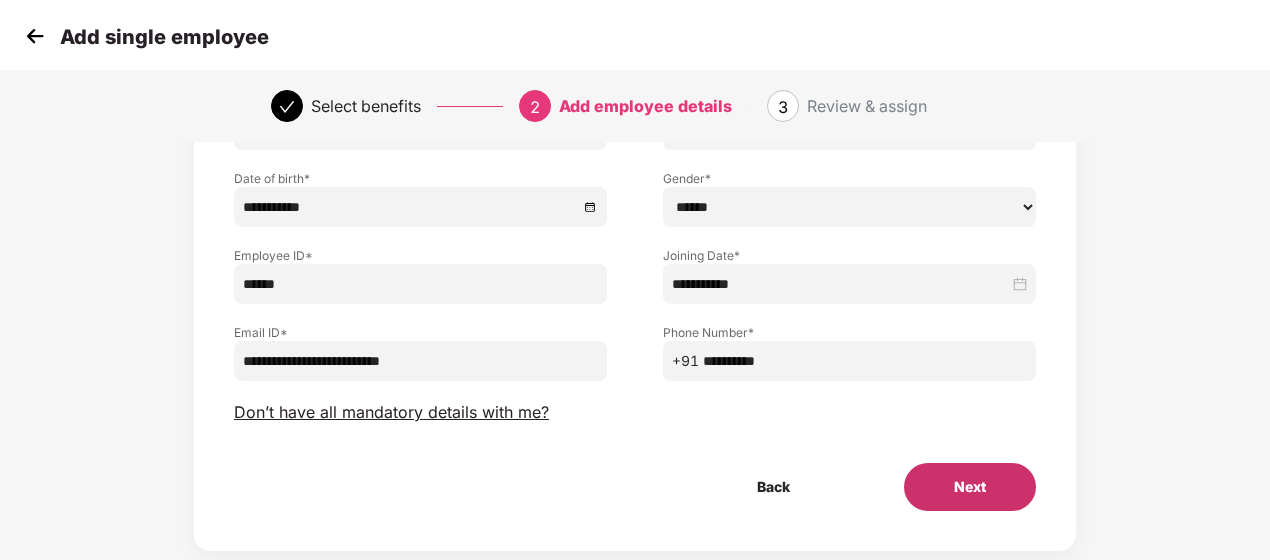 type on "******" 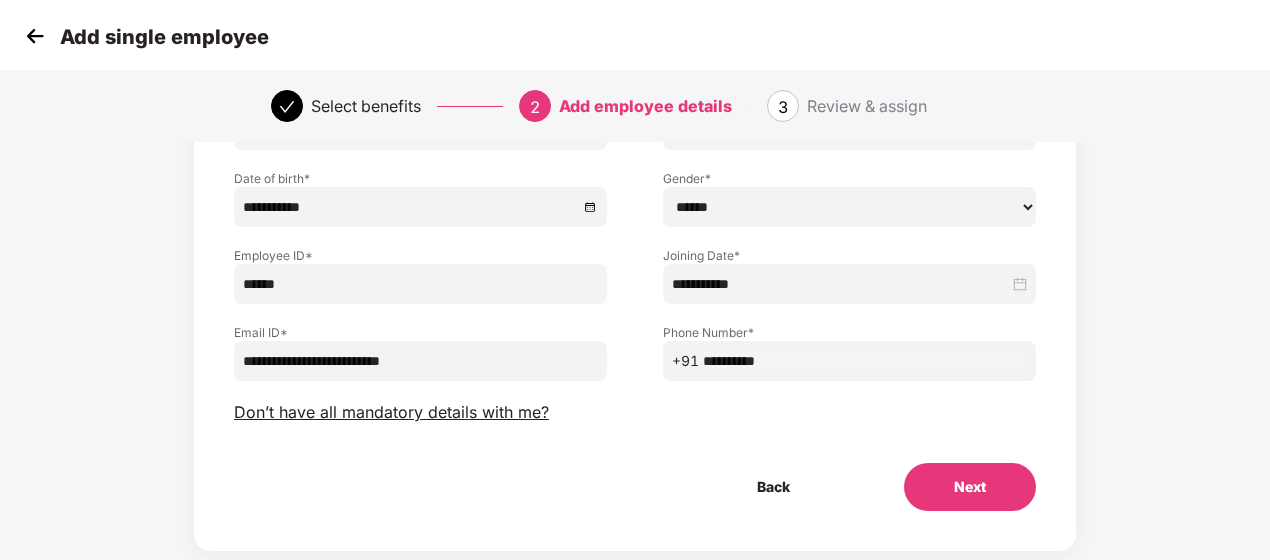 click on "Next" at bounding box center [970, 487] 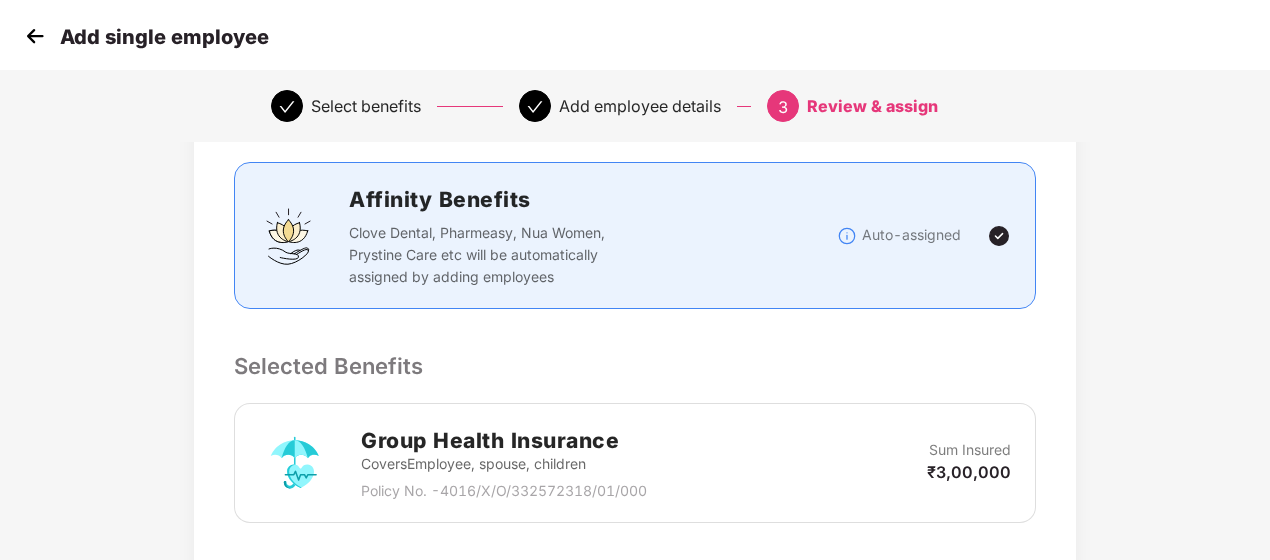 scroll, scrollTop: 684, scrollLeft: 0, axis: vertical 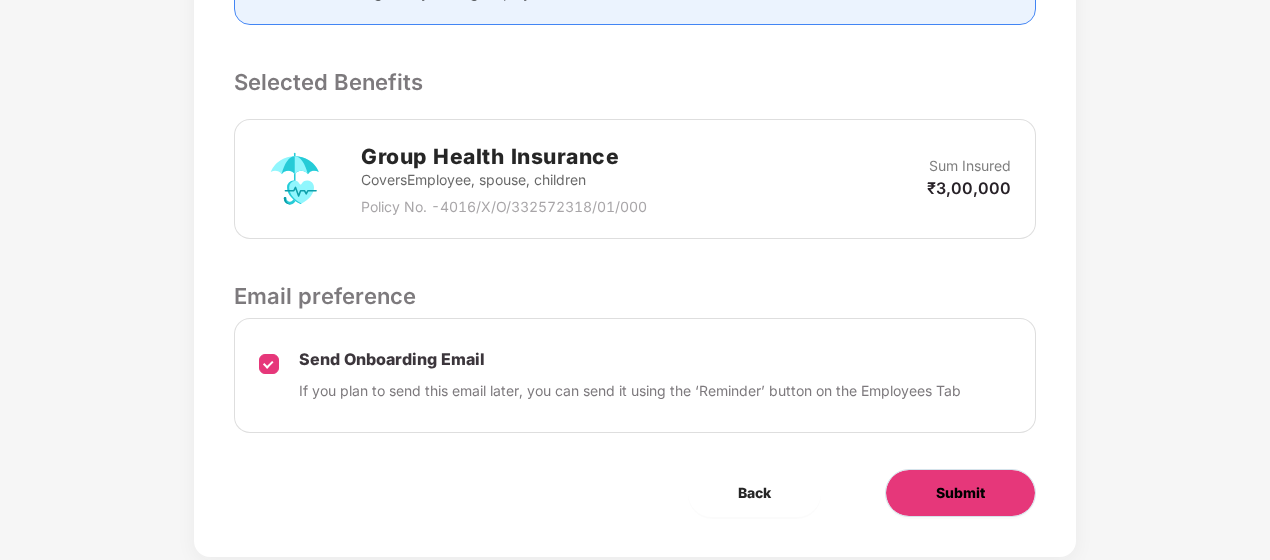 click on "Submit" at bounding box center [960, 493] 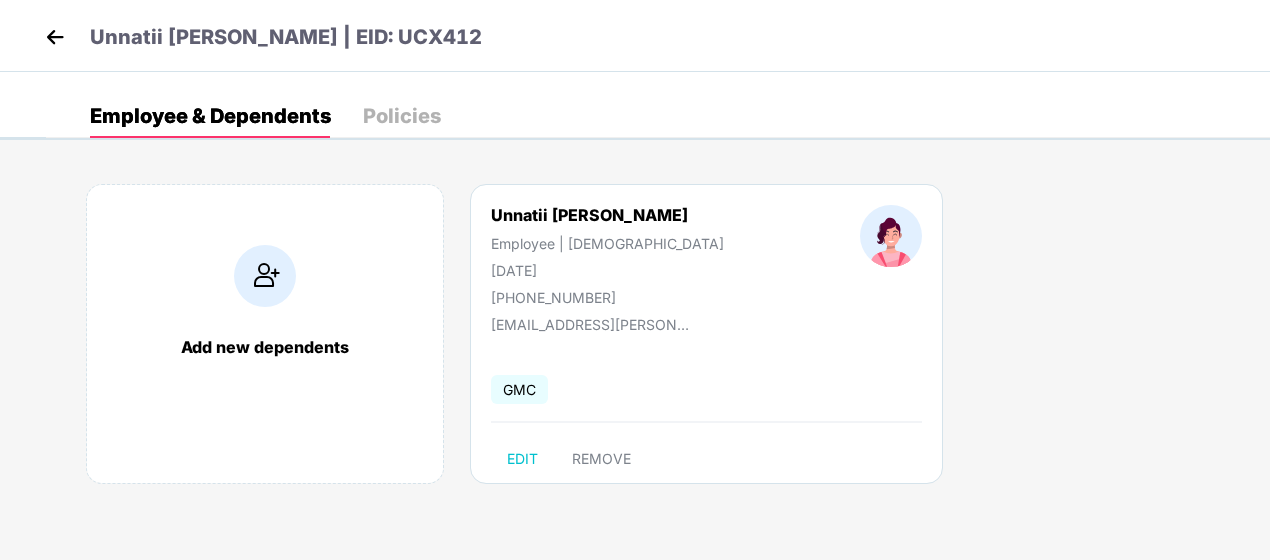 scroll, scrollTop: 0, scrollLeft: 0, axis: both 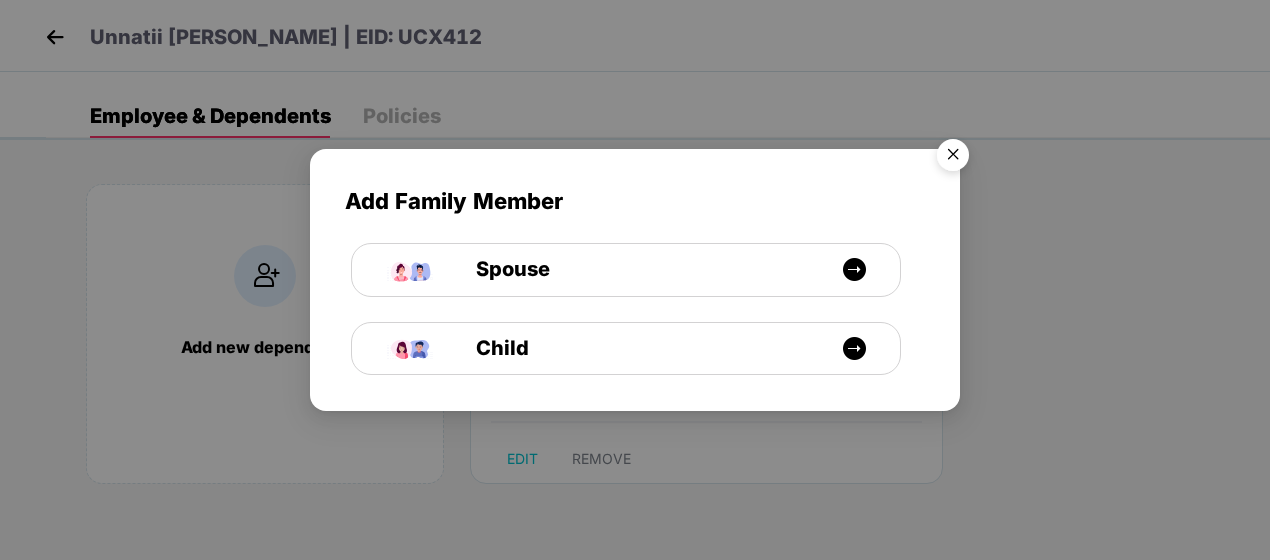 click at bounding box center (953, 158) 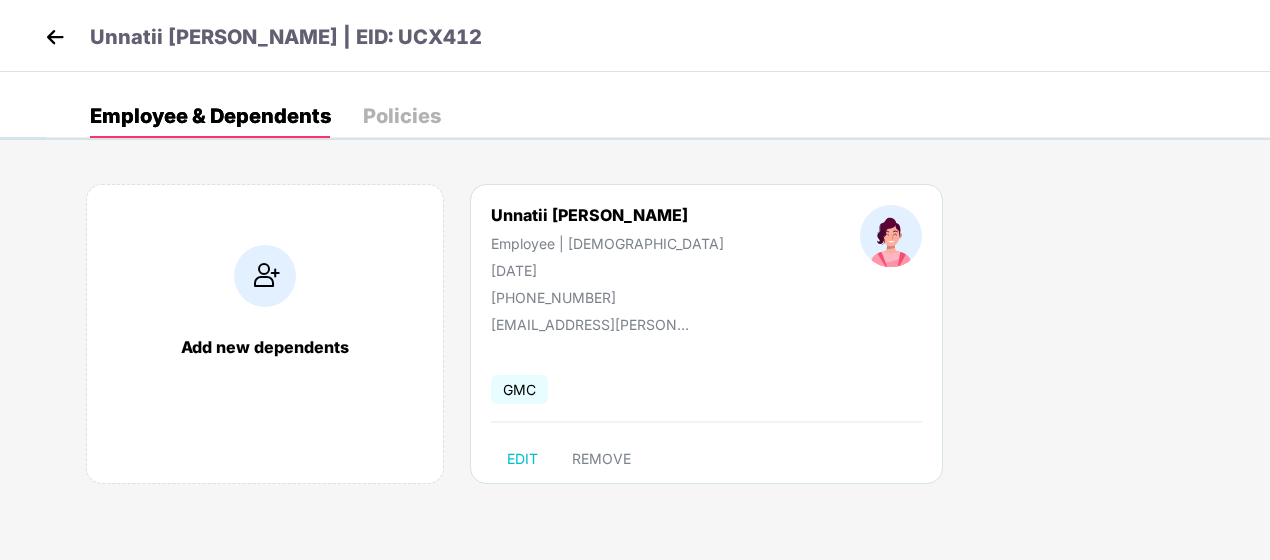 click on "Unnatii Sharrma | EID: UCX412" at bounding box center (635, 36) 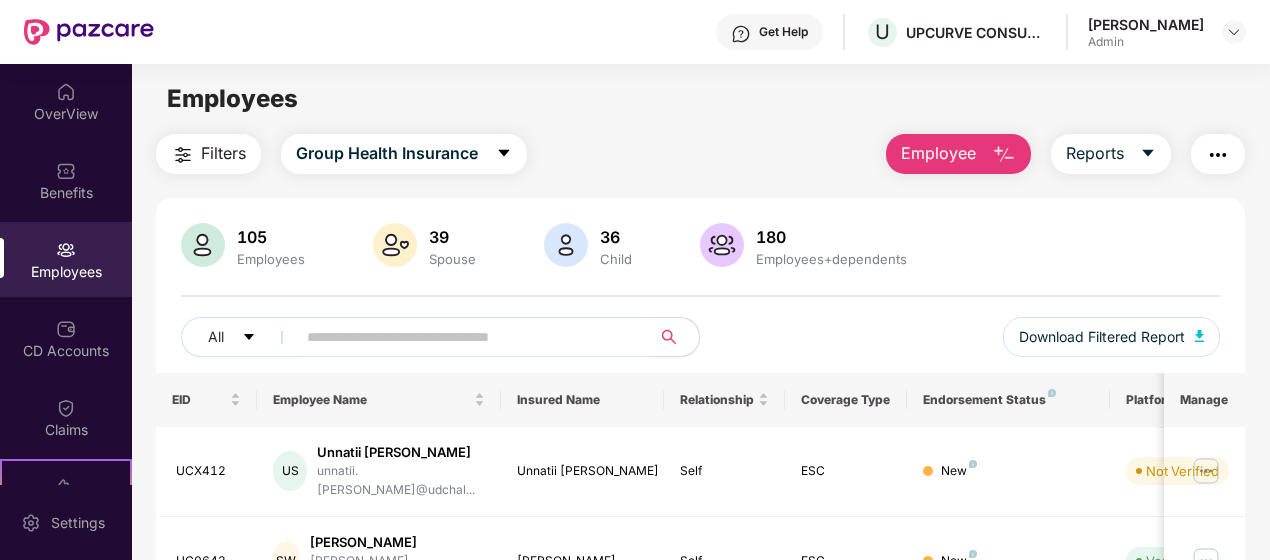 scroll, scrollTop: 100, scrollLeft: 0, axis: vertical 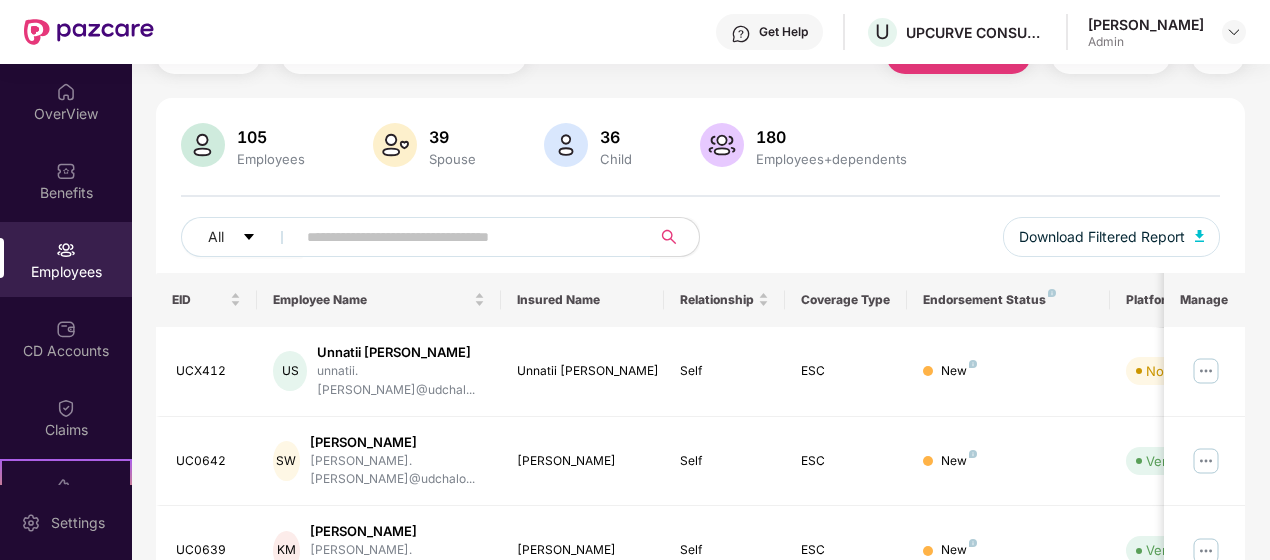drag, startPoint x: 819, startPoint y: 274, endPoint x: 801, endPoint y: 276, distance: 18.110771 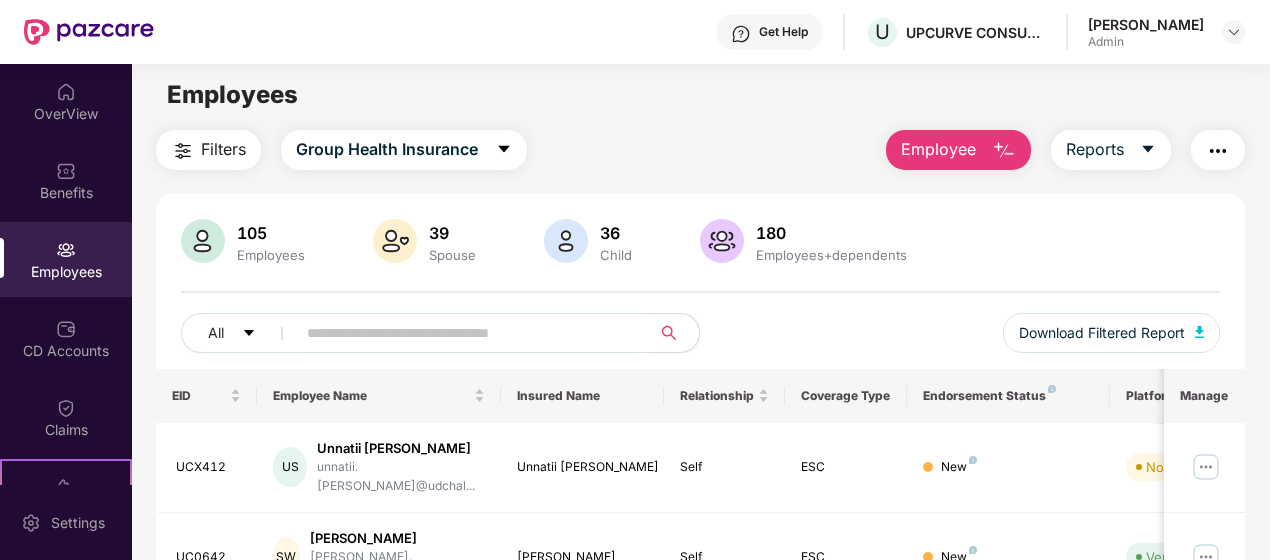 scroll, scrollTop: 0, scrollLeft: 0, axis: both 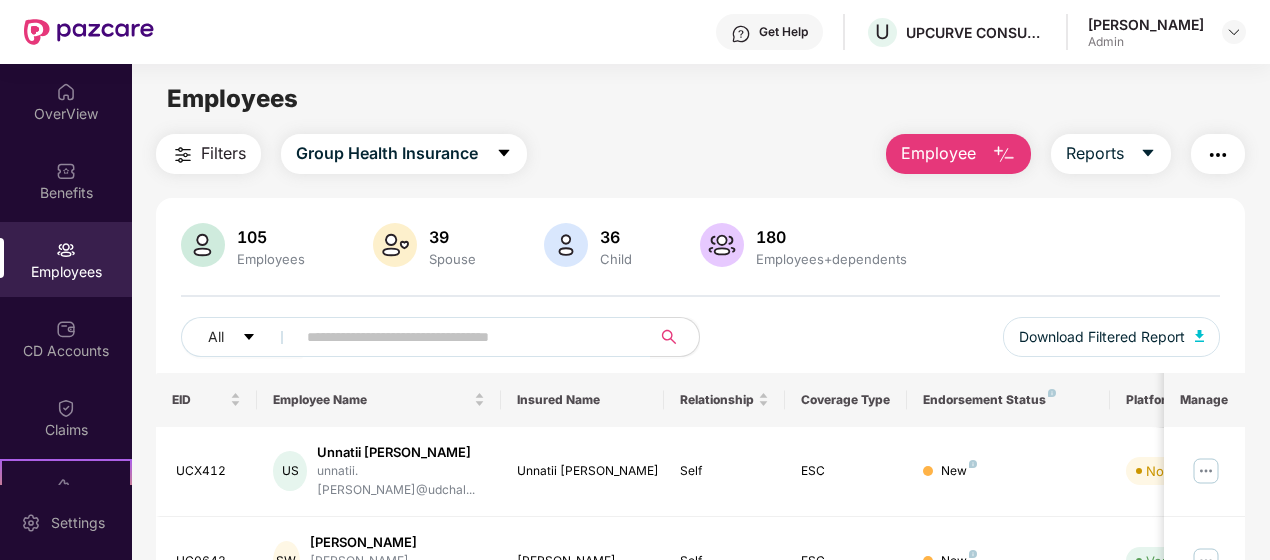click at bounding box center (66, 250) 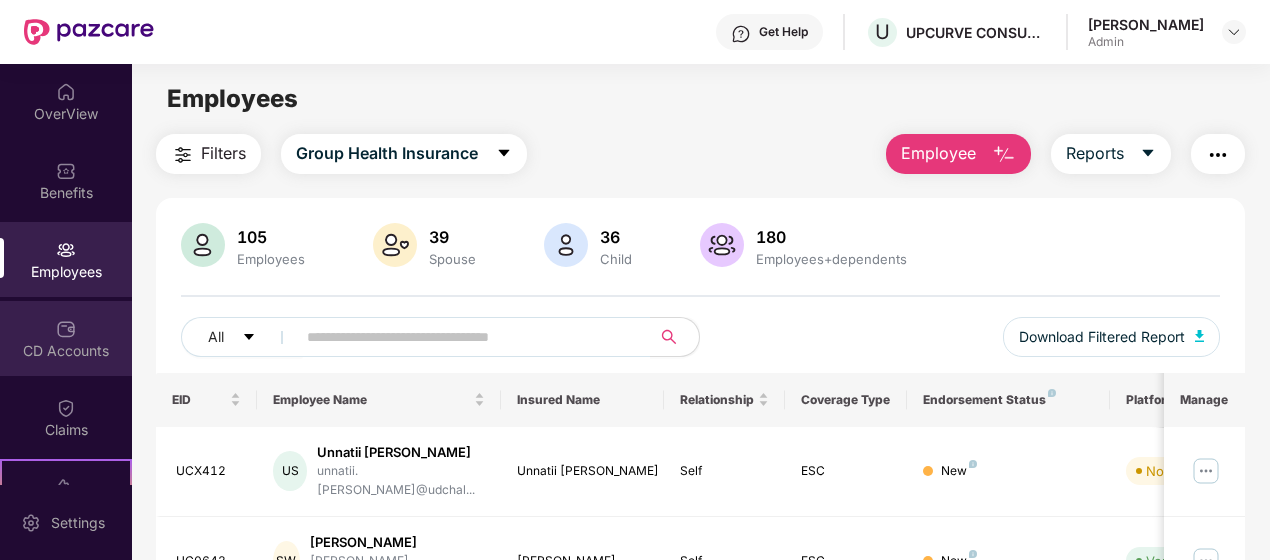 click on "CD Accounts" at bounding box center (66, 338) 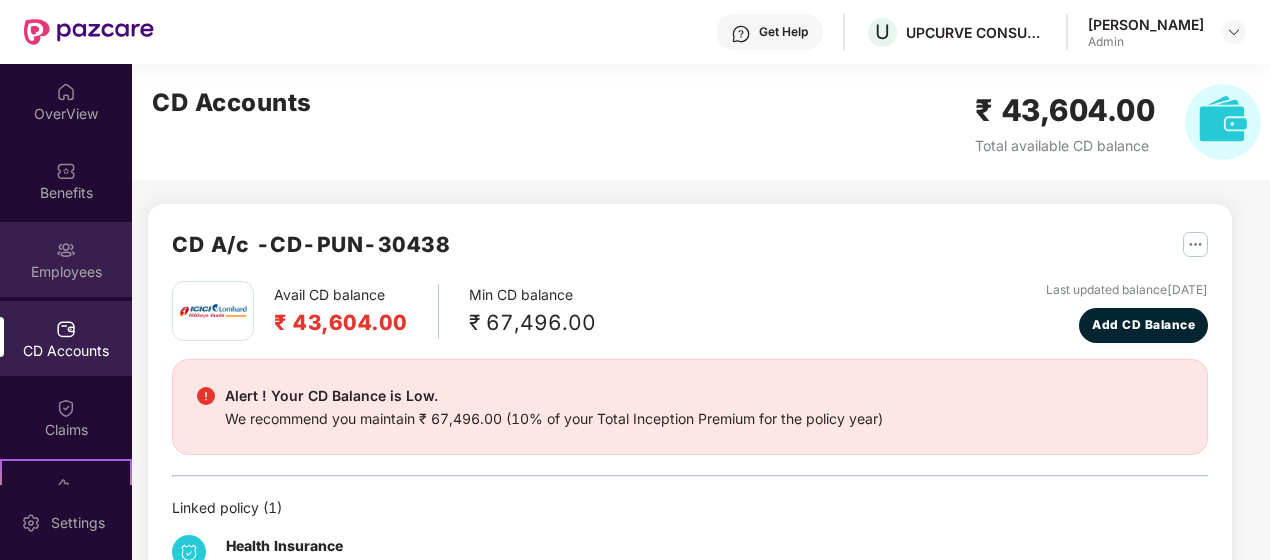 click at bounding box center [66, 250] 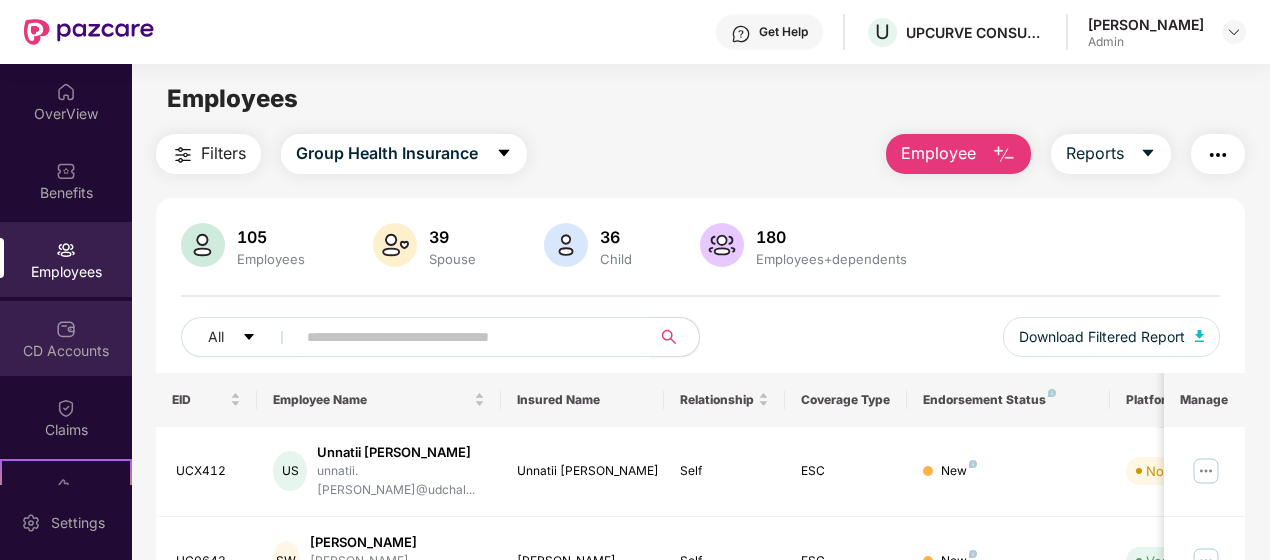 click on "CD Accounts" at bounding box center (66, 338) 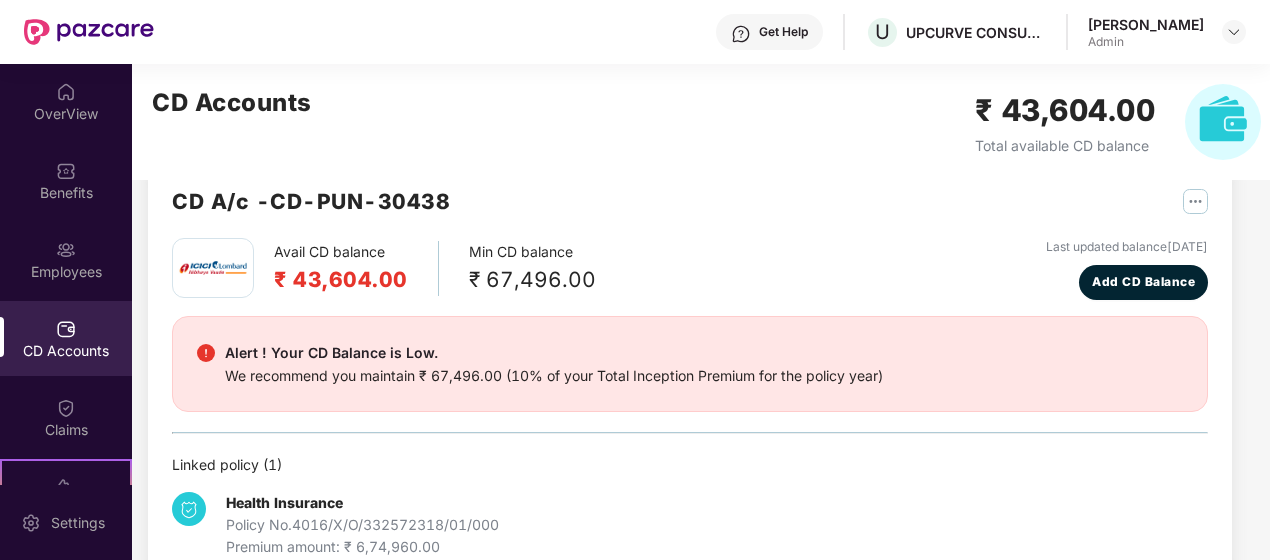 scroll, scrollTop: 40, scrollLeft: 0, axis: vertical 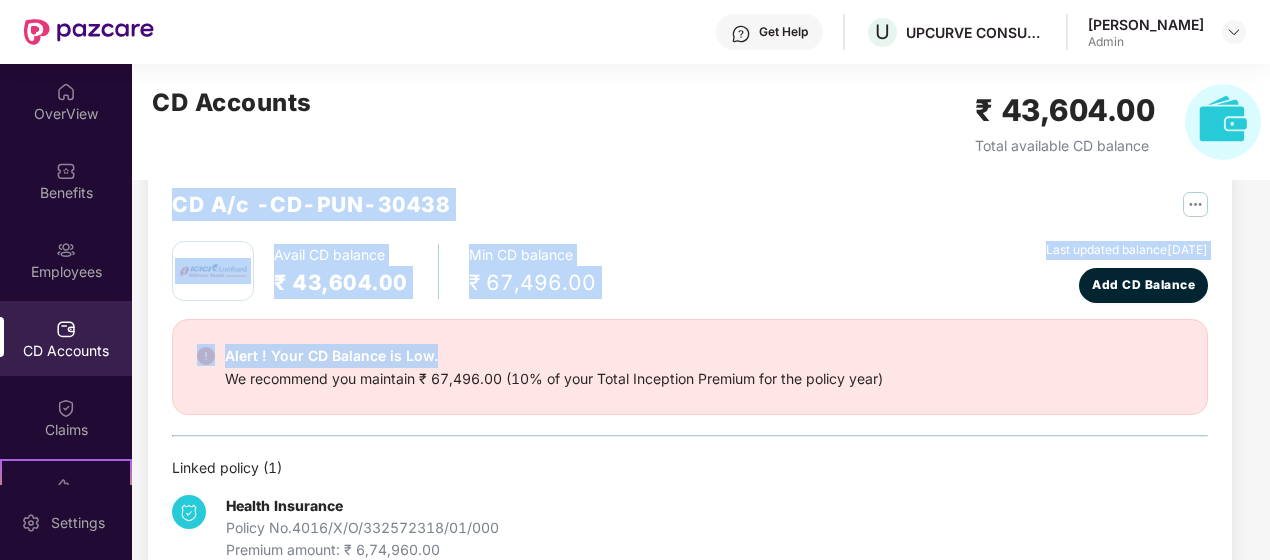 drag, startPoint x: 172, startPoint y: 200, endPoint x: 884, endPoint y: 318, distance: 721.71185 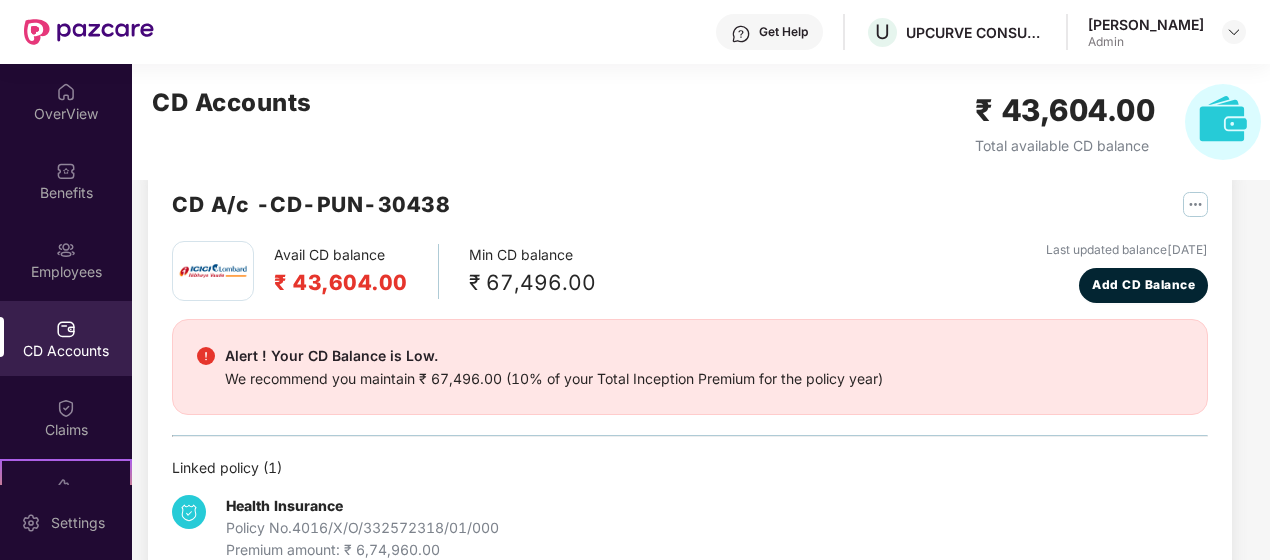 click on "₹ 43,604.00" at bounding box center (341, 282) 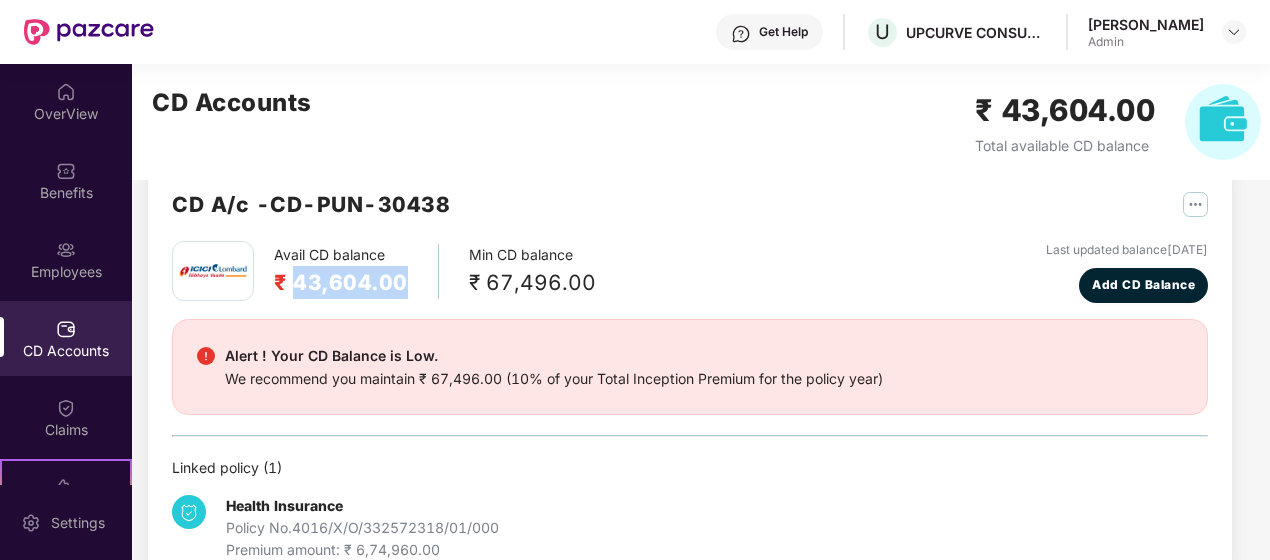 click on "₹ 43,604.00" at bounding box center (341, 282) 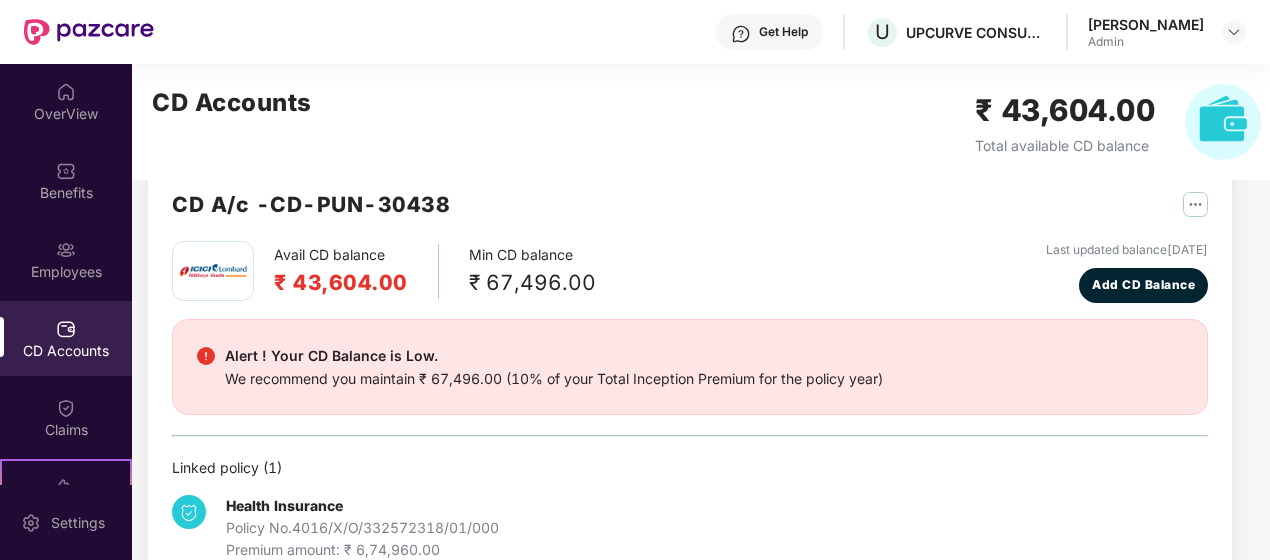 click on "Avail CD balance ₹ 43,604.00 Min CD balance ₹ 67,496.00 Last updated balance  08 July 2025 Add CD Balance" at bounding box center [690, 272] 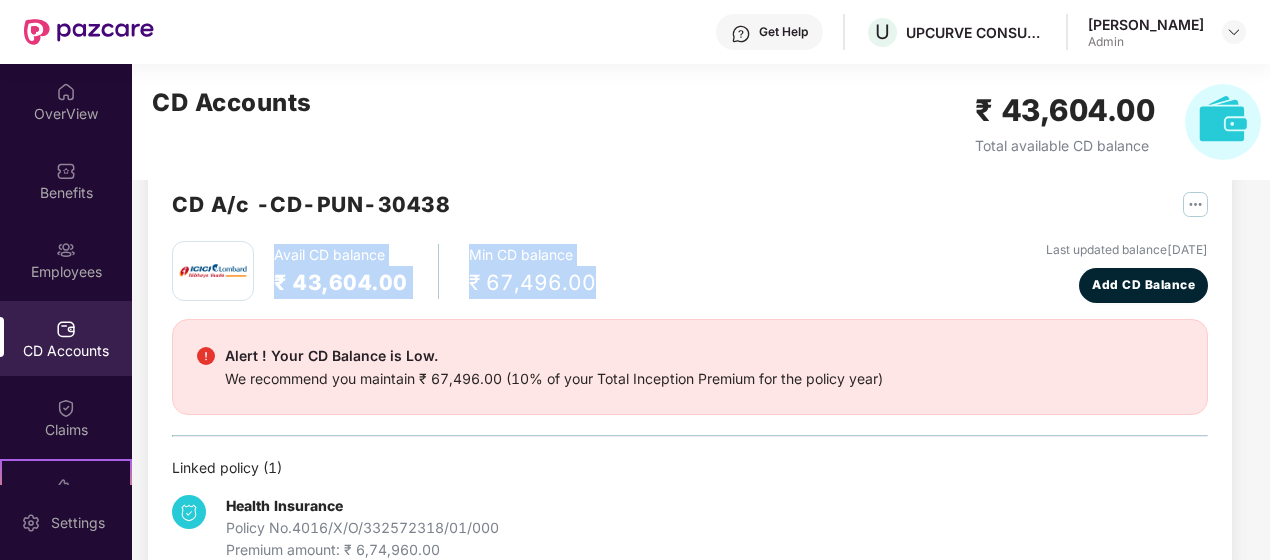 drag, startPoint x: 273, startPoint y: 256, endPoint x: 630, endPoint y: 282, distance: 357.94553 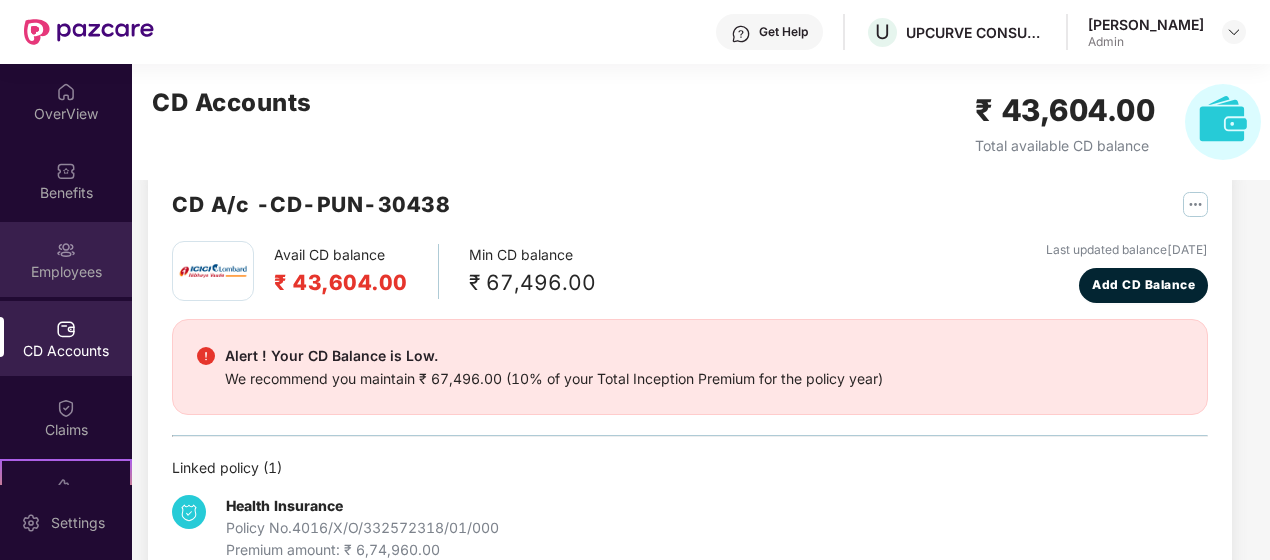 click on "Employees" at bounding box center (66, 259) 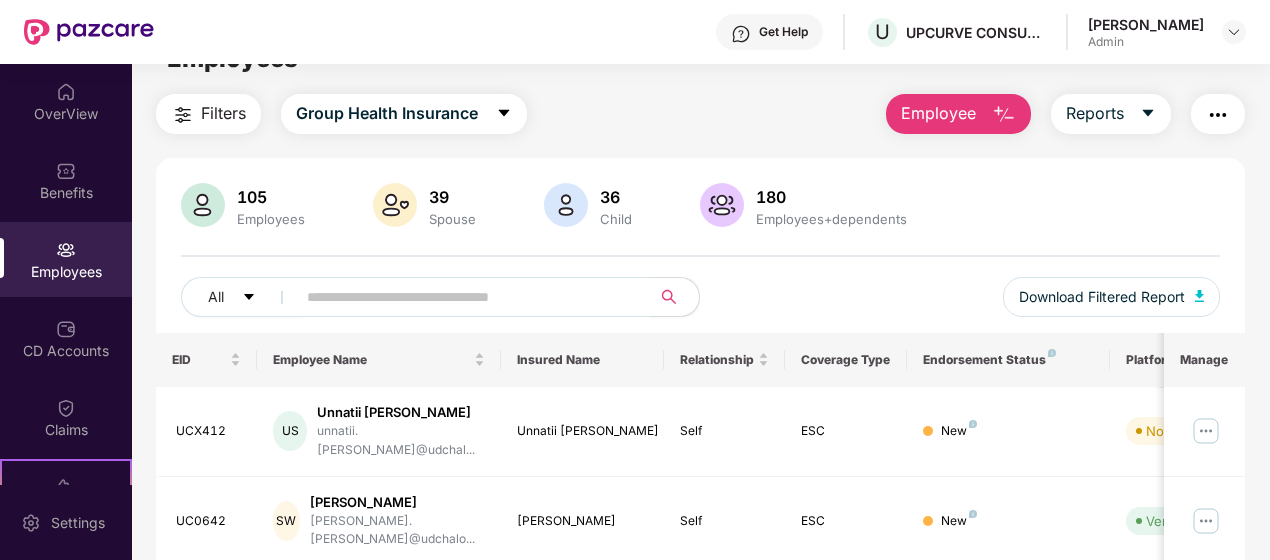 click on "Employee" at bounding box center [938, 113] 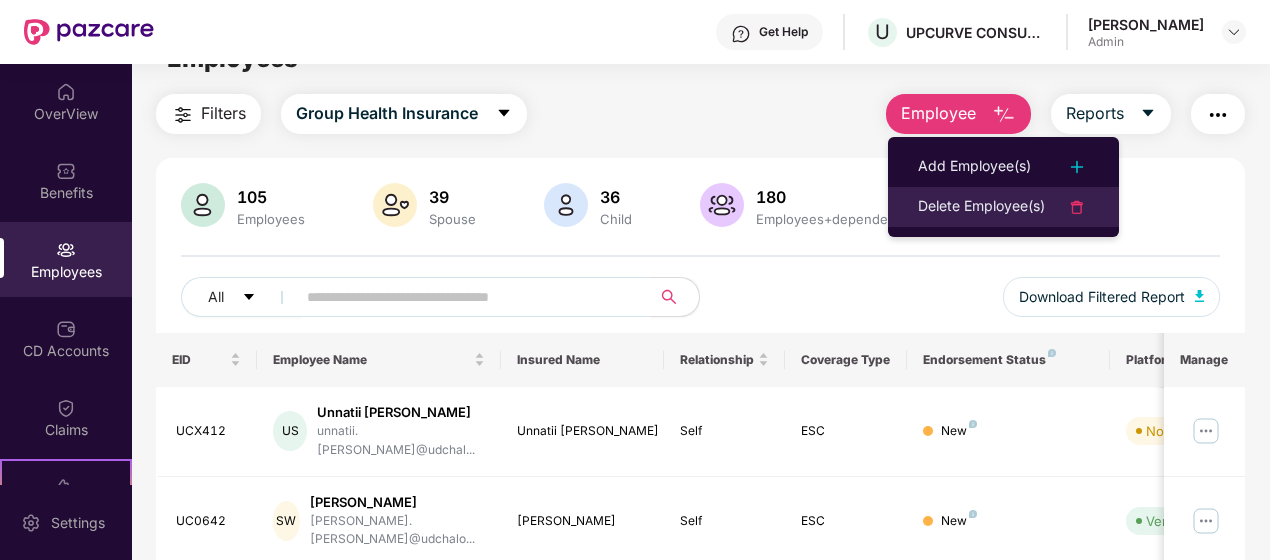 click on "Delete Employee(s)" at bounding box center (981, 207) 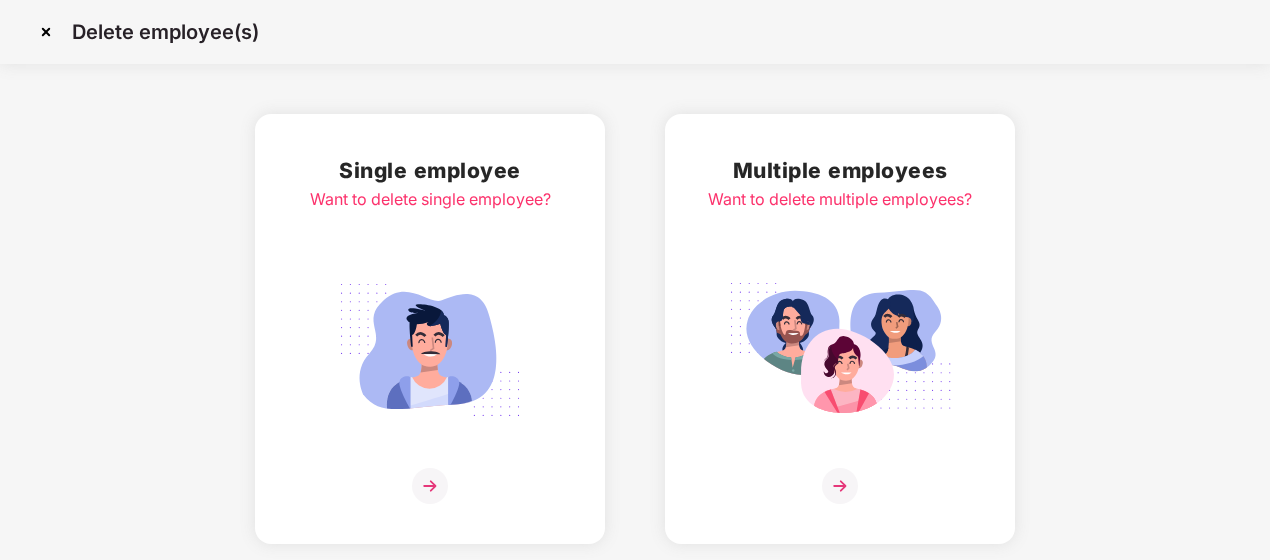 click at bounding box center [430, 486] 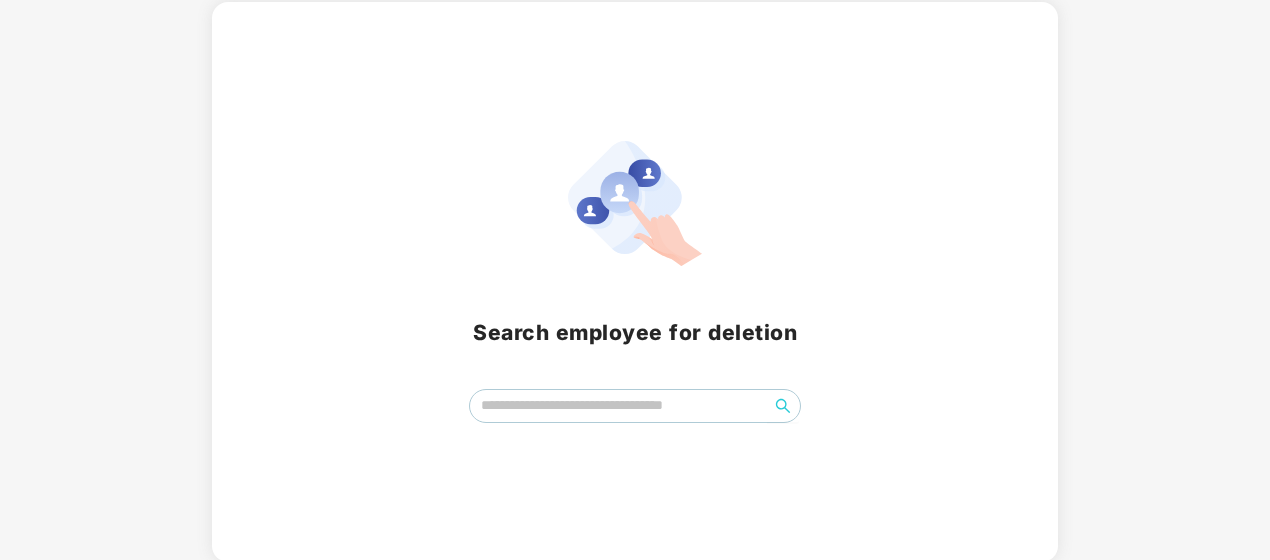 scroll, scrollTop: 114, scrollLeft: 0, axis: vertical 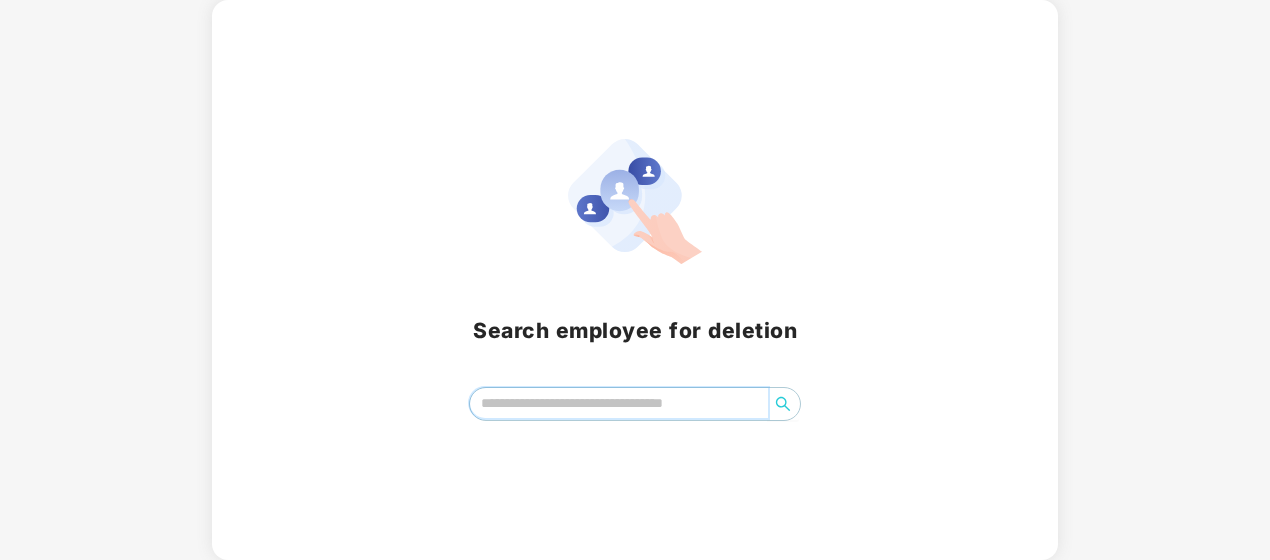 click at bounding box center (619, 403) 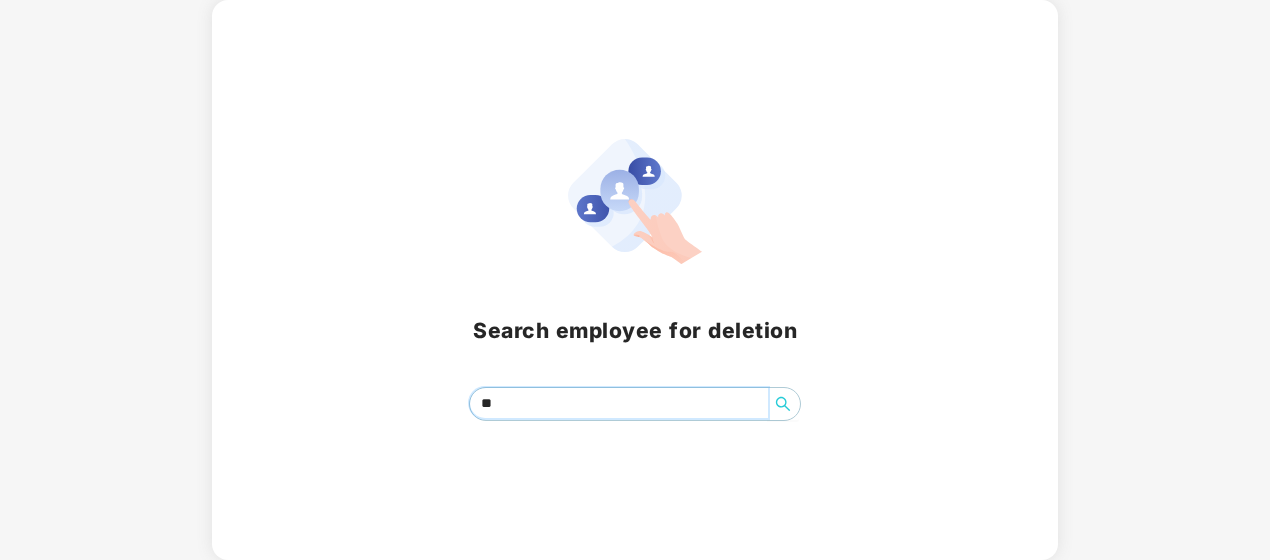 type on "*" 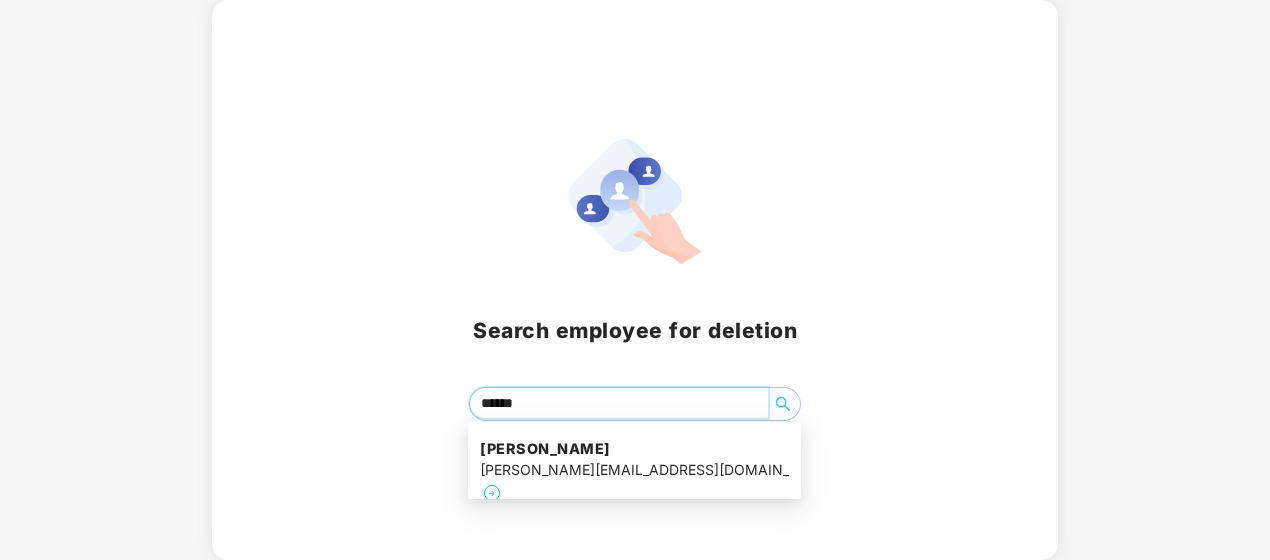 type on "*******" 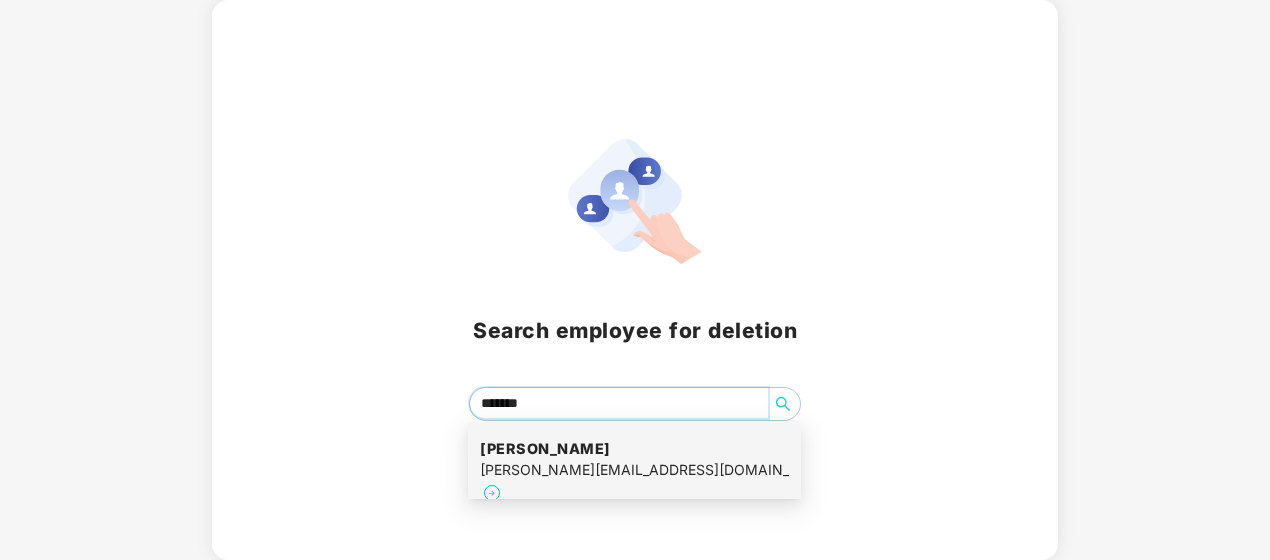 click on "Vaibhav Gupta" at bounding box center [634, 449] 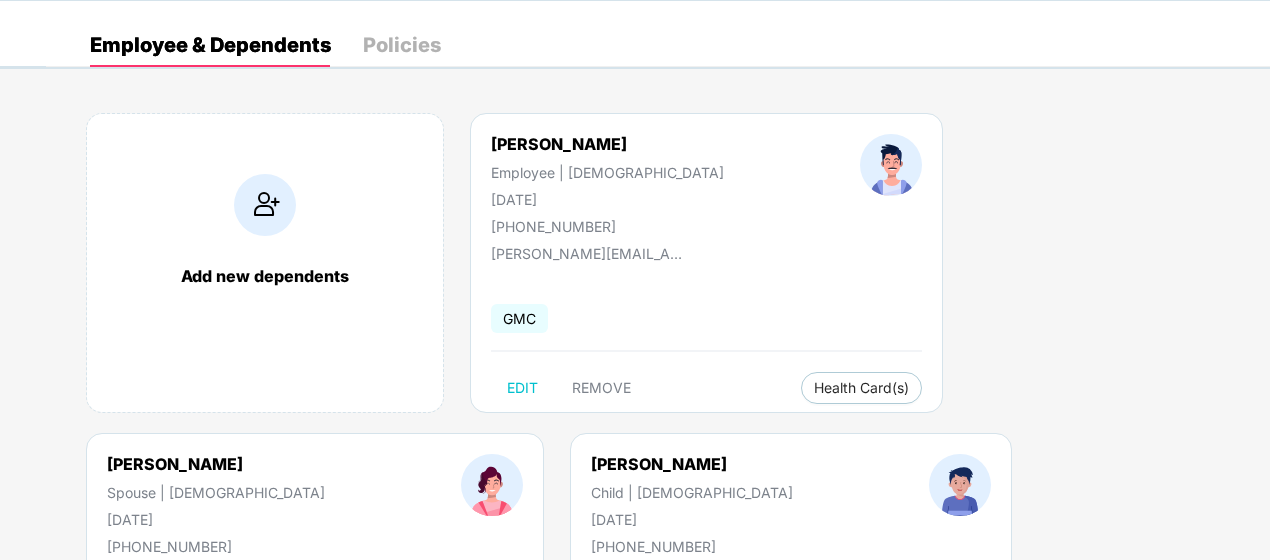 scroll, scrollTop: 100, scrollLeft: 0, axis: vertical 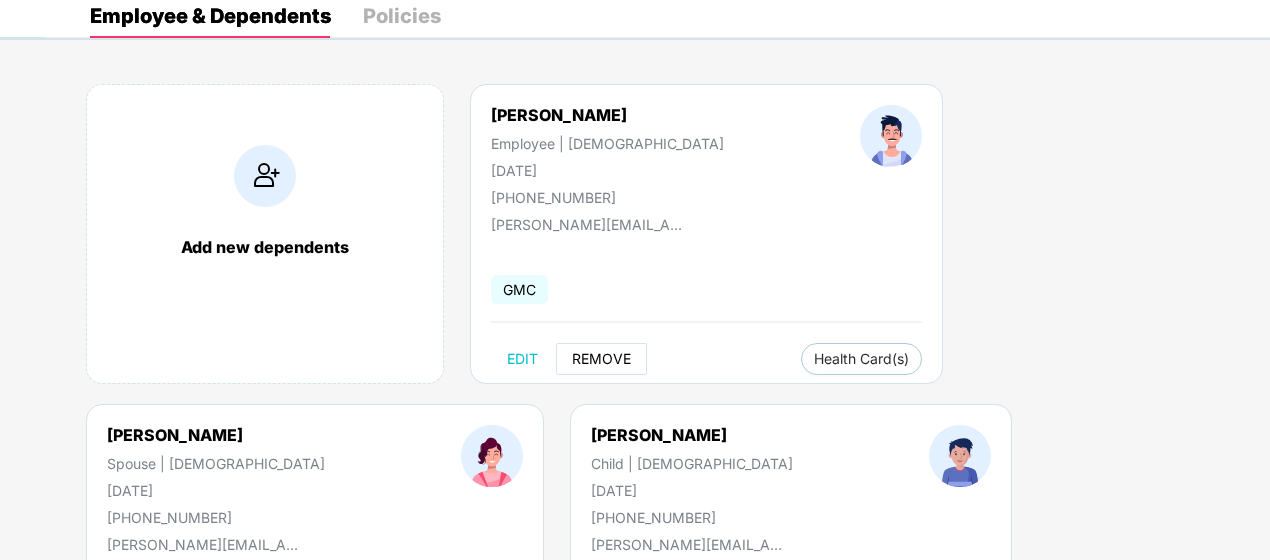 click on "REMOVE" at bounding box center [601, 359] 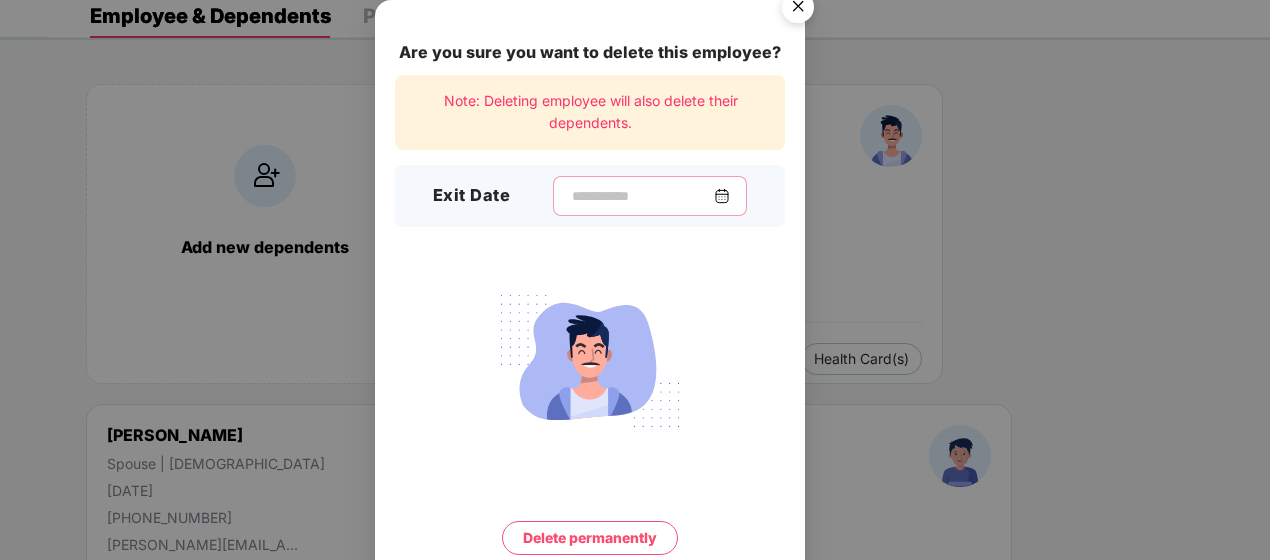click at bounding box center [642, 196] 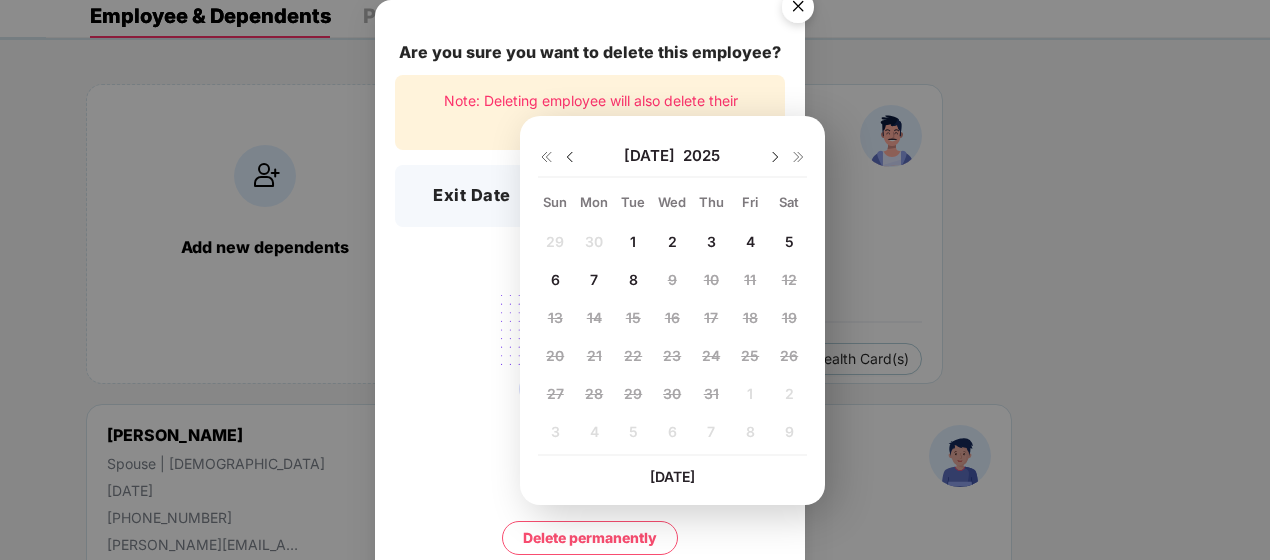 click on "4" at bounding box center [750, 241] 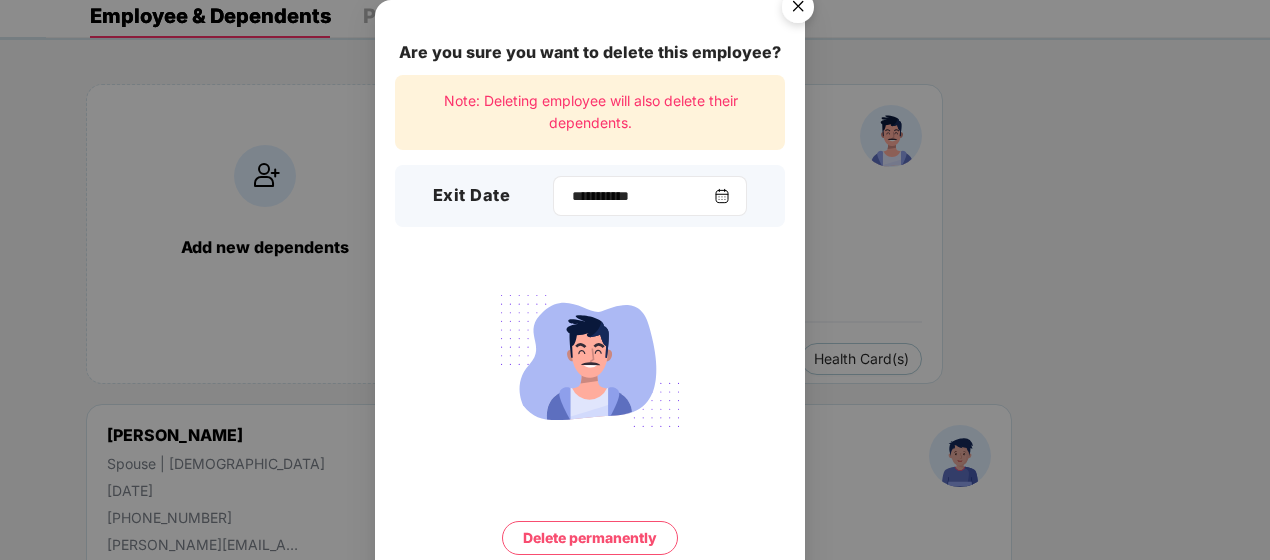 click on "**********" at bounding box center [650, 196] 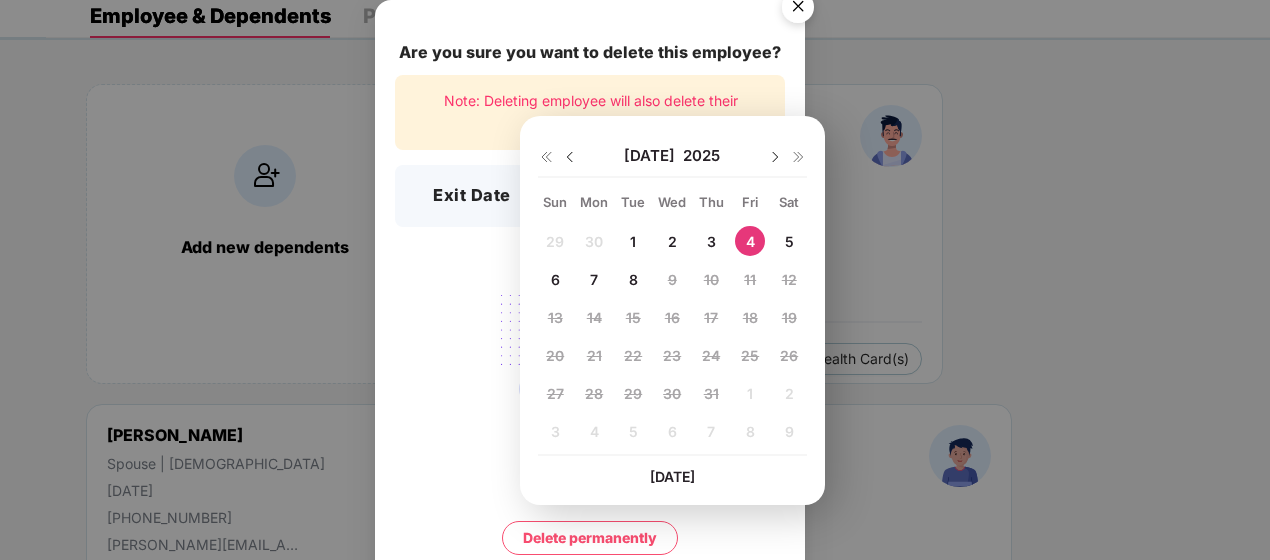 click on "3" at bounding box center (711, 241) 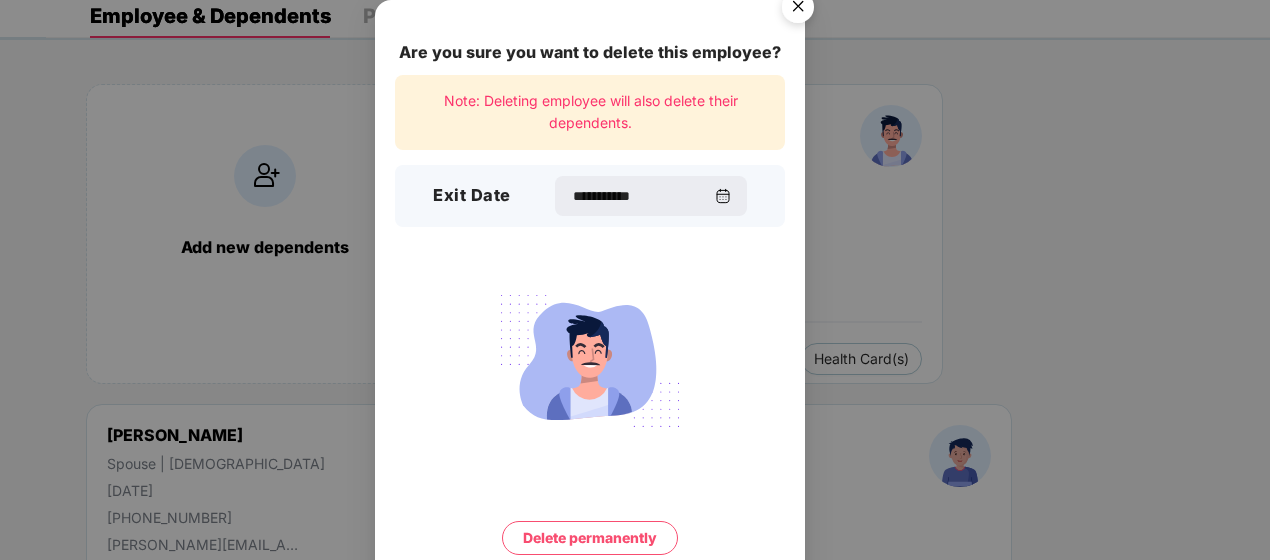 click on "Delete permanently" at bounding box center (590, 538) 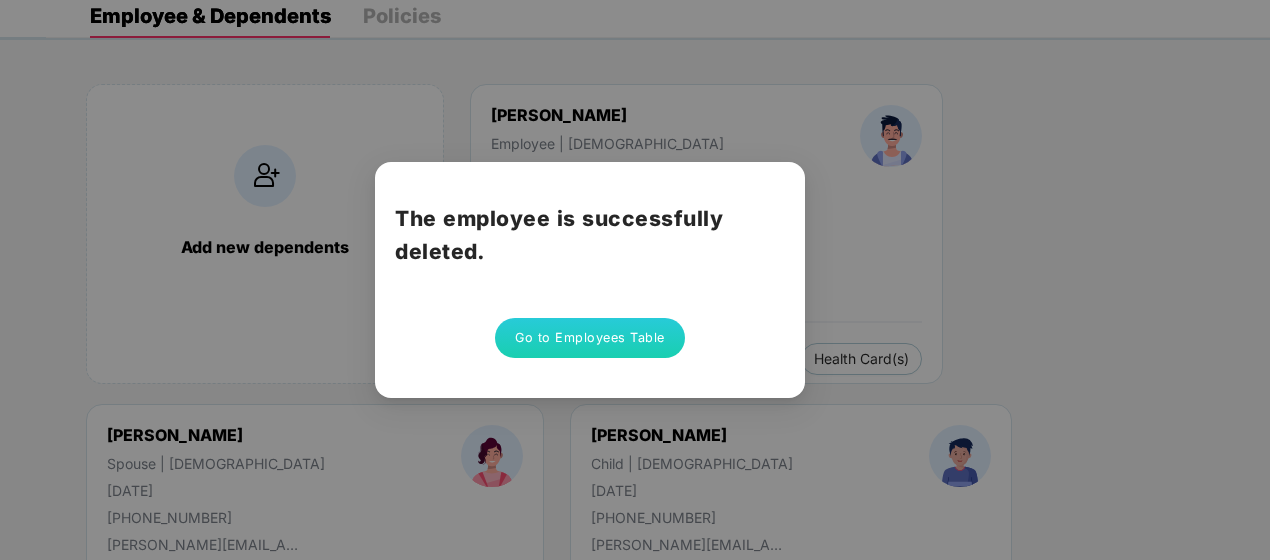 click on "Go to Employees Table" at bounding box center [590, 338] 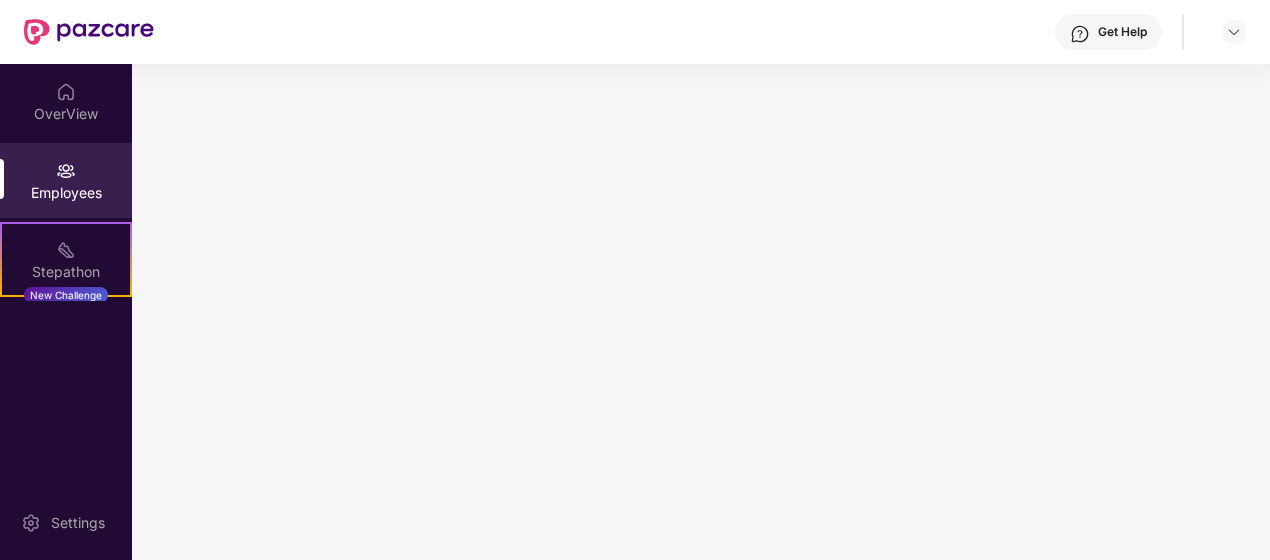 scroll, scrollTop: 0, scrollLeft: 0, axis: both 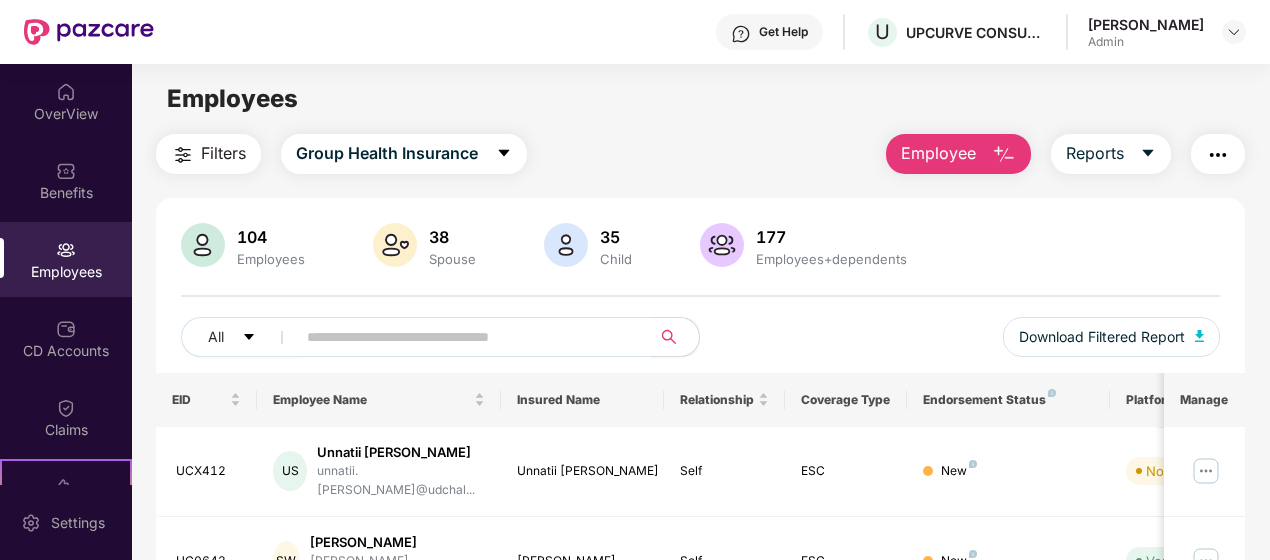 click at bounding box center (465, 337) 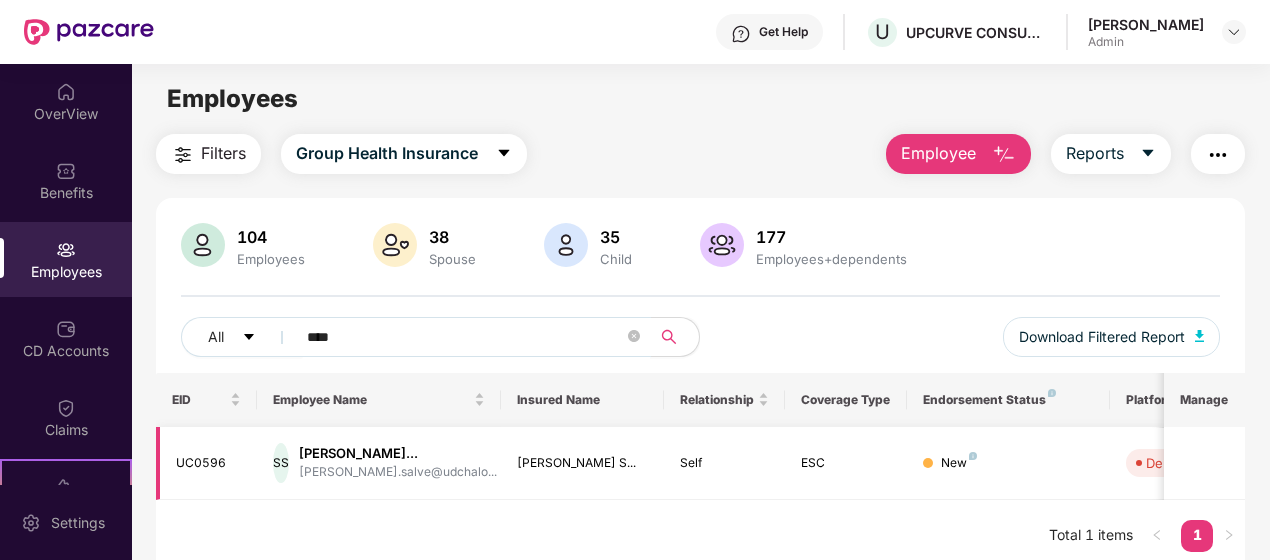 type on "****" 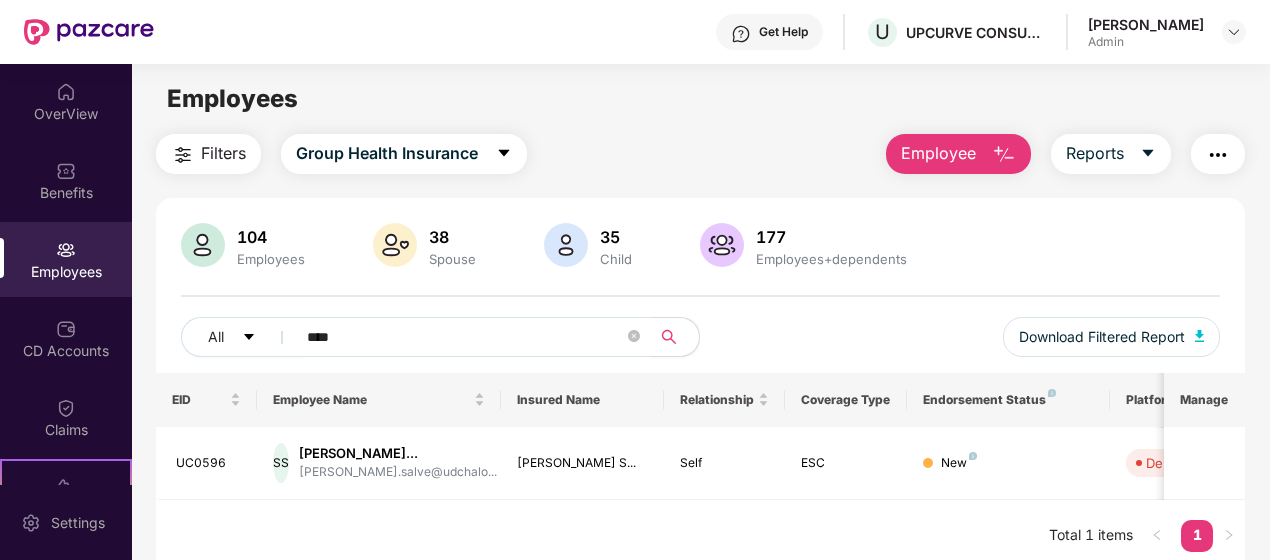 click on "****" at bounding box center (465, 337) 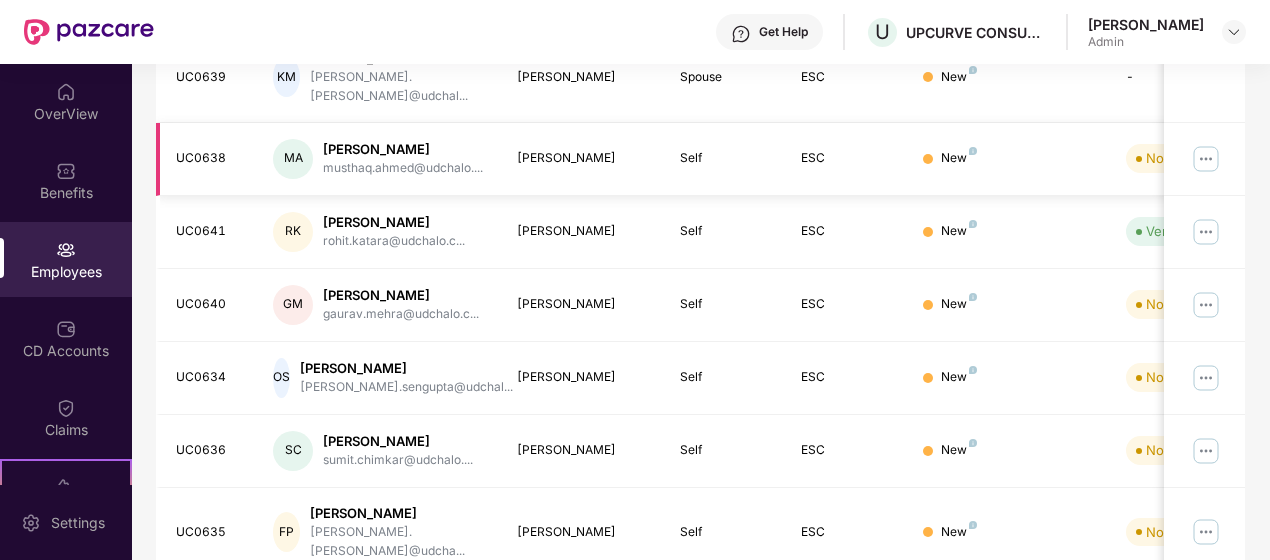scroll, scrollTop: 664, scrollLeft: 0, axis: vertical 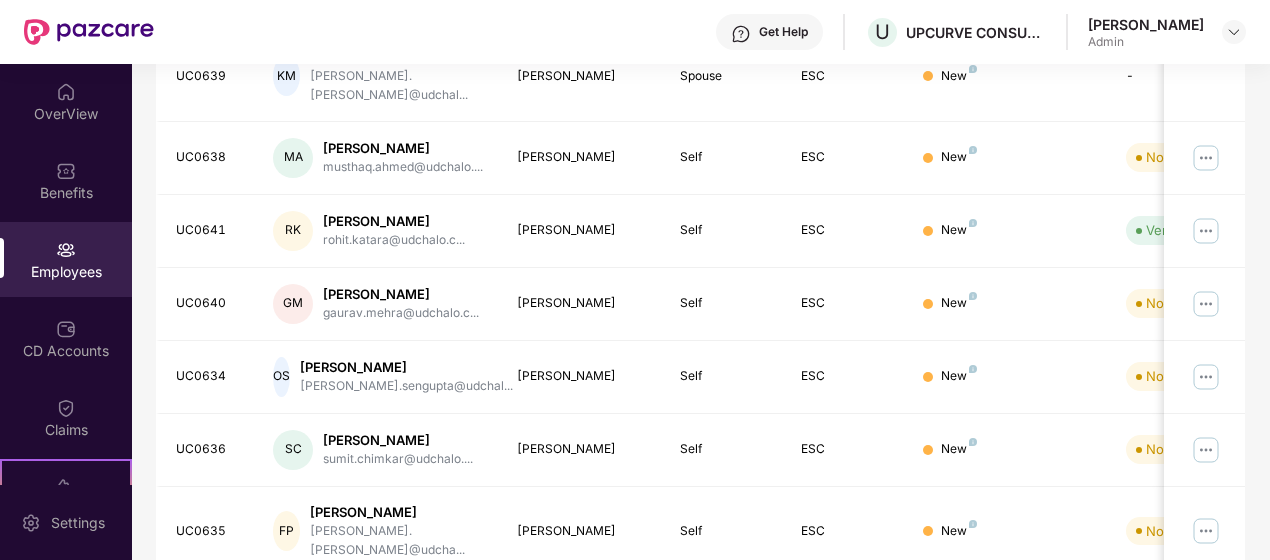 type 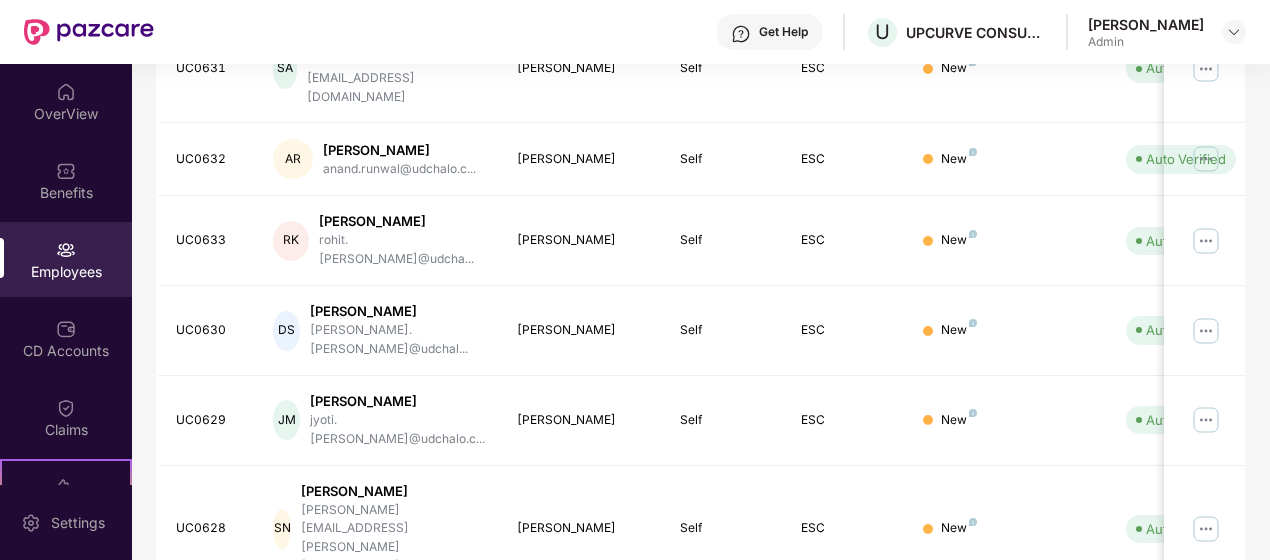 scroll, scrollTop: 682, scrollLeft: 0, axis: vertical 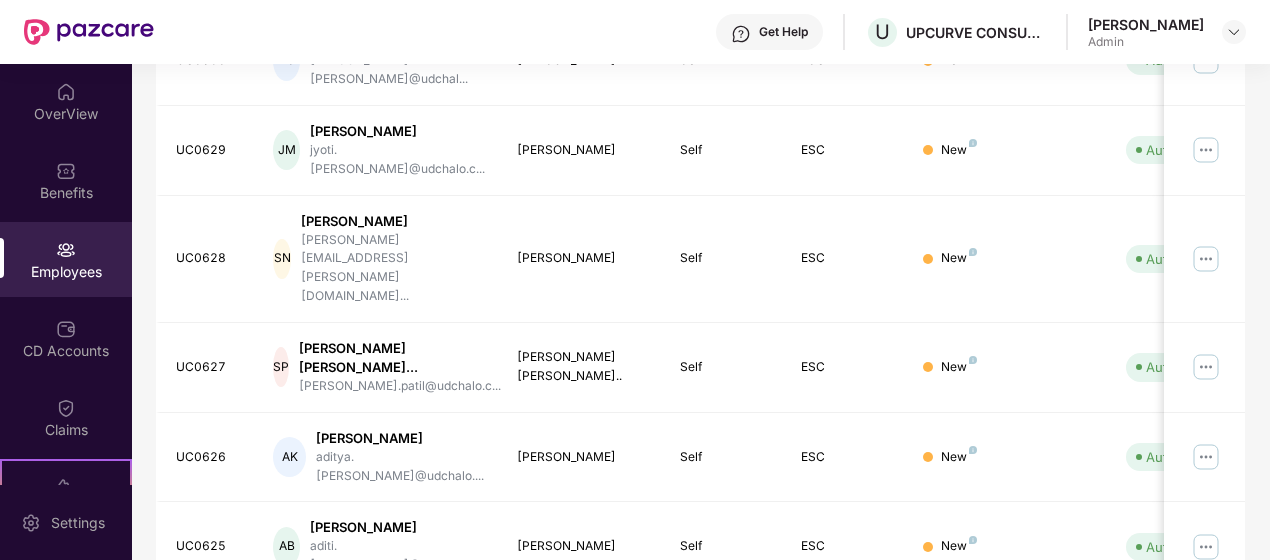 click on "3" at bounding box center [1061, 736] 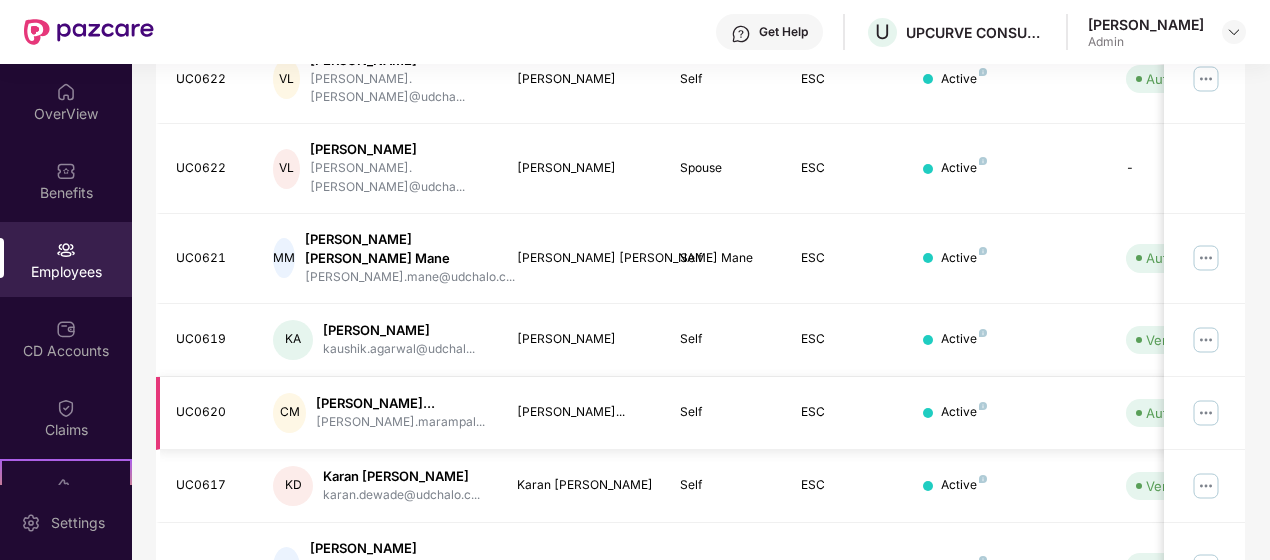 scroll, scrollTop: 698, scrollLeft: 0, axis: vertical 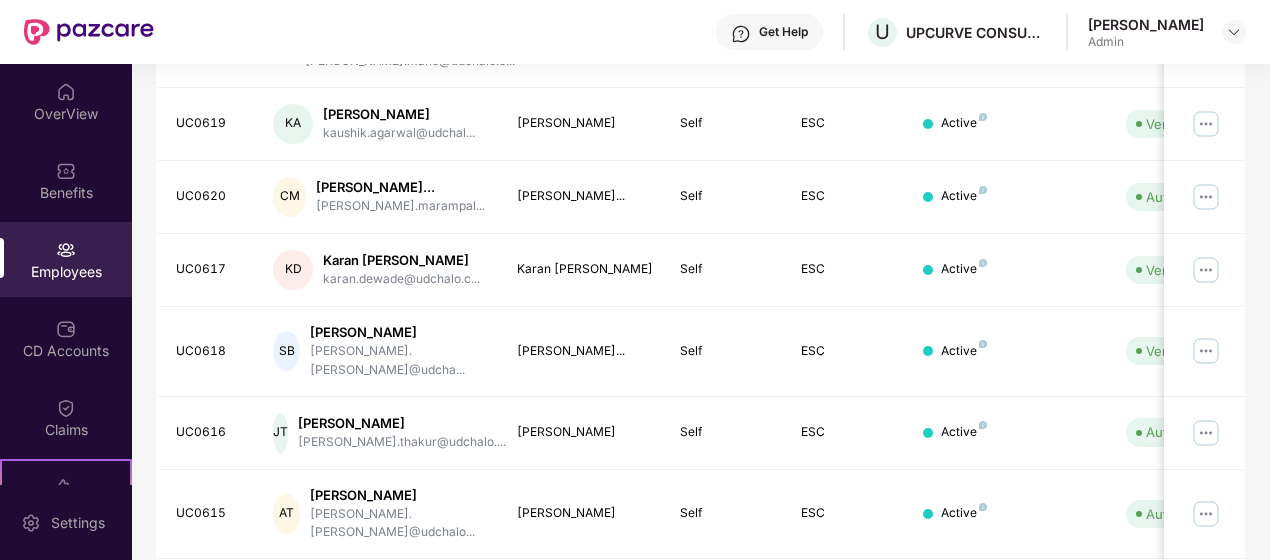 click on "4" at bounding box center [1093, 594] 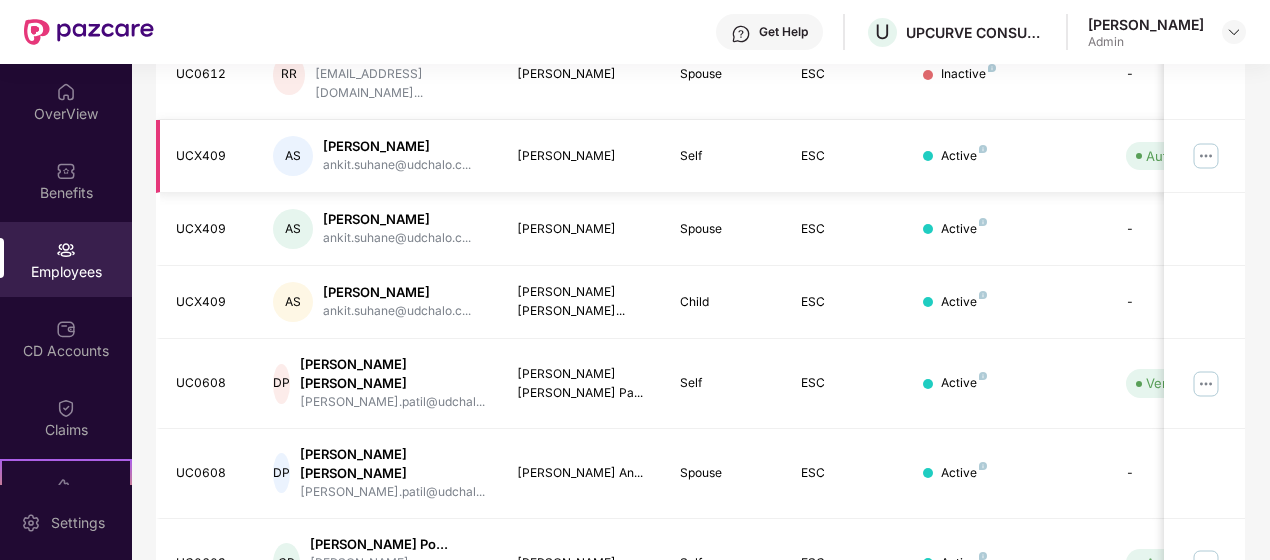 scroll, scrollTop: 682, scrollLeft: 0, axis: vertical 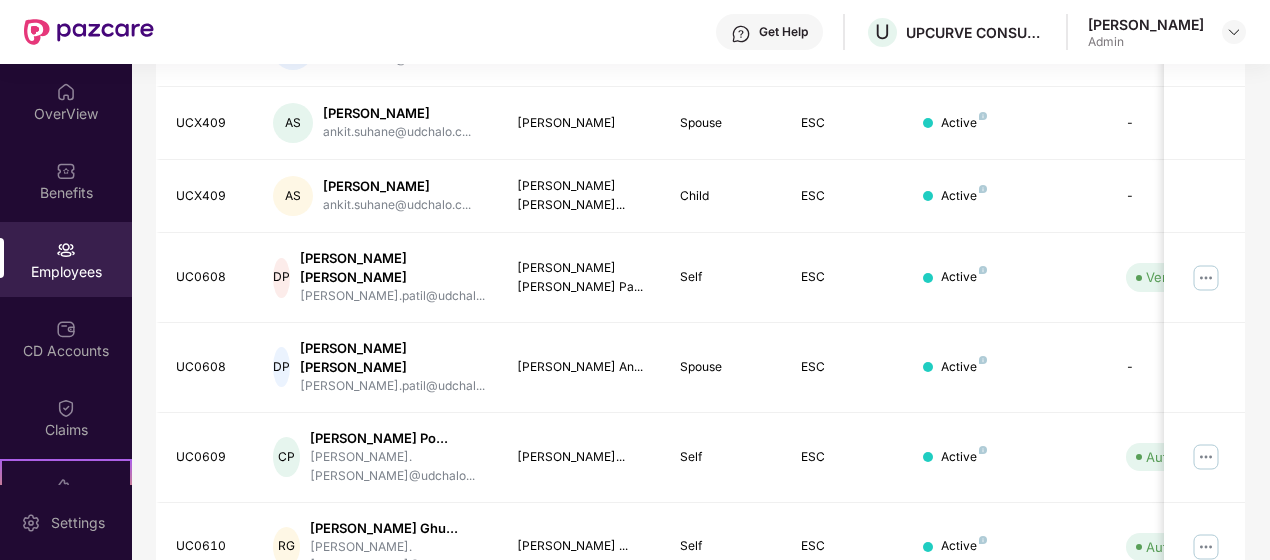 click on "5" at bounding box center [1093, 627] 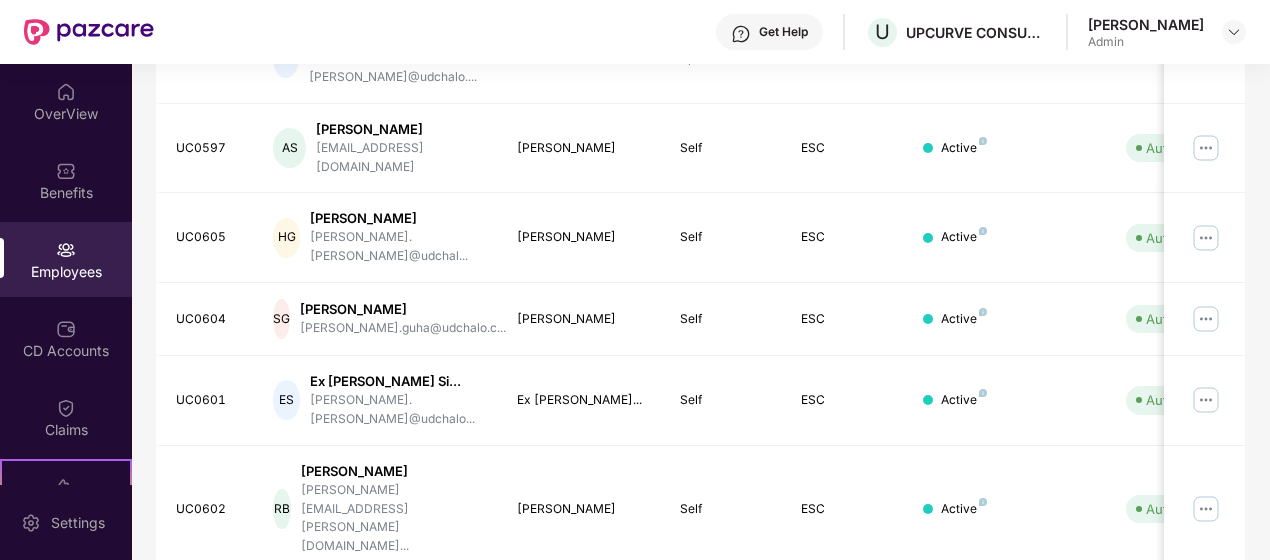click on "6" at bounding box center [1093, 717] 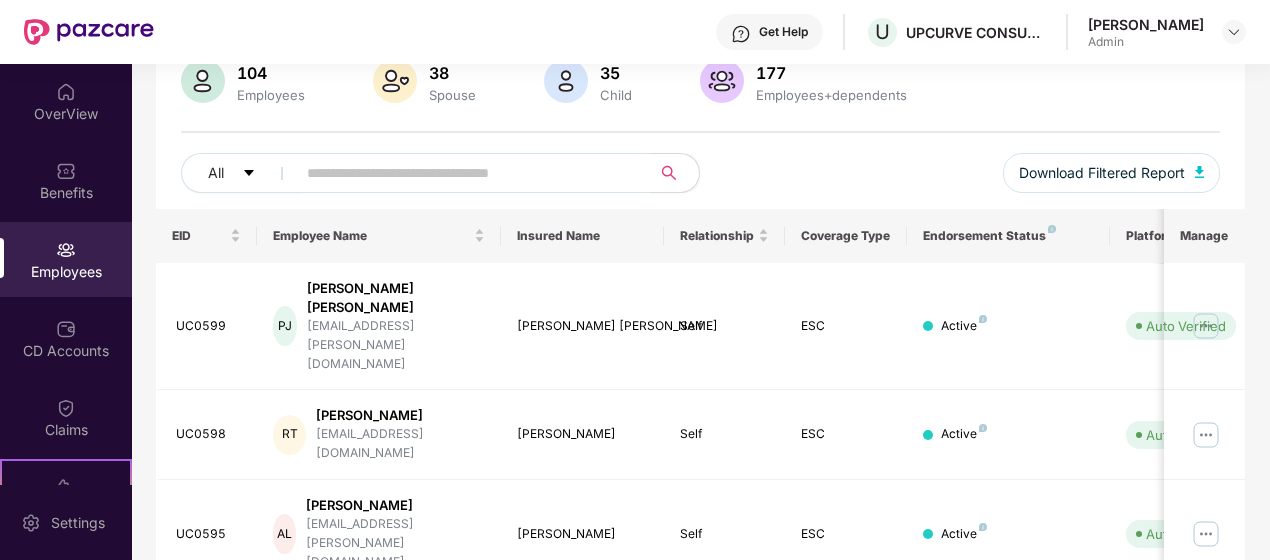 scroll, scrollTop: 664, scrollLeft: 0, axis: vertical 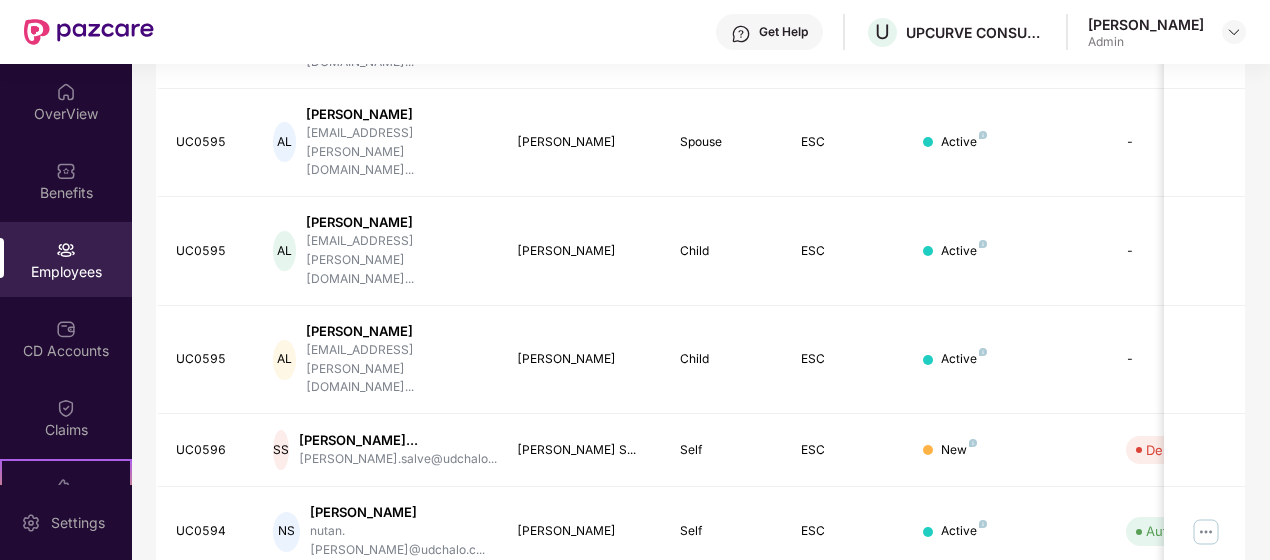 click on "7" at bounding box center (1093, 758) 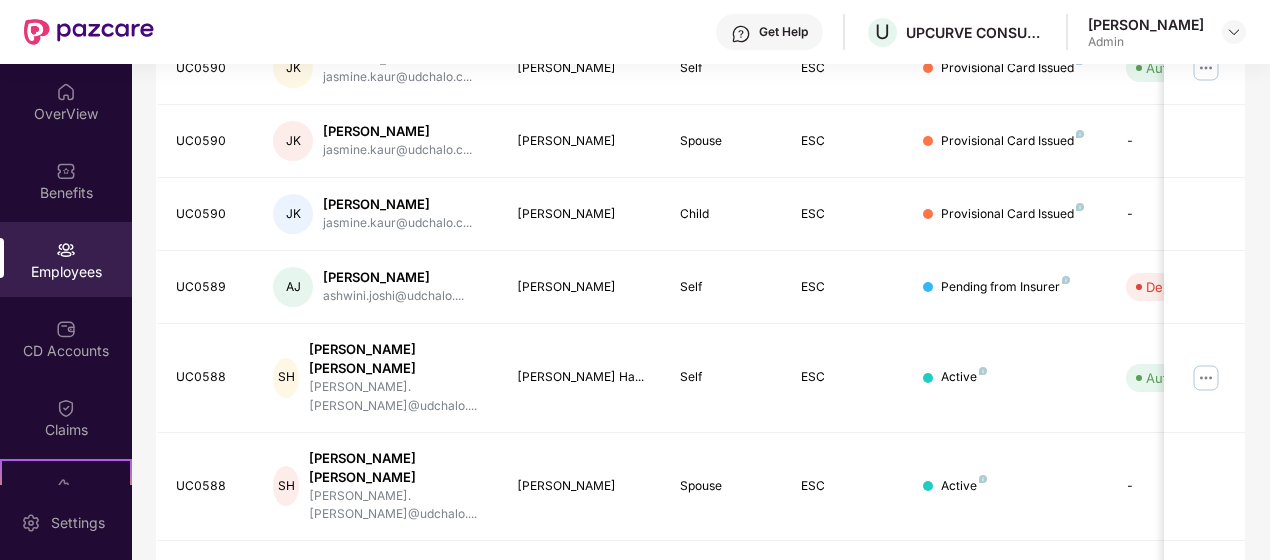 scroll, scrollTop: 698, scrollLeft: 0, axis: vertical 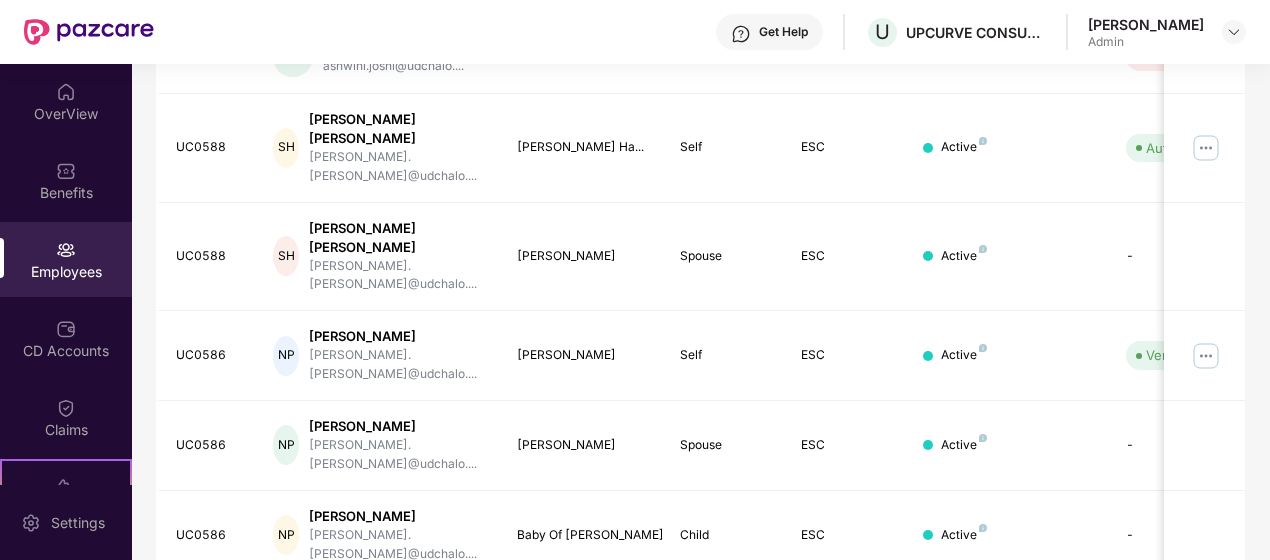 click on "8" at bounding box center (1093, 615) 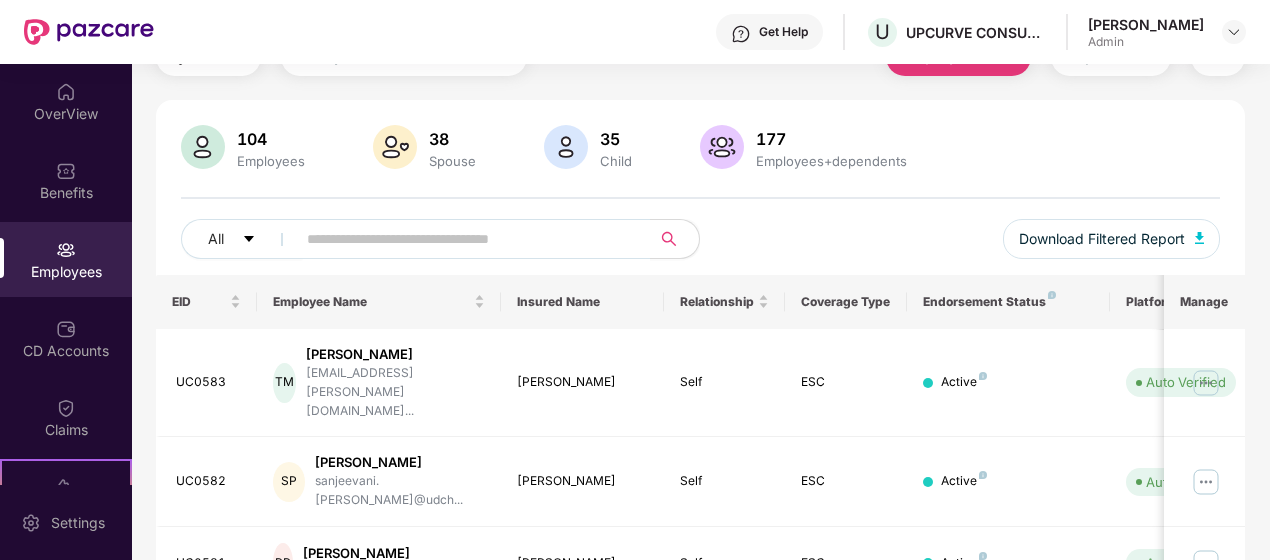 scroll, scrollTop: 0, scrollLeft: 0, axis: both 